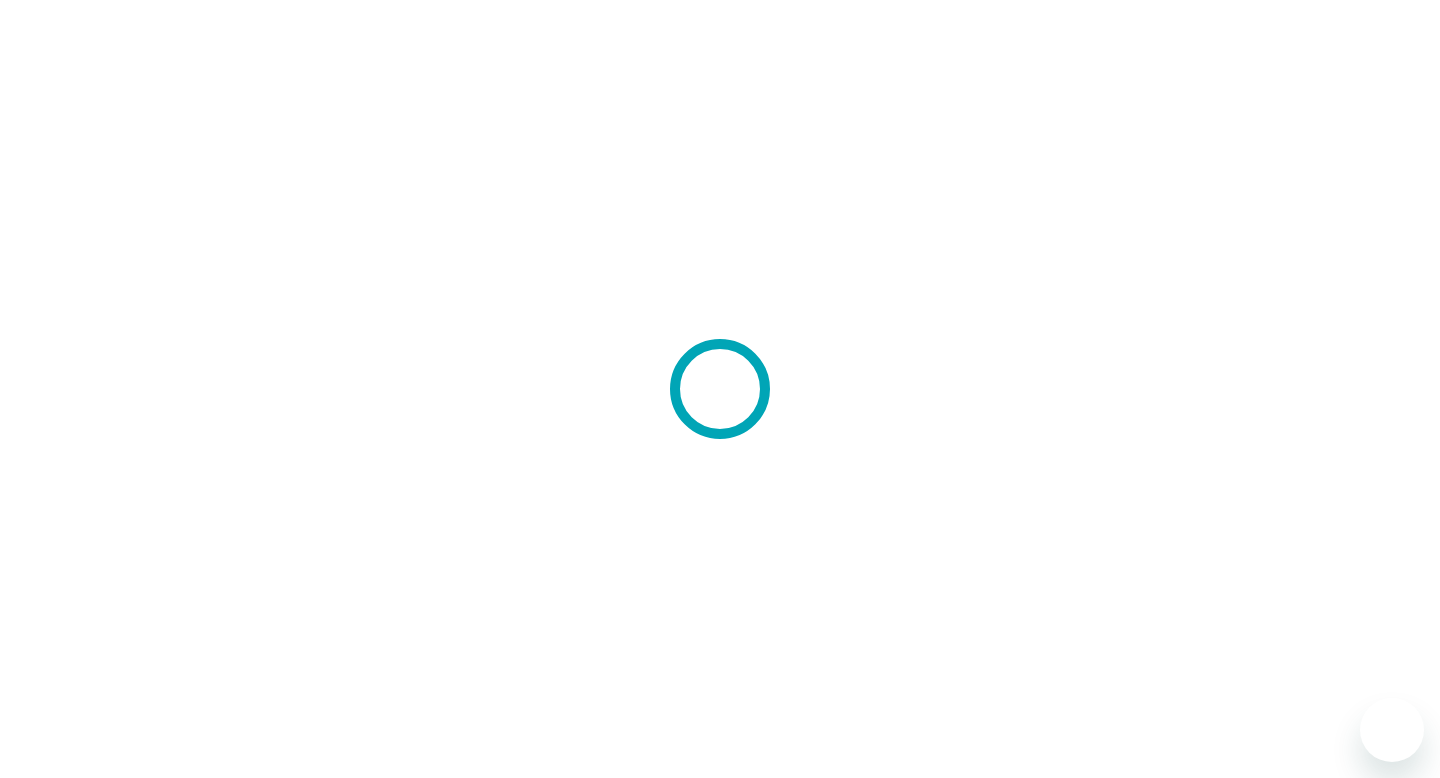 scroll, scrollTop: 0, scrollLeft: 0, axis: both 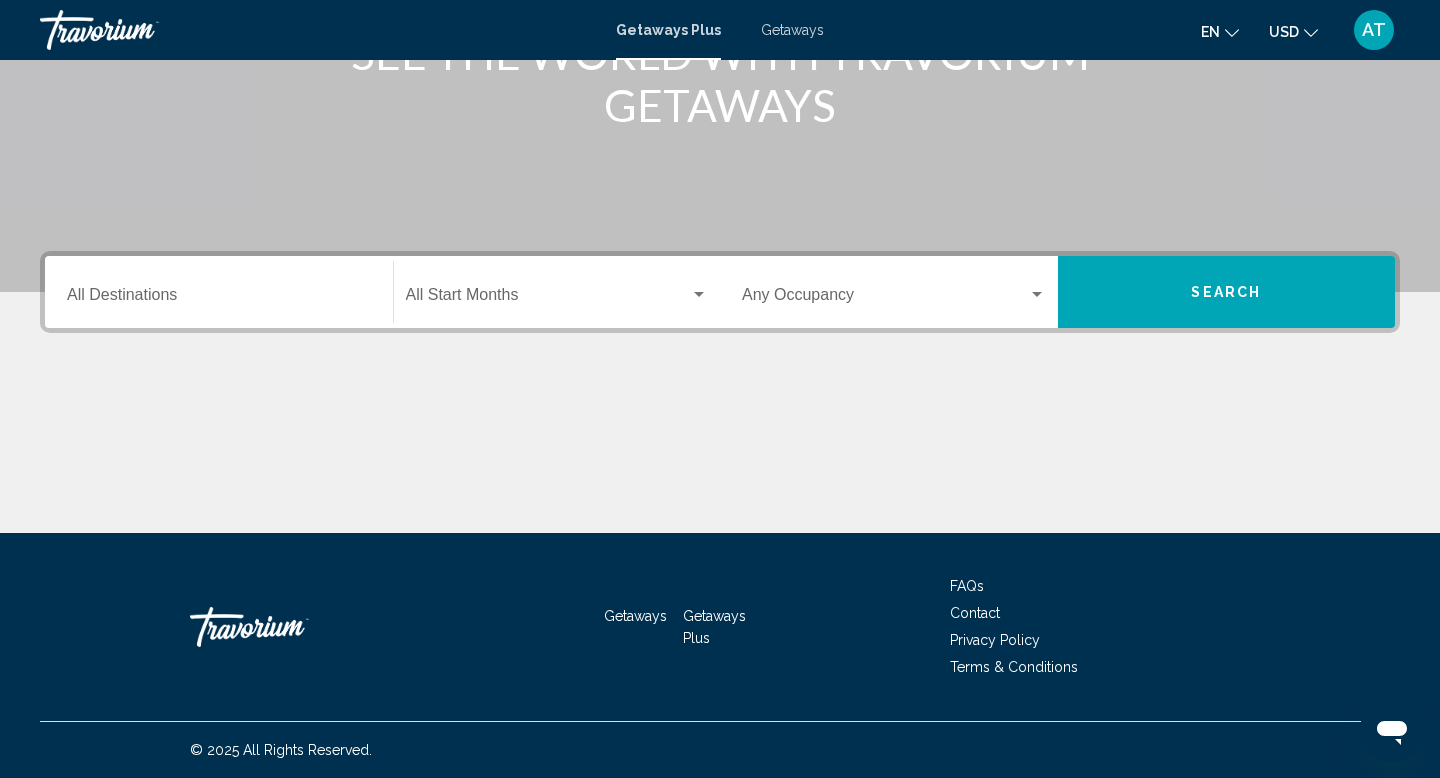 click on "Destination All Destinations" at bounding box center (219, 299) 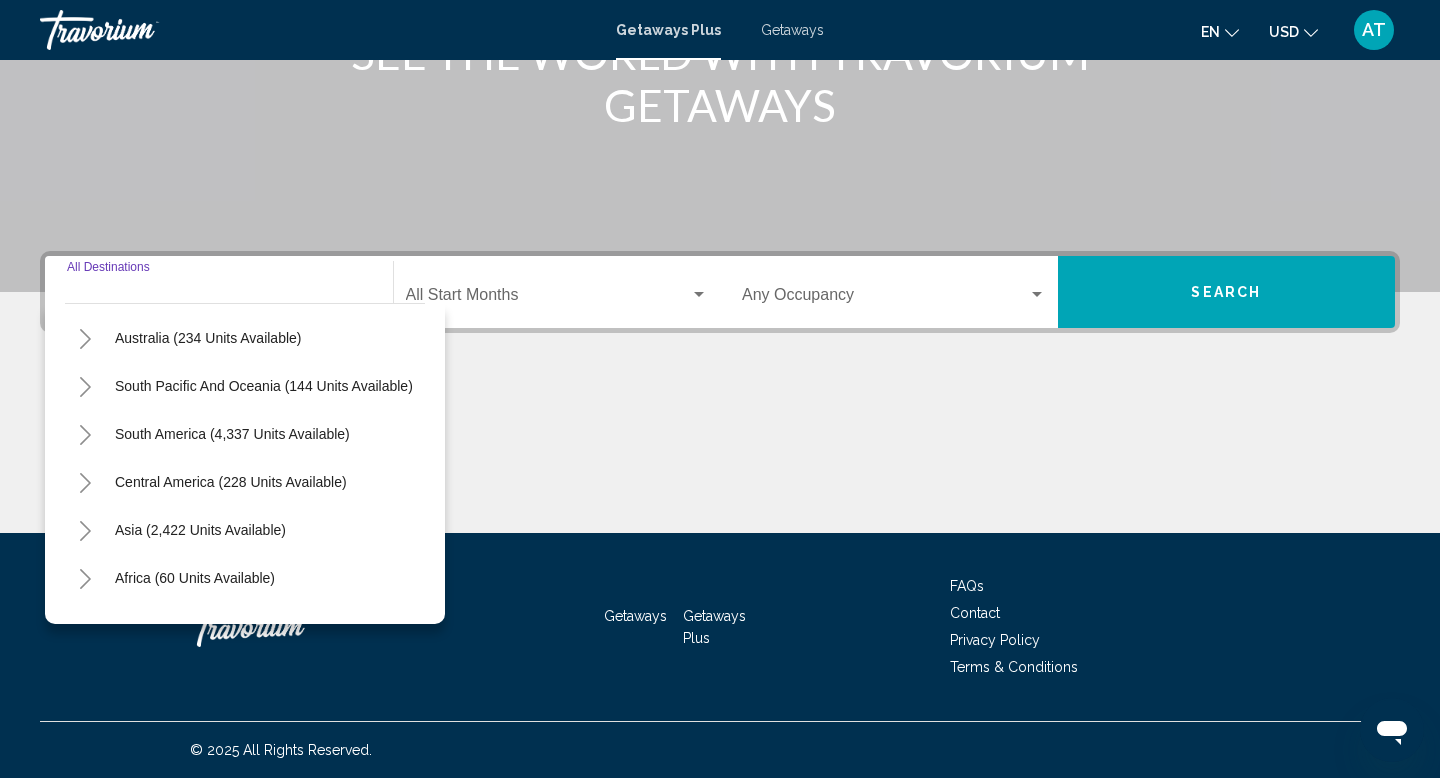 scroll, scrollTop: 324, scrollLeft: 0, axis: vertical 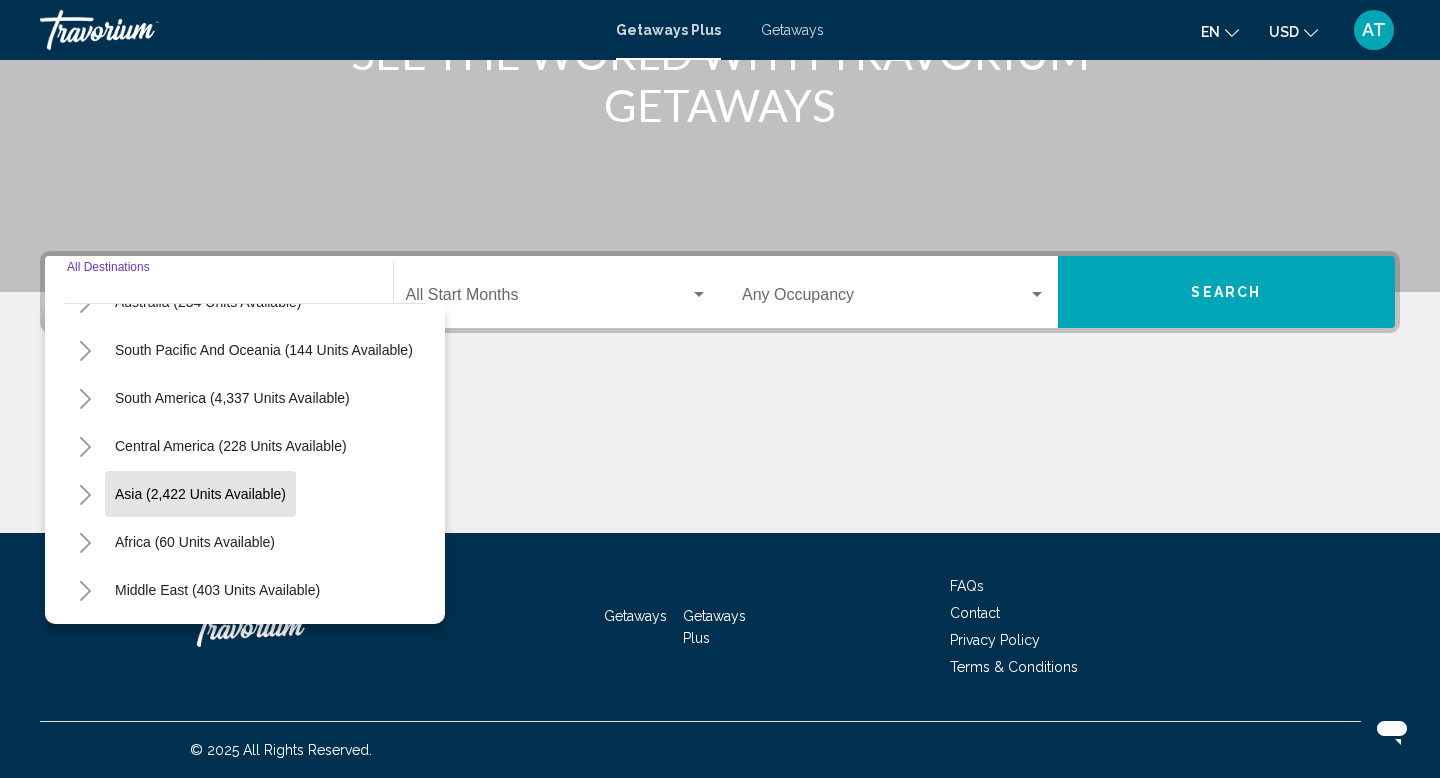 click on "Asia (2,422 units available)" at bounding box center (195, 542) 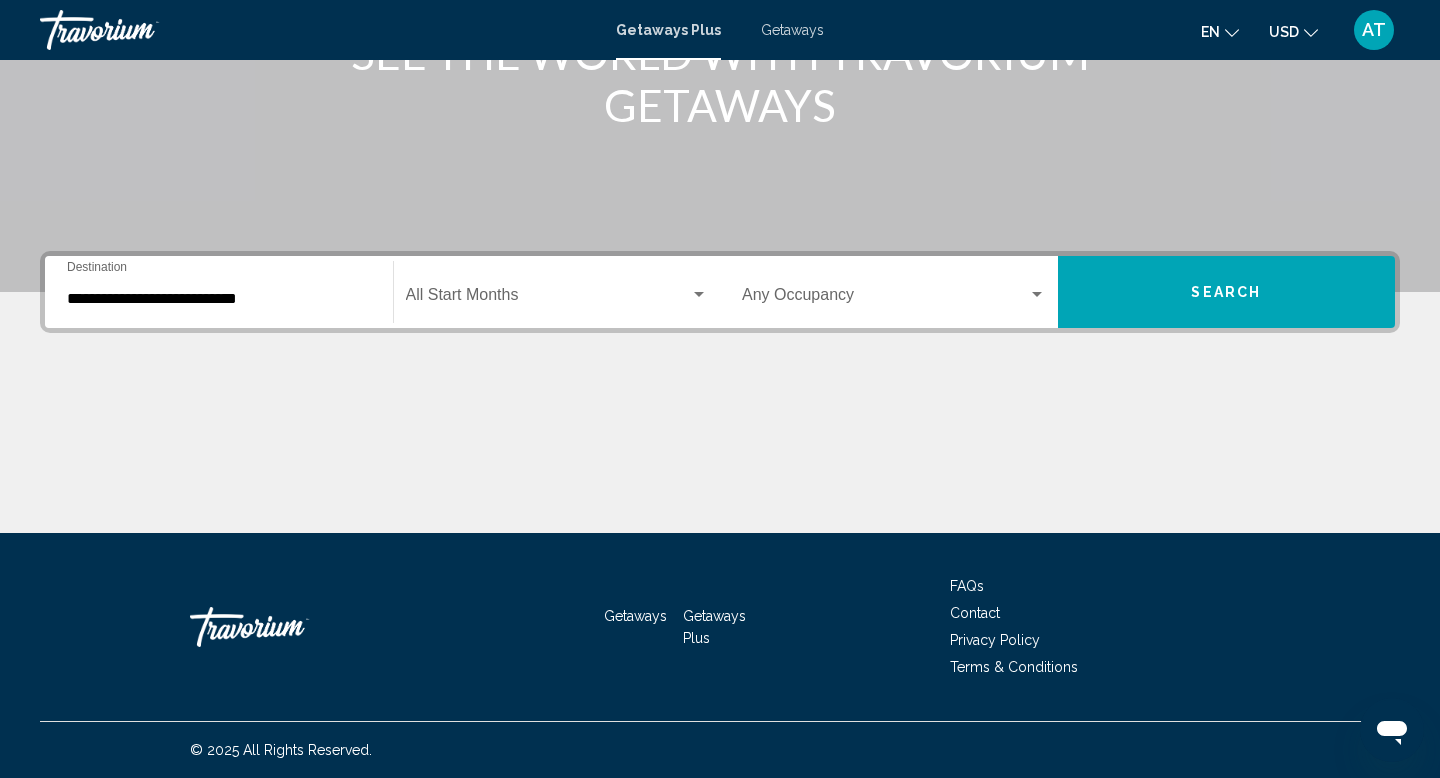 click on "**********" at bounding box center (219, 292) 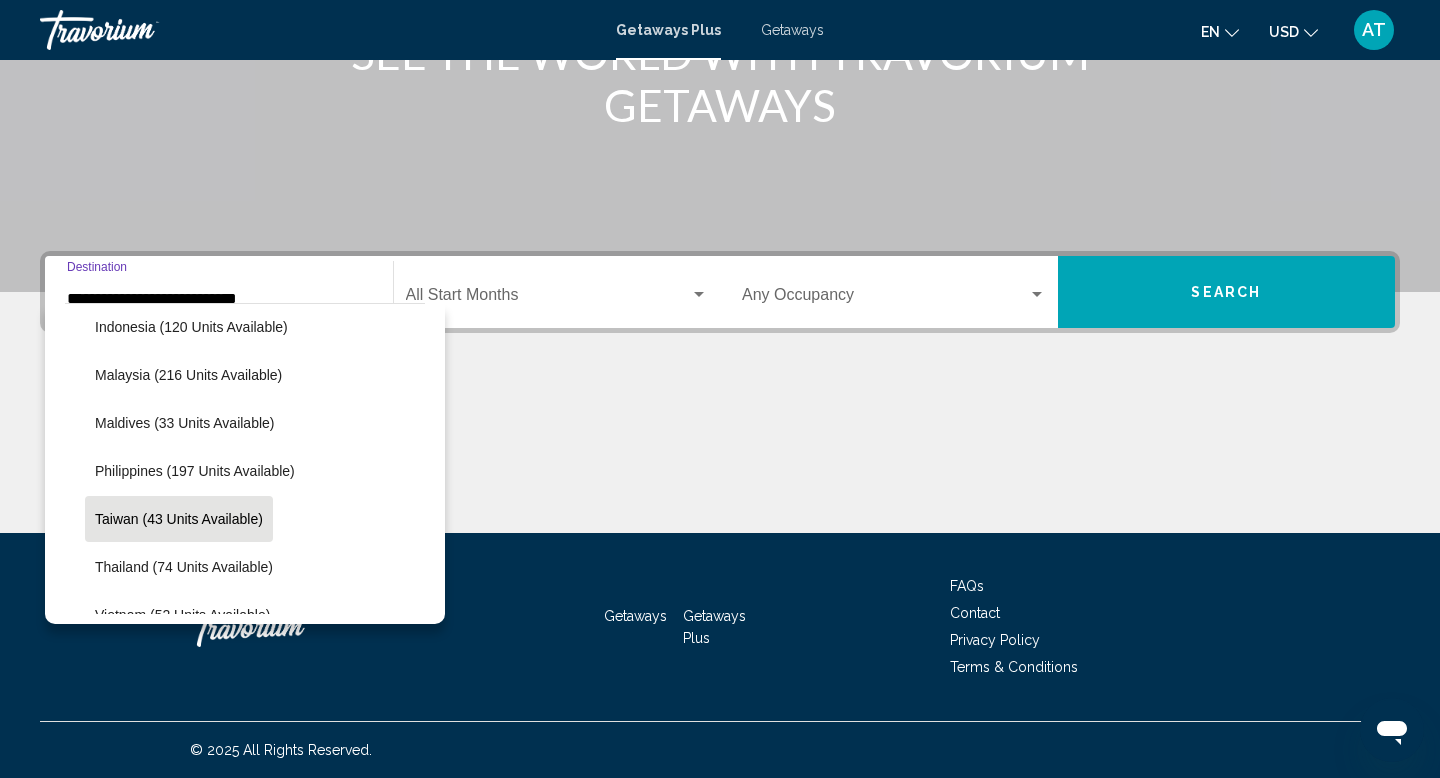 scroll, scrollTop: 745, scrollLeft: 0, axis: vertical 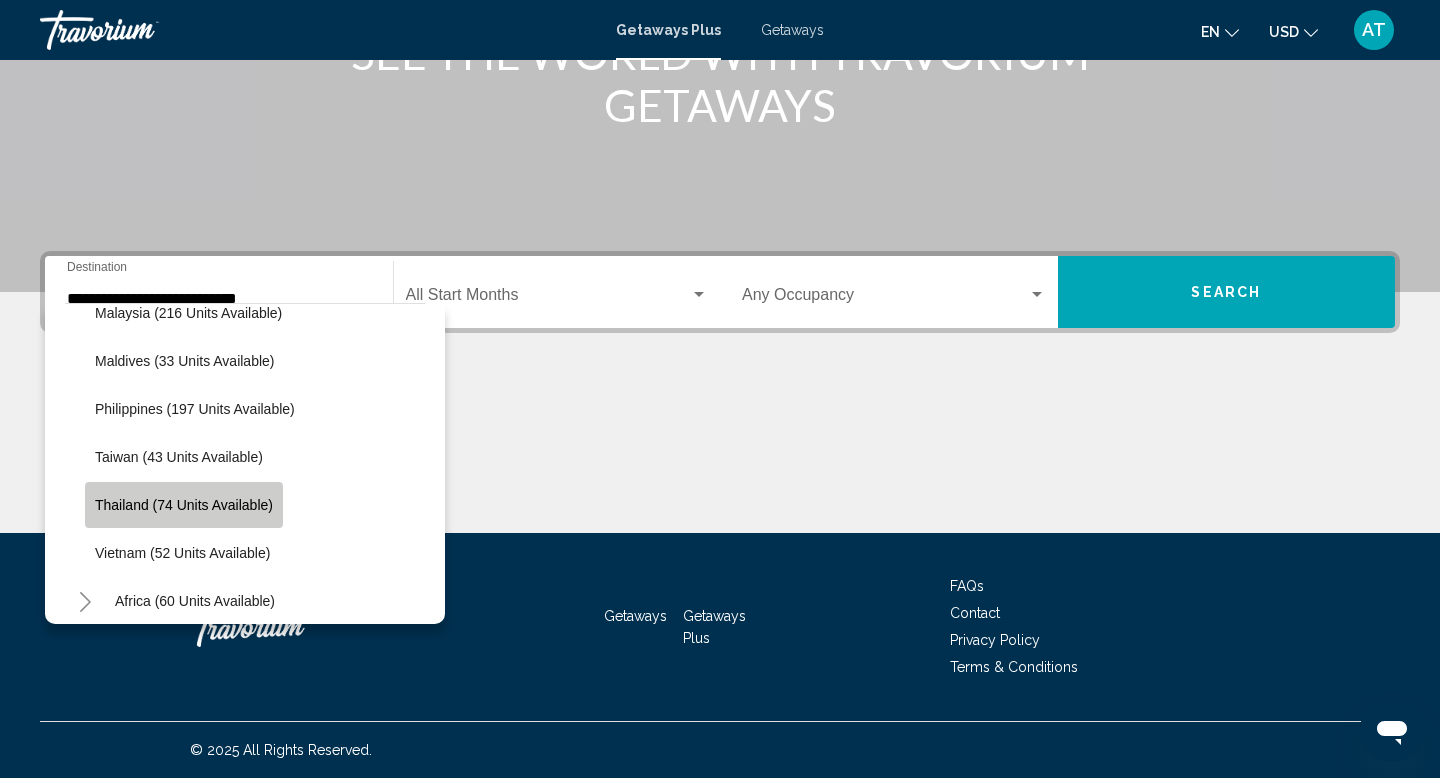 click on "Thailand (74 units available)" 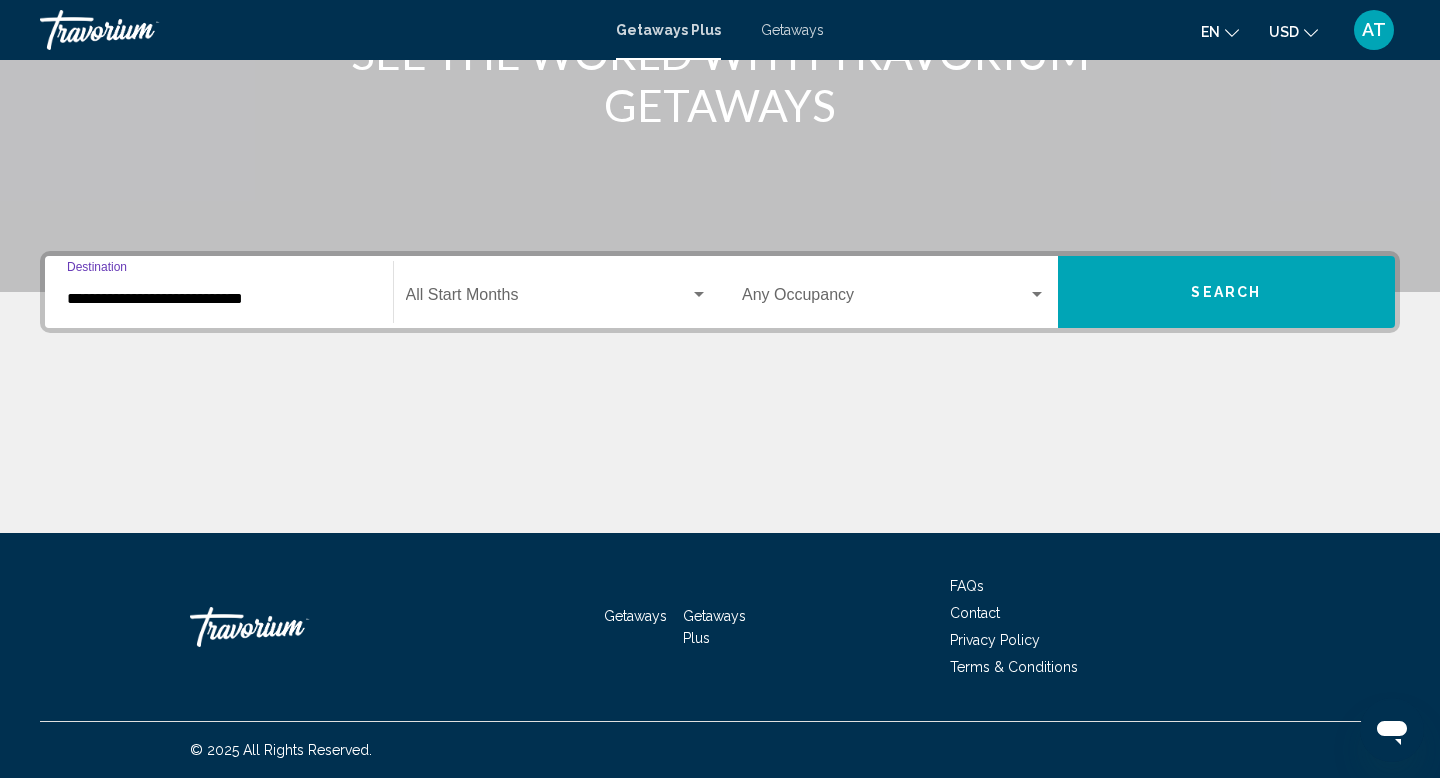 click at bounding box center (548, 299) 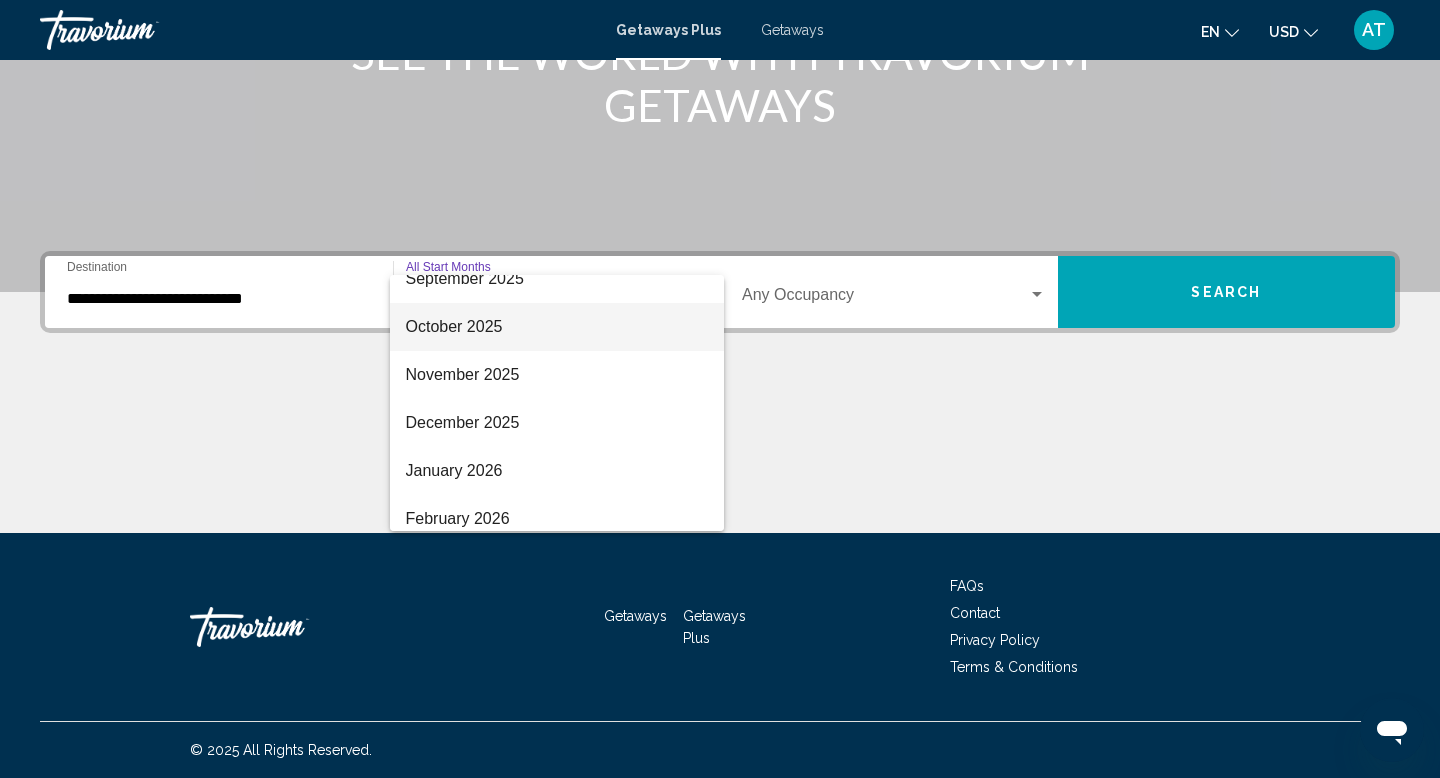 scroll, scrollTop: 121, scrollLeft: 0, axis: vertical 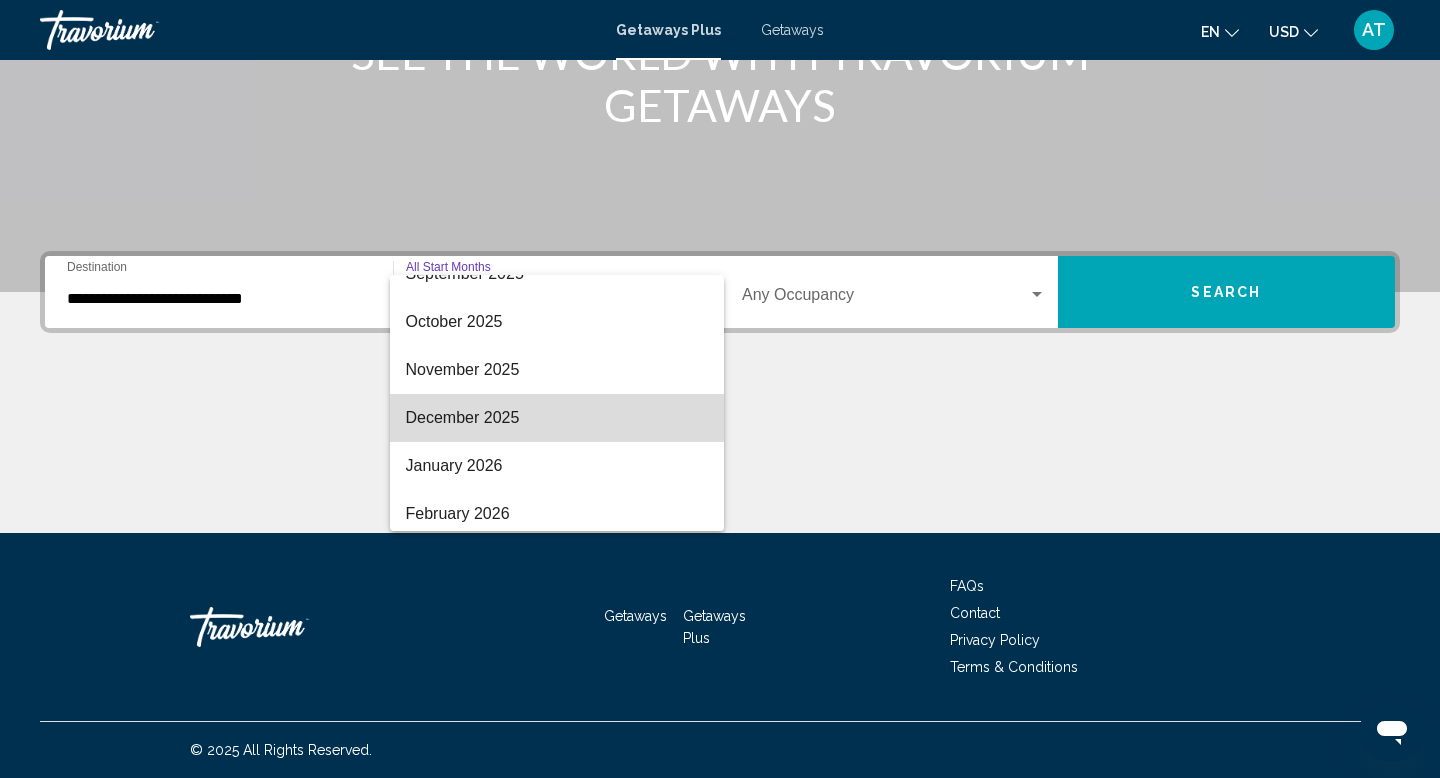 click on "December 2025" at bounding box center (557, 418) 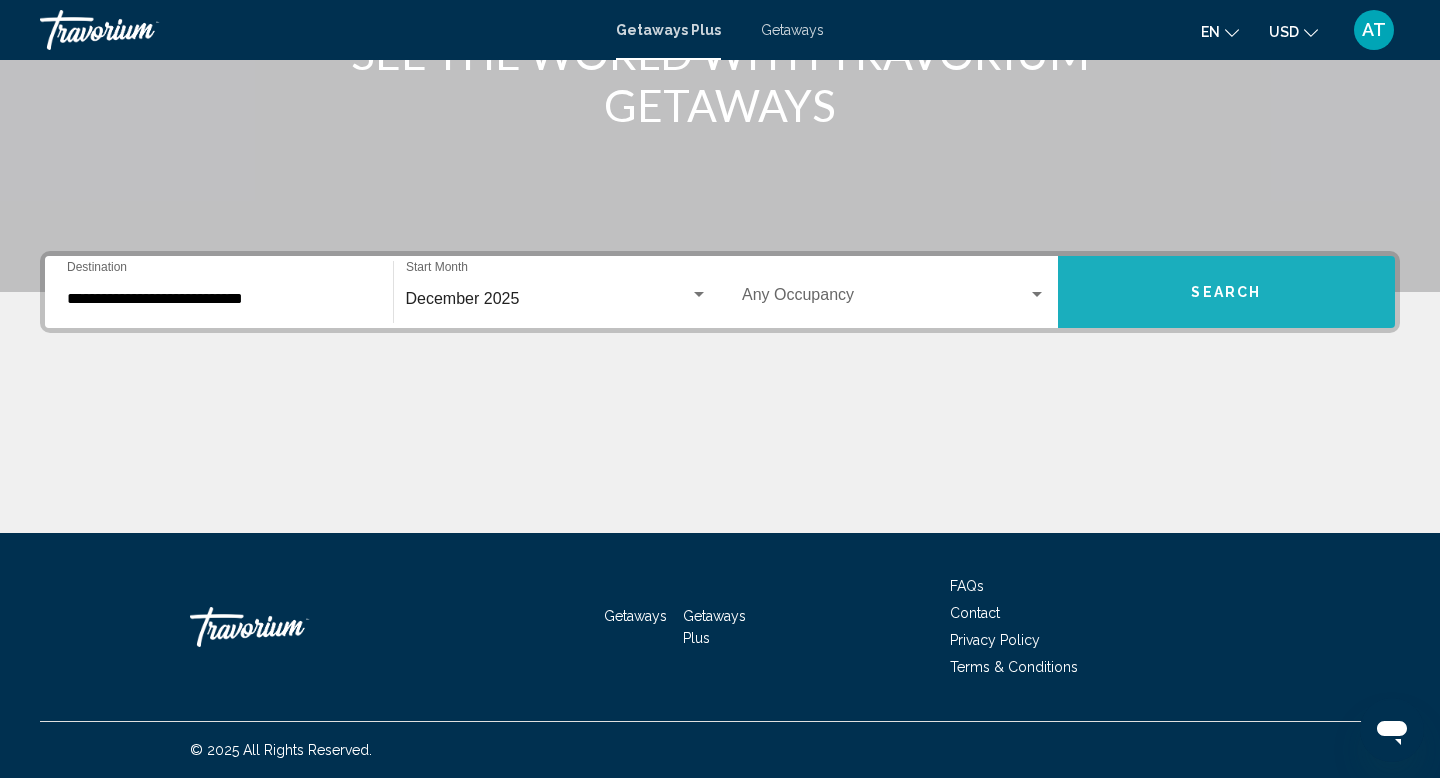 click on "Search" at bounding box center [1226, 293] 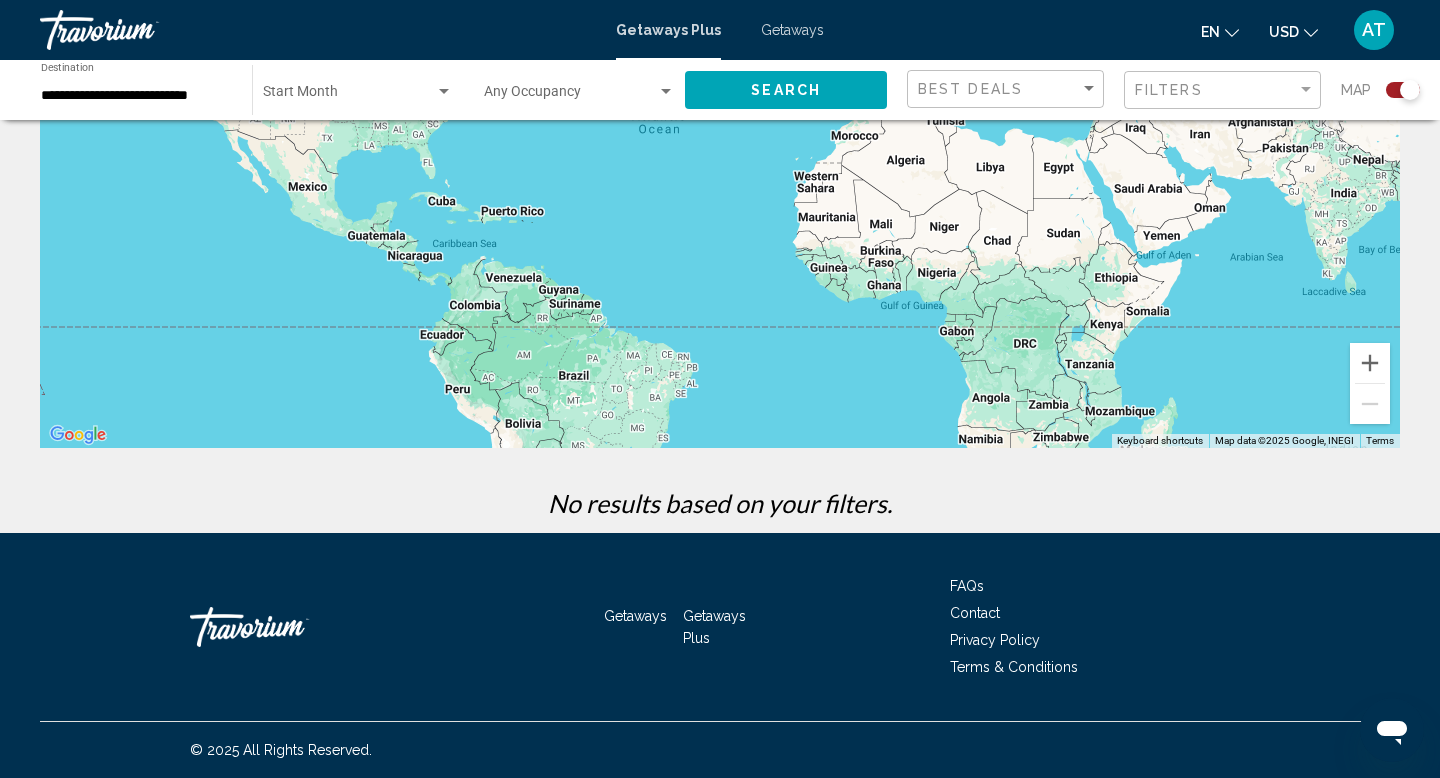 scroll, scrollTop: 0, scrollLeft: 0, axis: both 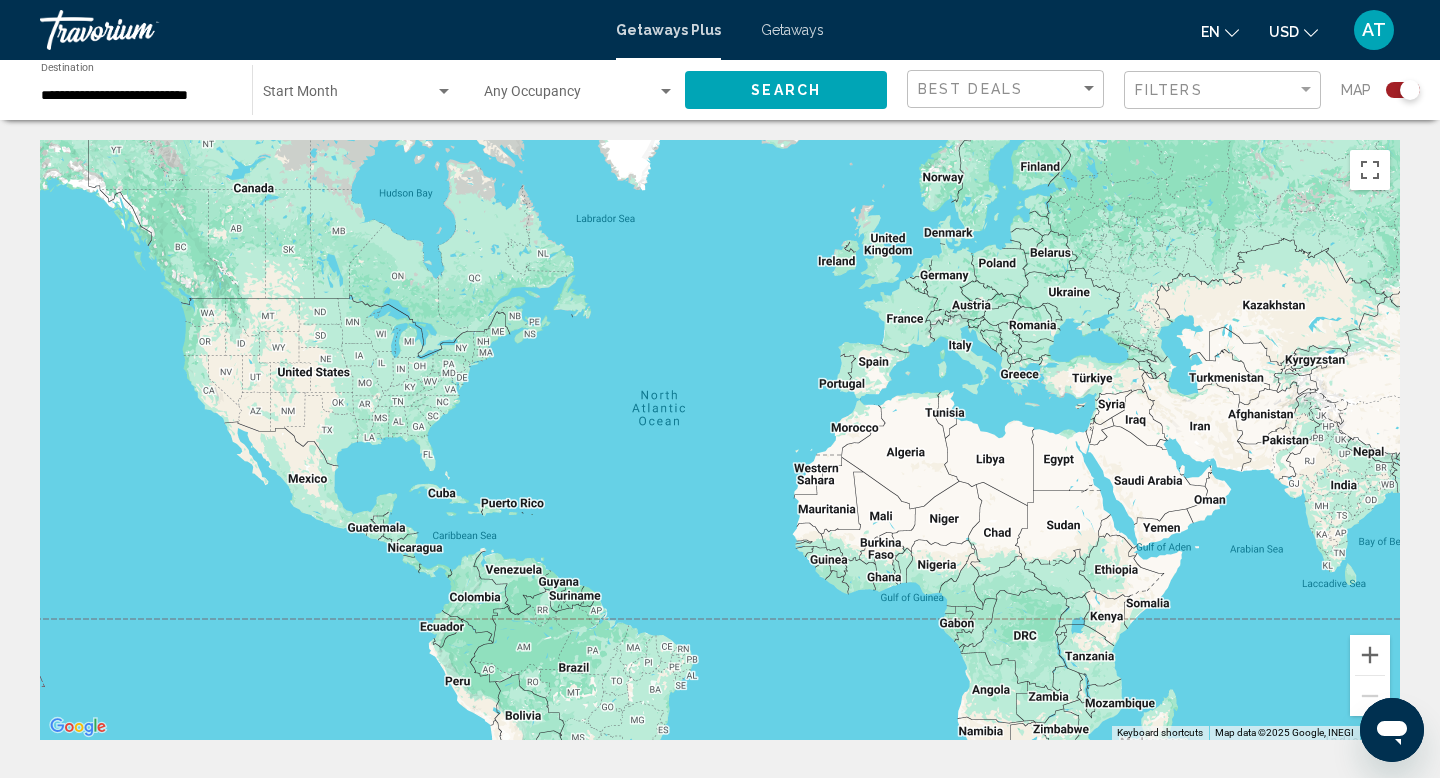 click at bounding box center [570, 96] 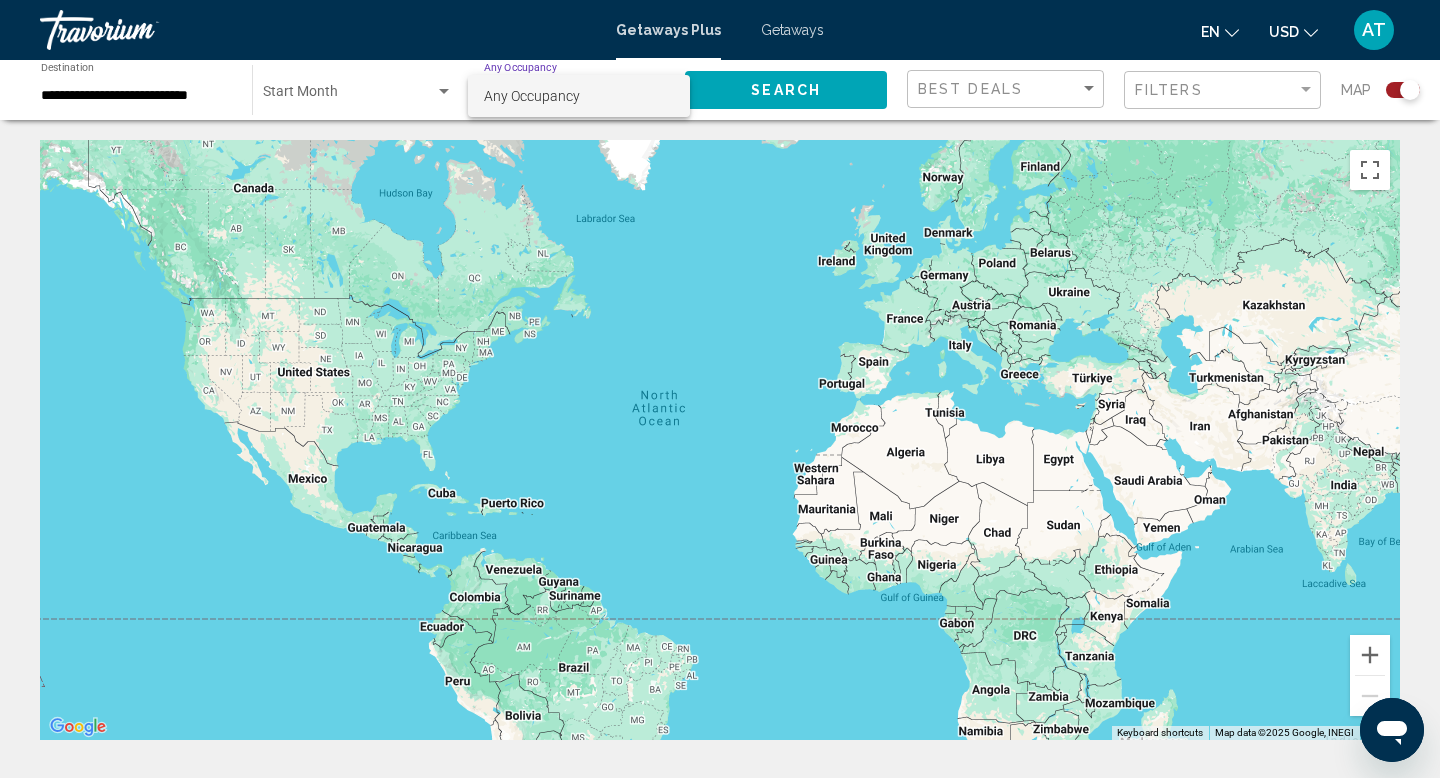 click at bounding box center (720, 389) 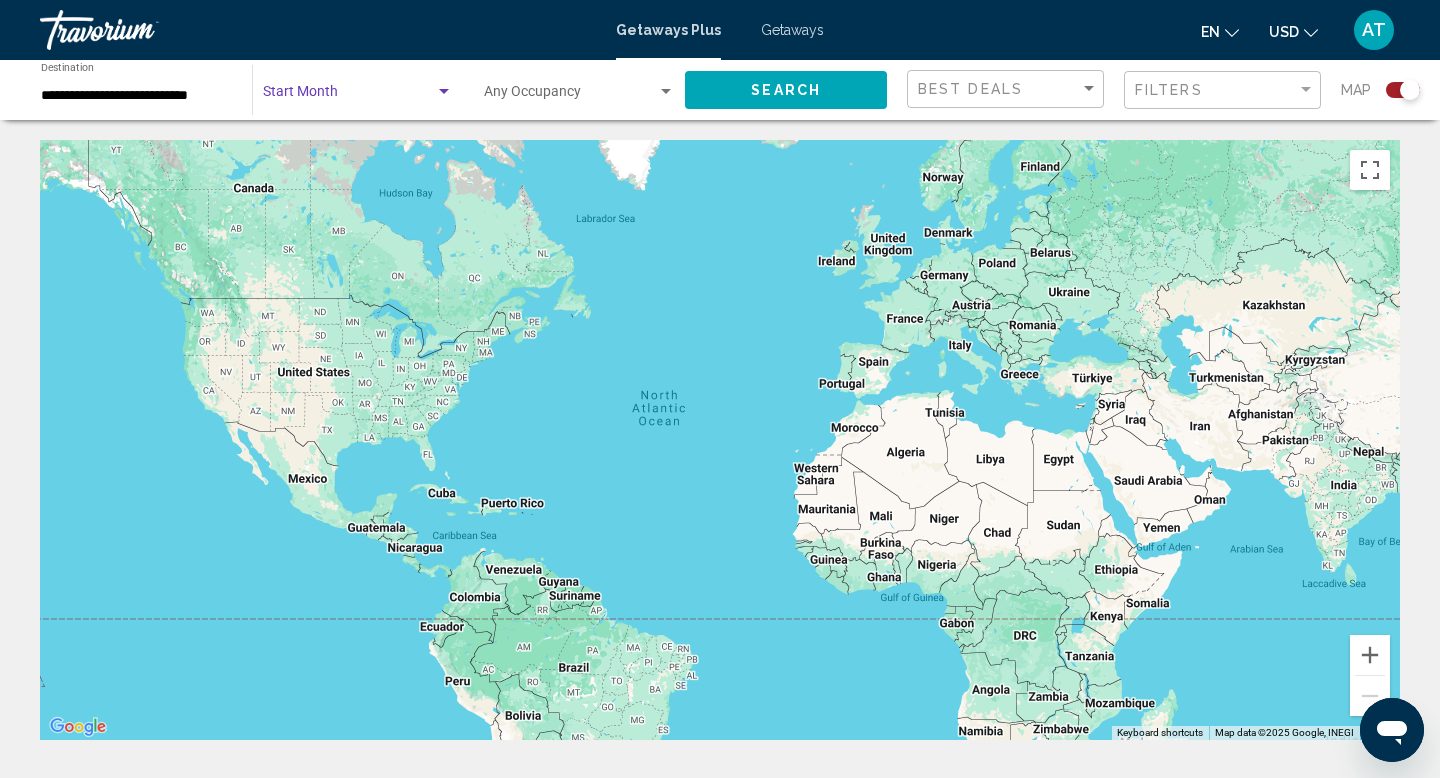 click at bounding box center (349, 96) 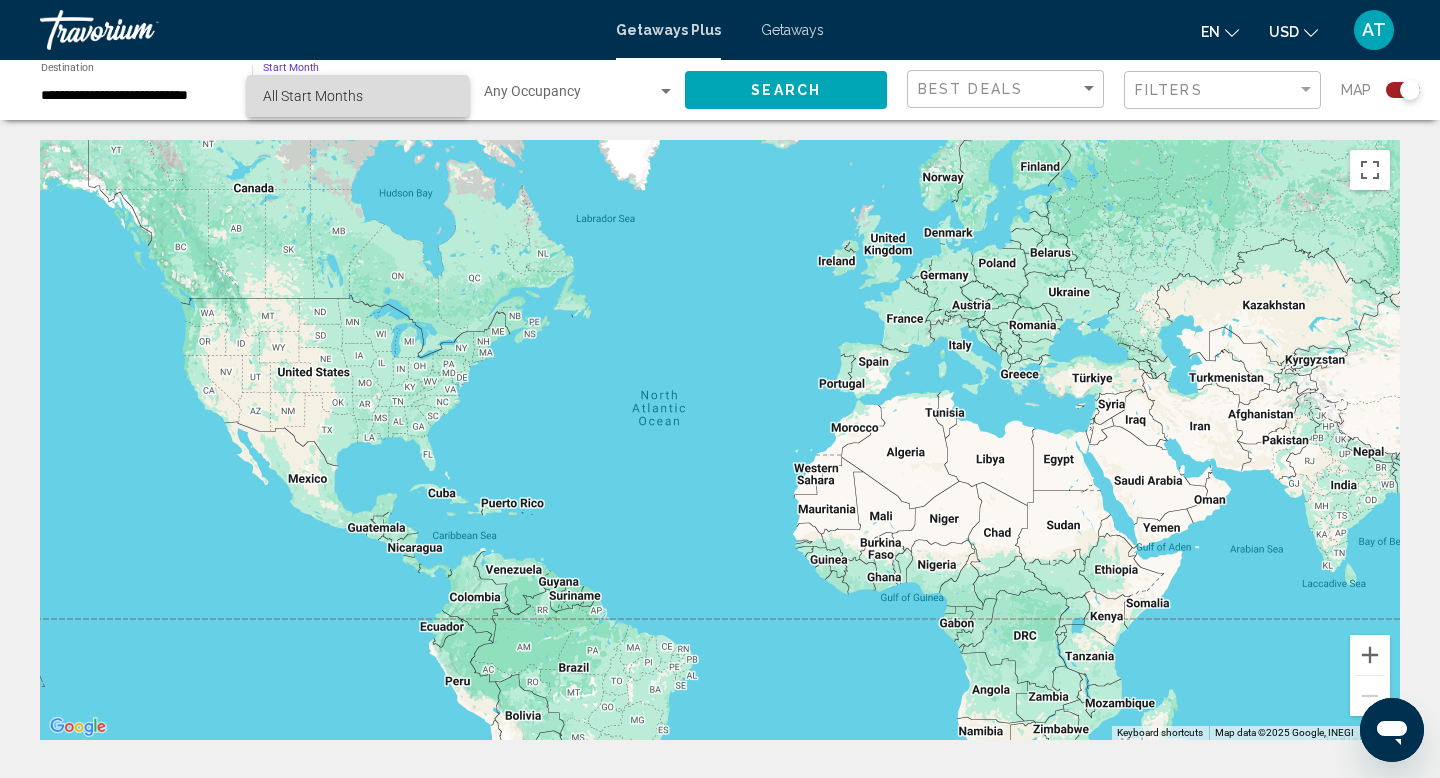 click on "All Start Months" at bounding box center [358, 96] 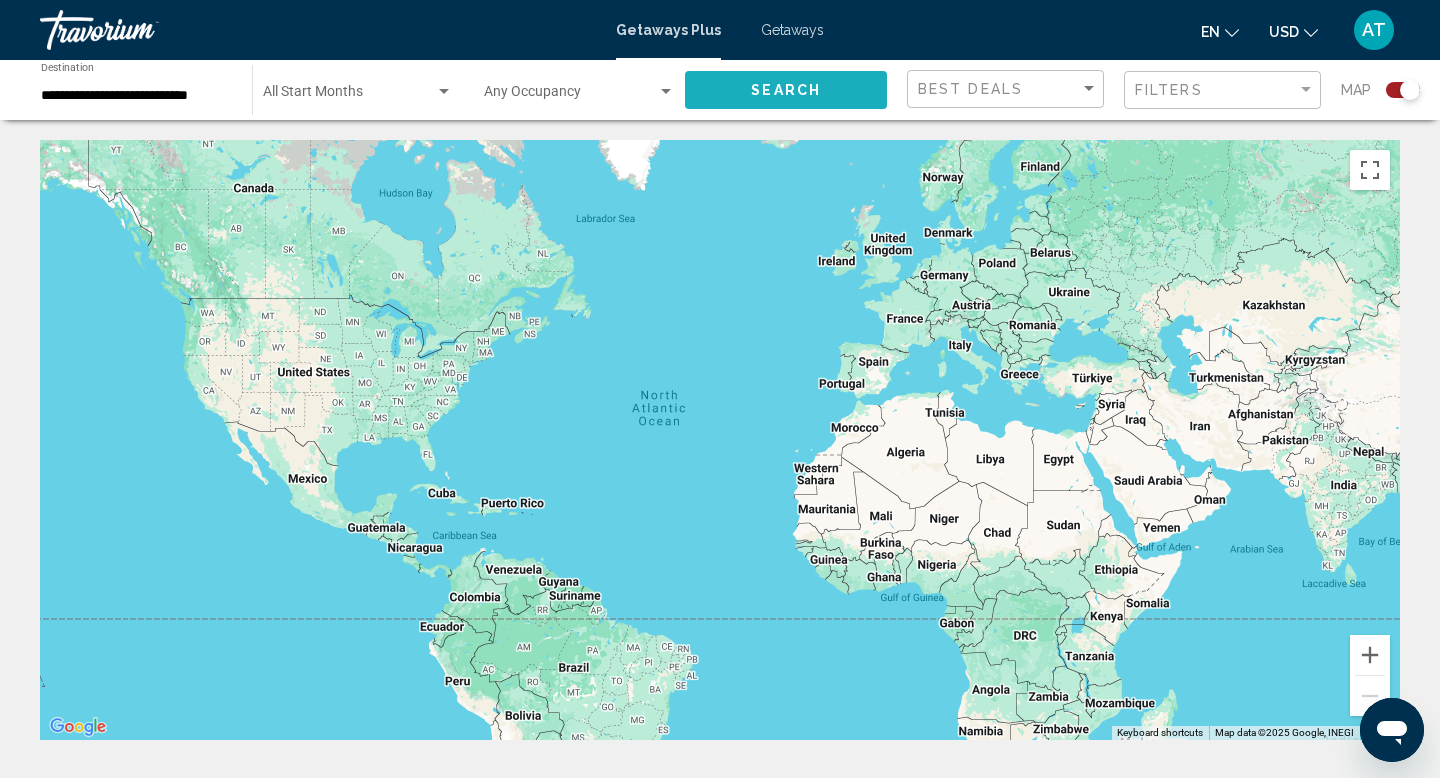 click on "Search" 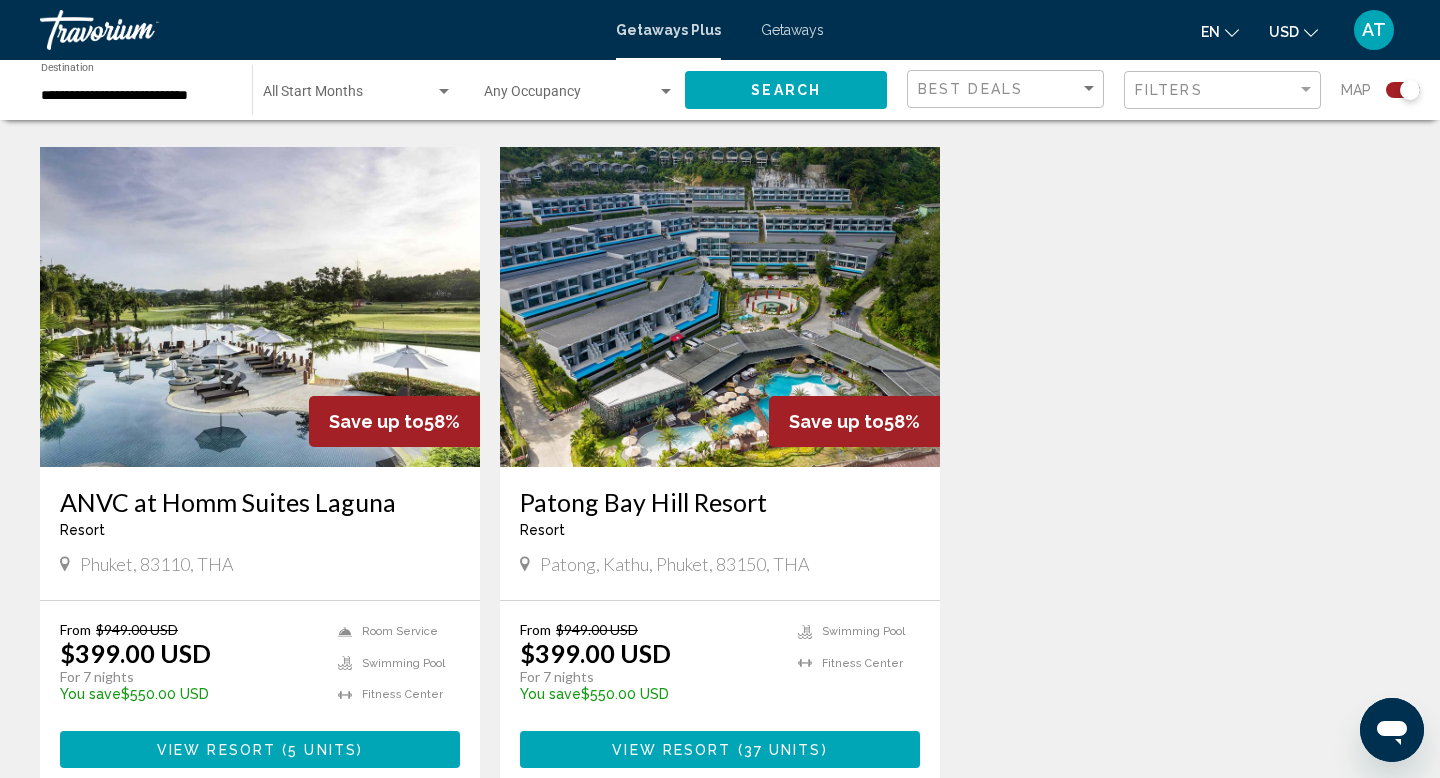 scroll, scrollTop: 2125, scrollLeft: 0, axis: vertical 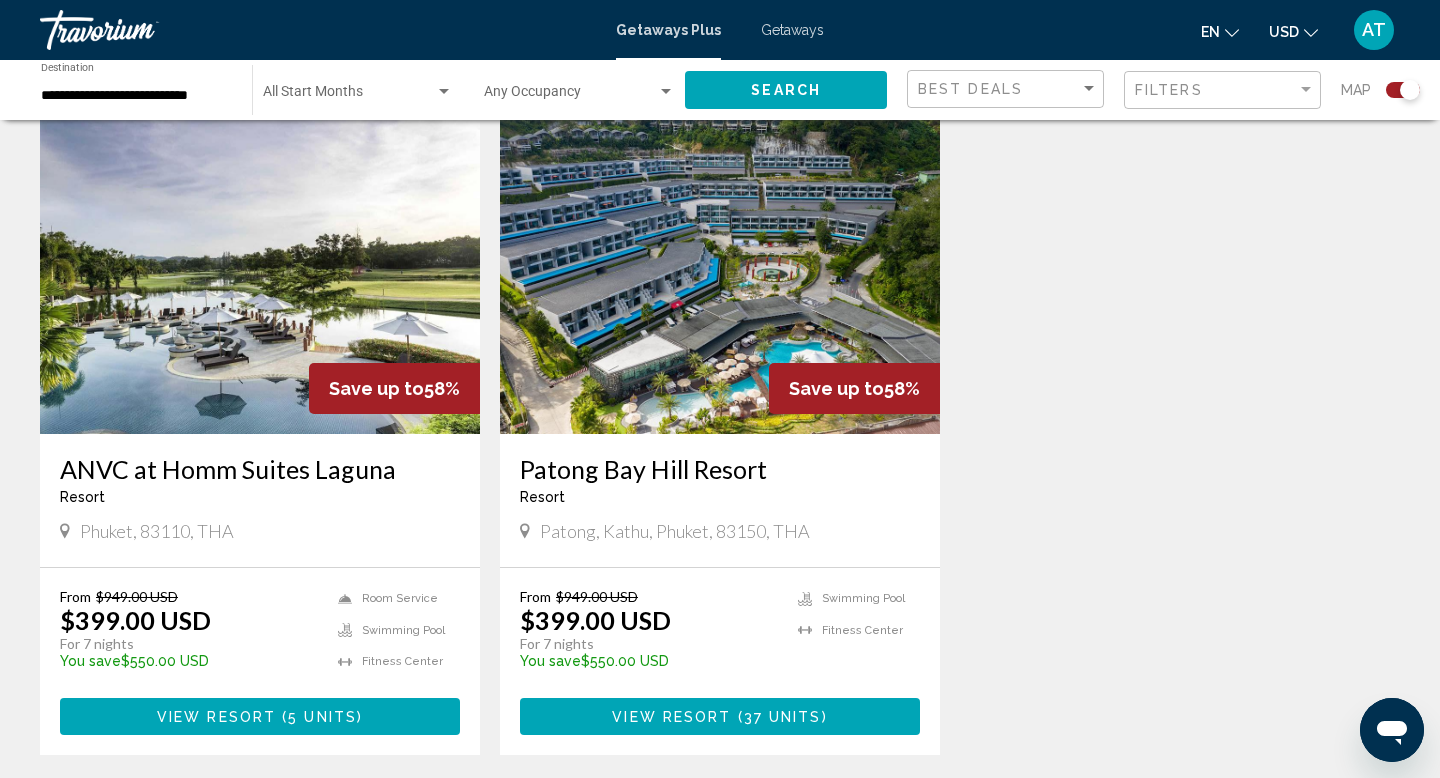 click on "Patong Bay Hill Resort" at bounding box center (720, 469) 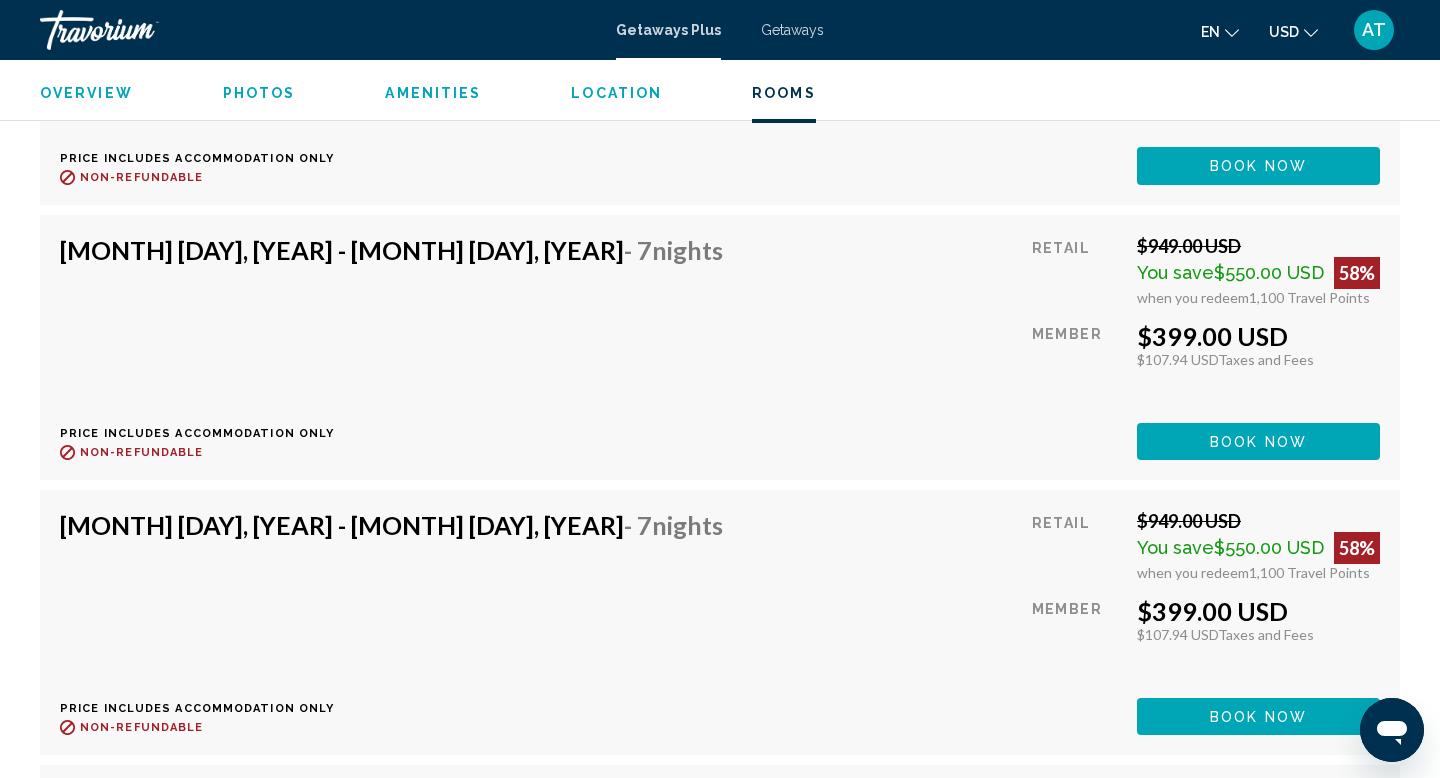 scroll, scrollTop: 5476, scrollLeft: 0, axis: vertical 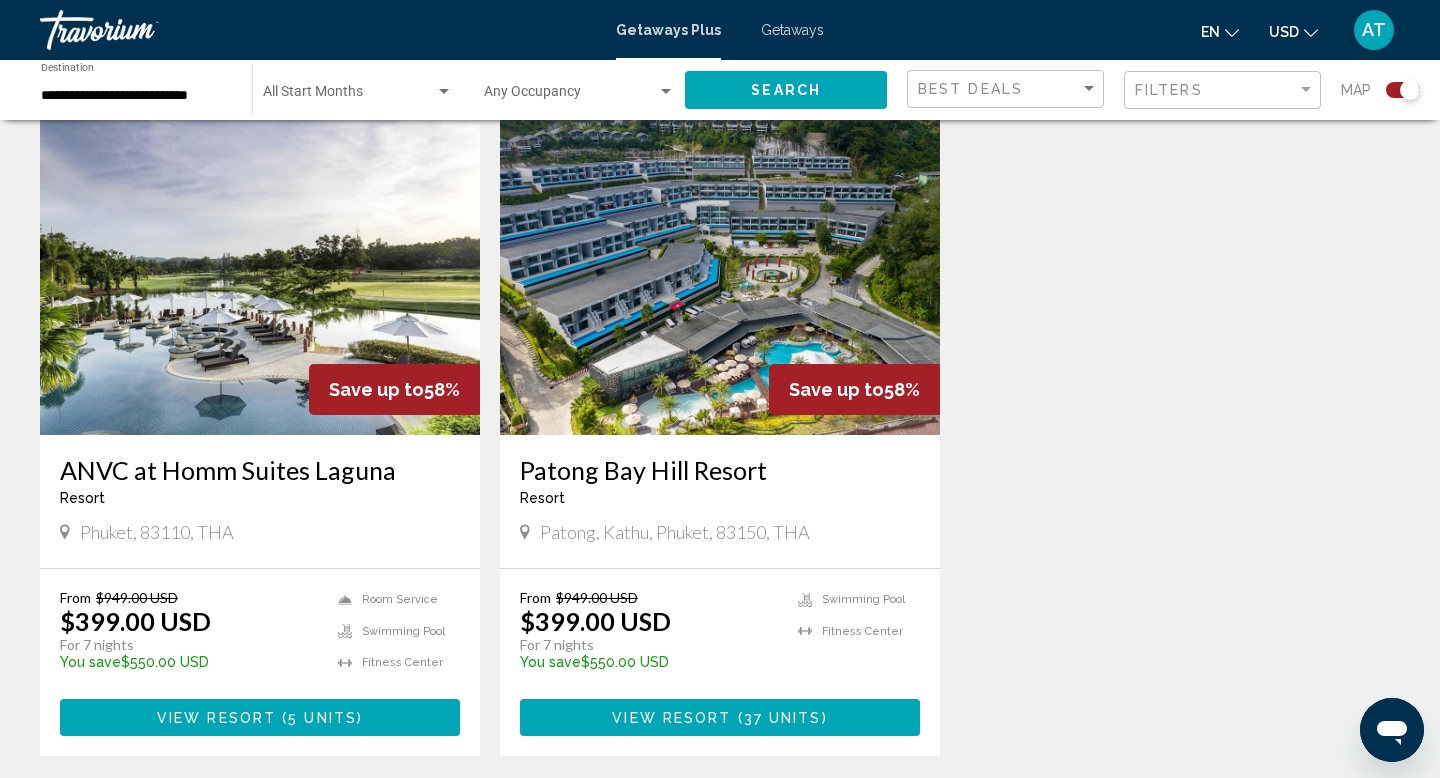 click on "ANVC at Homm Suites Laguna" at bounding box center (260, 470) 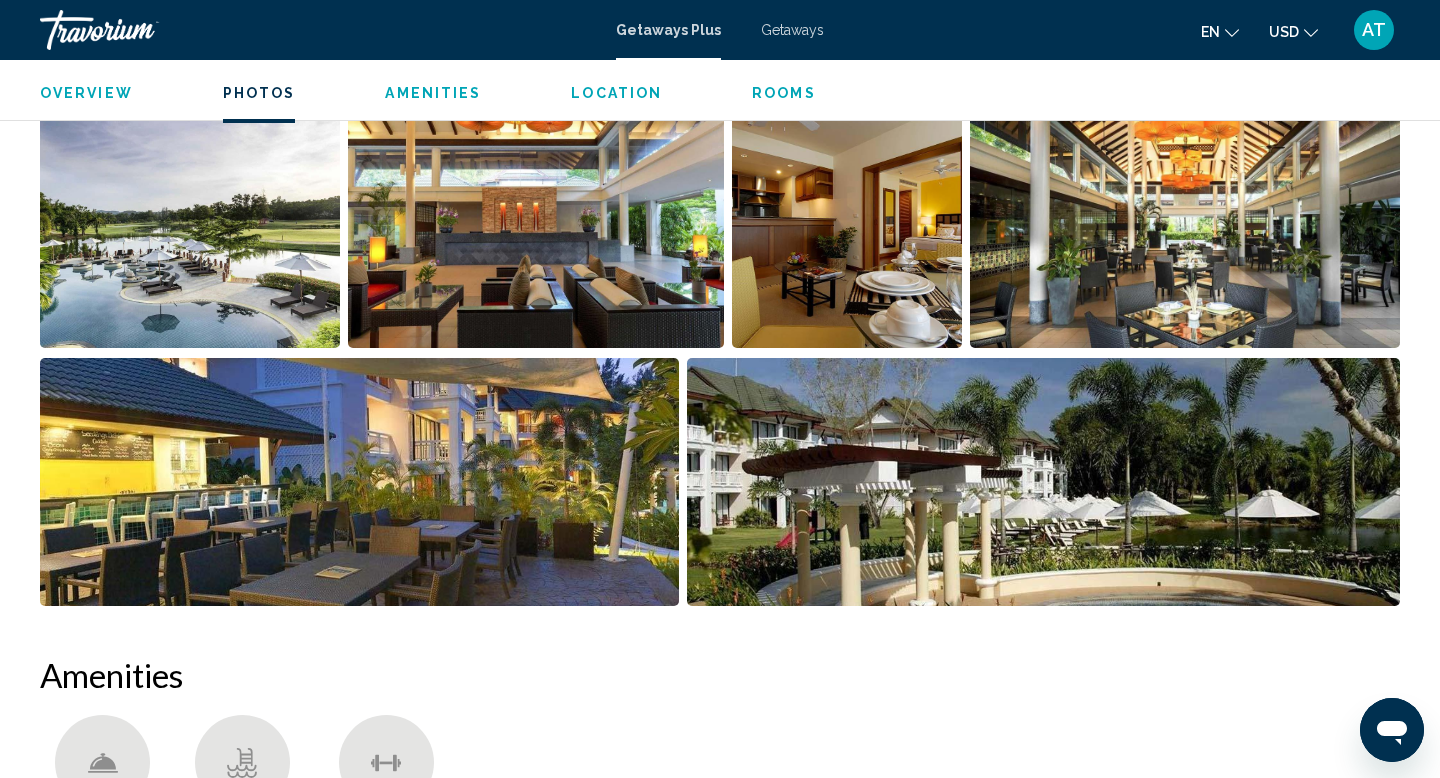 scroll, scrollTop: 866, scrollLeft: 0, axis: vertical 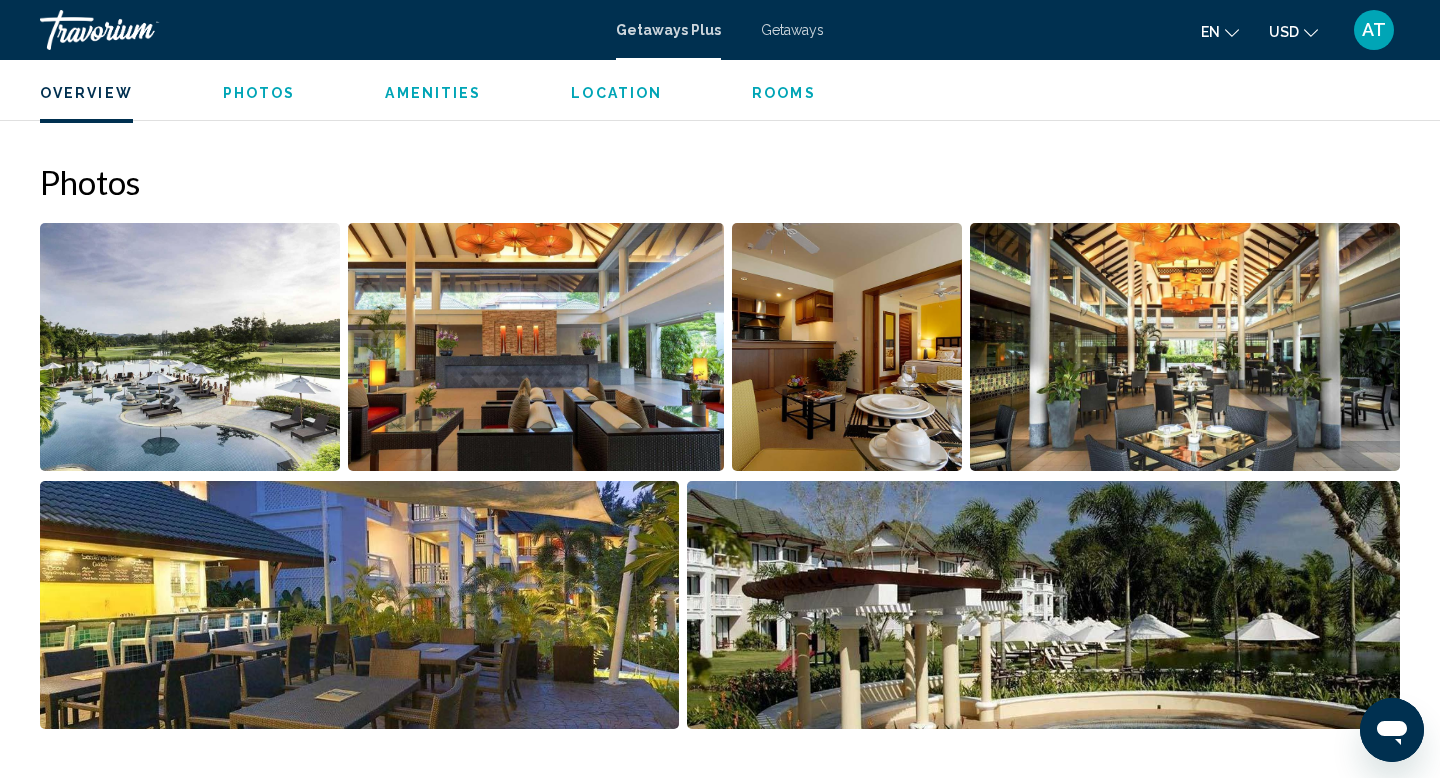 click on "Getaways" at bounding box center (792, 30) 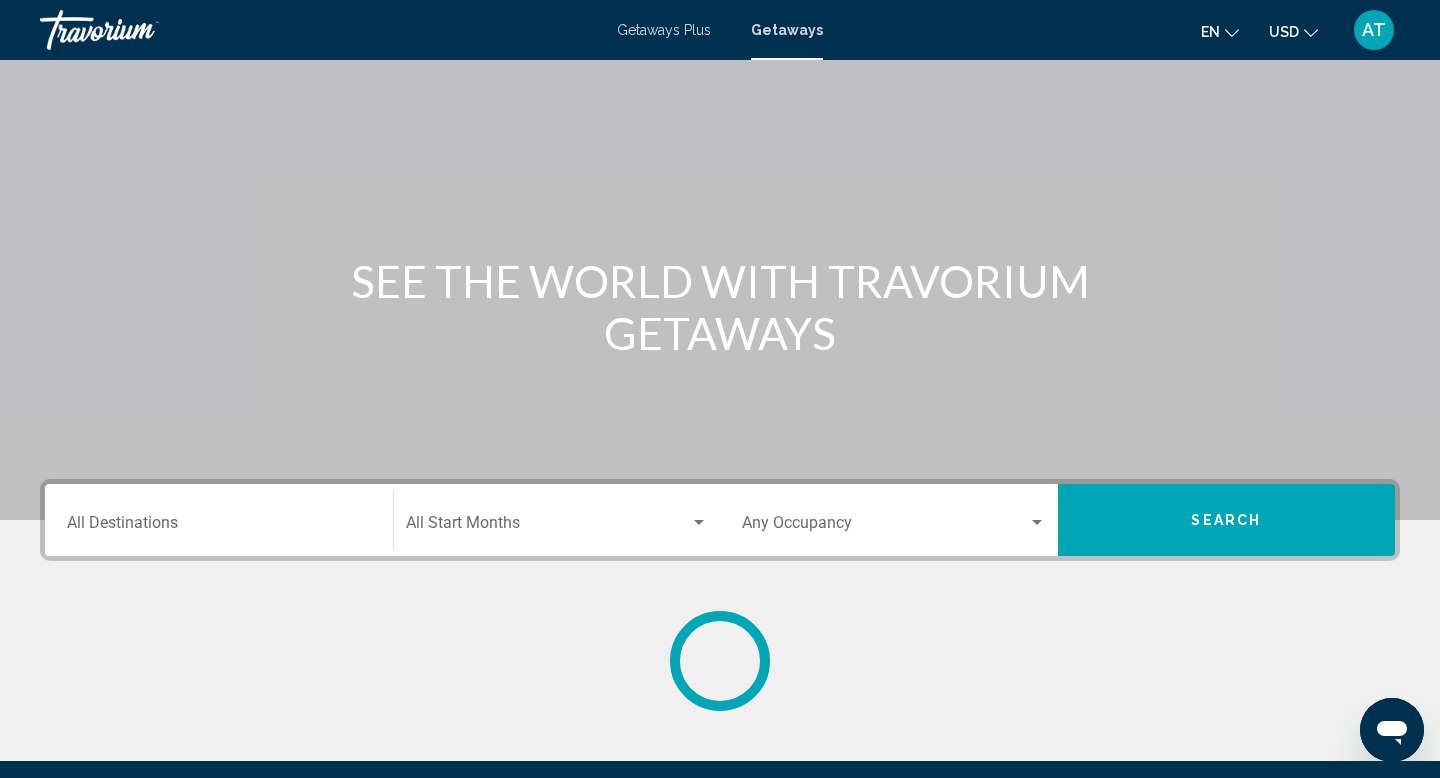 scroll, scrollTop: 298, scrollLeft: 0, axis: vertical 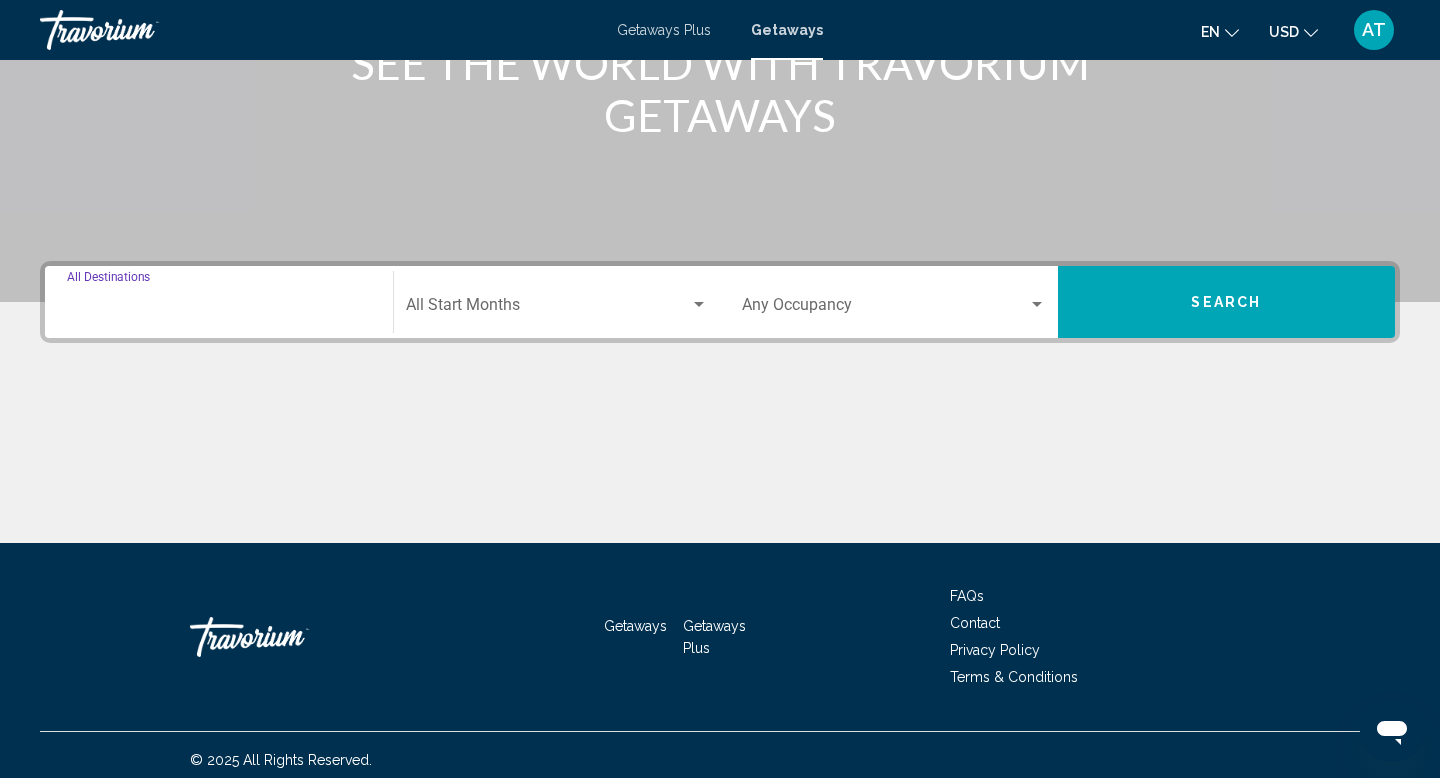 click on "Destination All Destinations" at bounding box center [219, 309] 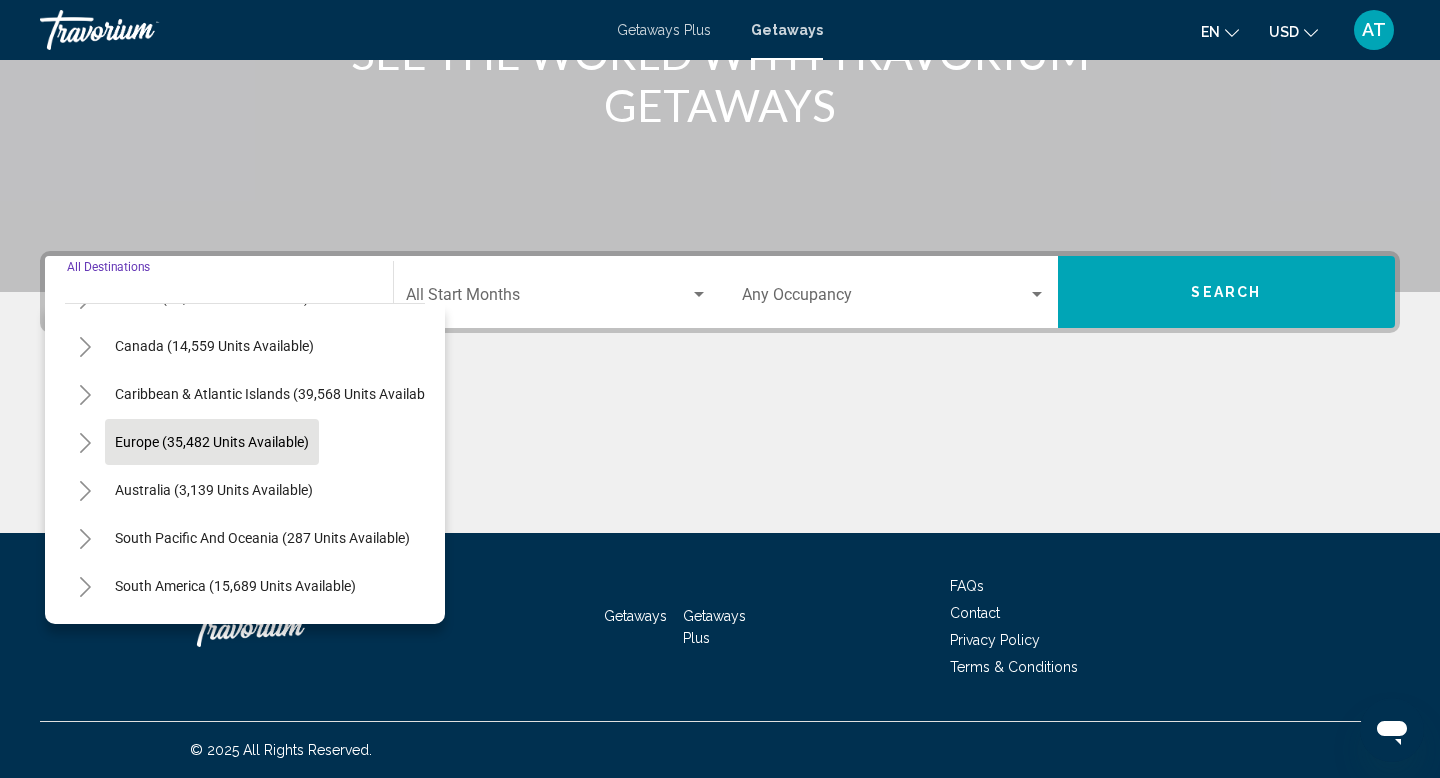 scroll, scrollTop: 324, scrollLeft: 0, axis: vertical 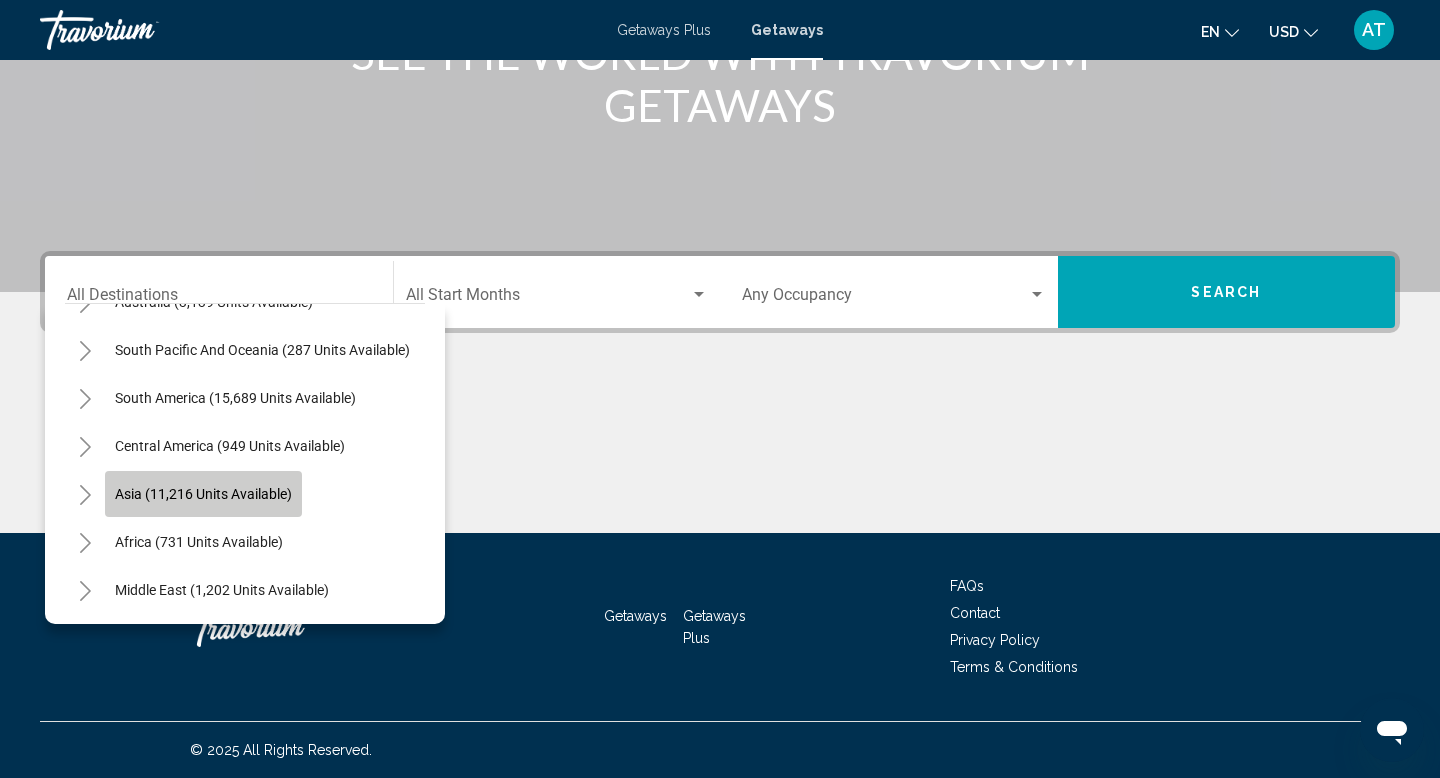 click on "Asia (11,216 units available)" 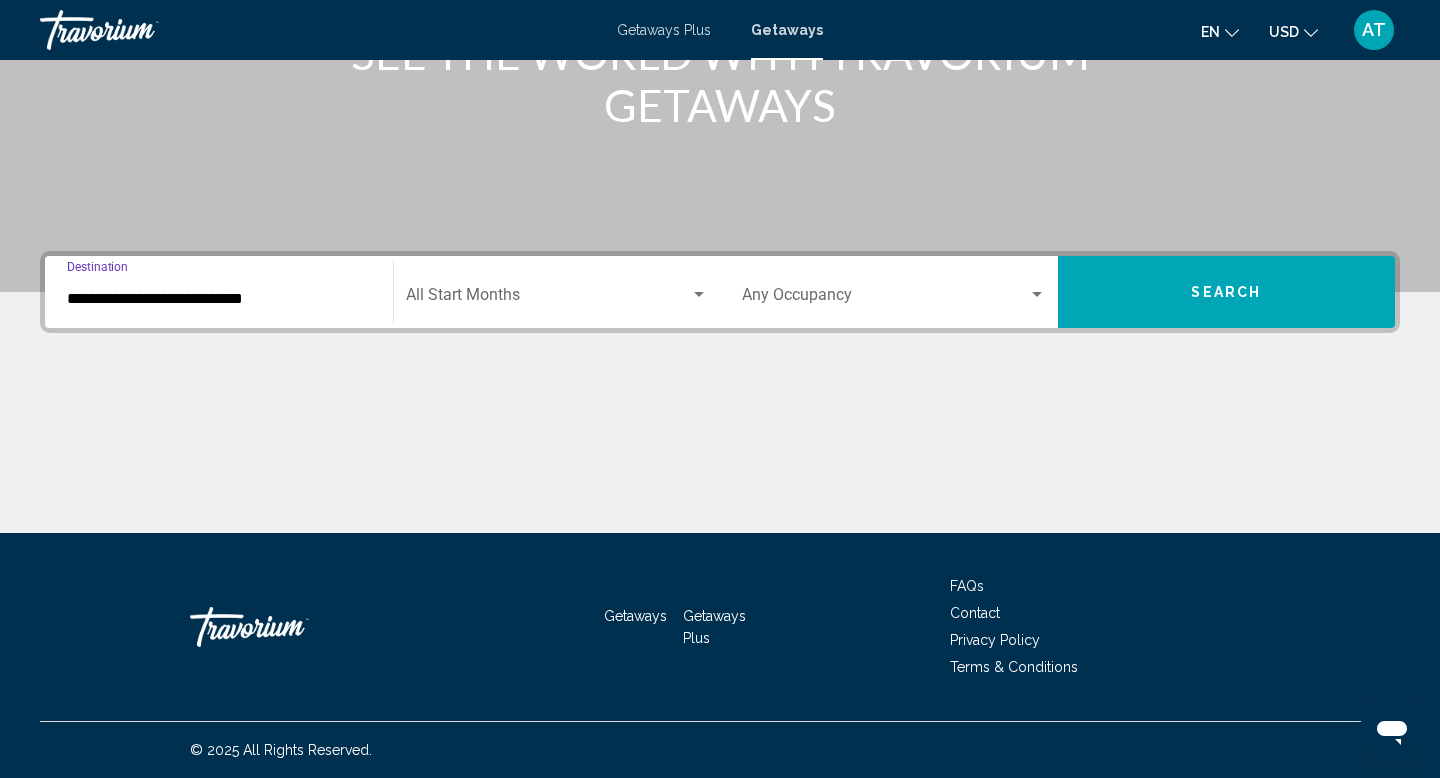 click on "**********" at bounding box center [219, 292] 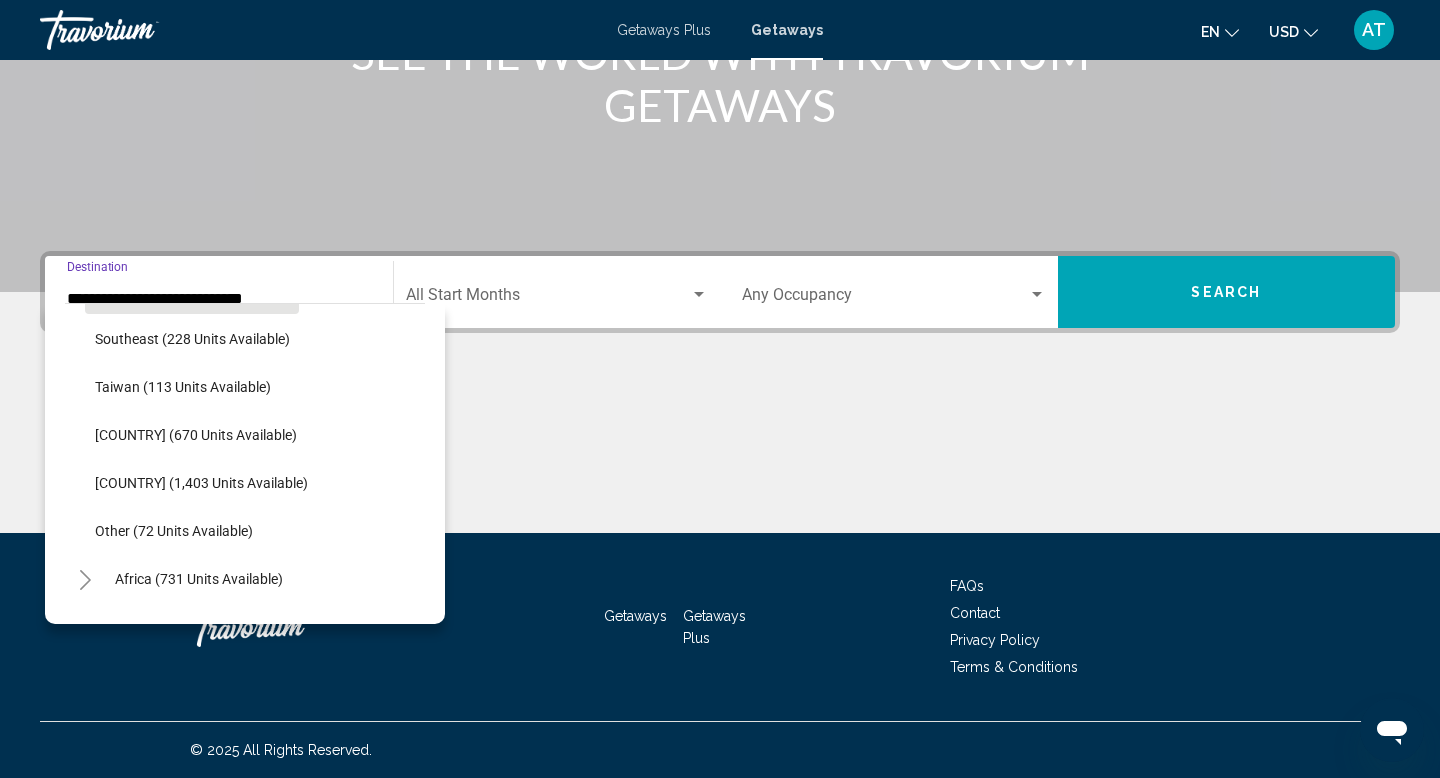 scroll, scrollTop: 1044, scrollLeft: 0, axis: vertical 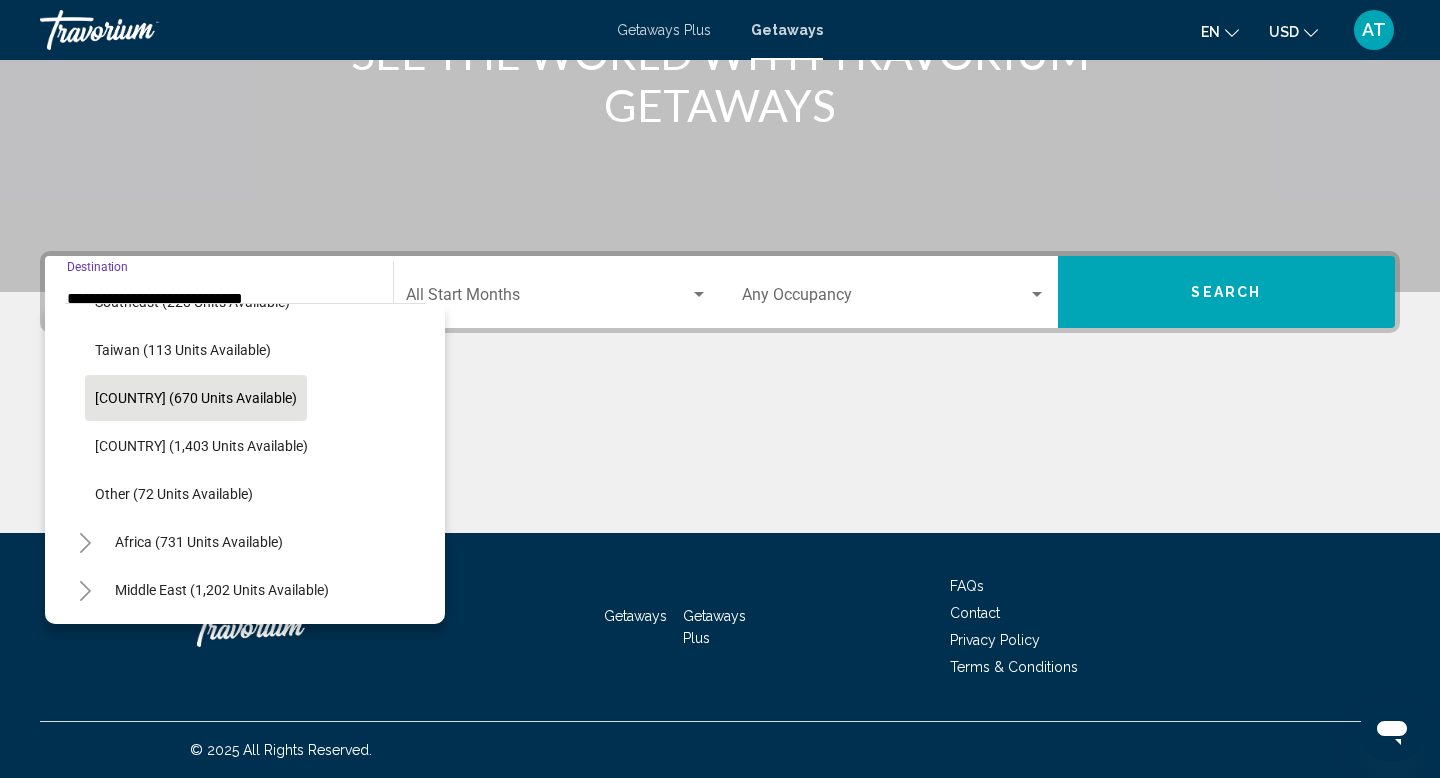 click on "Thailand (670 units available)" 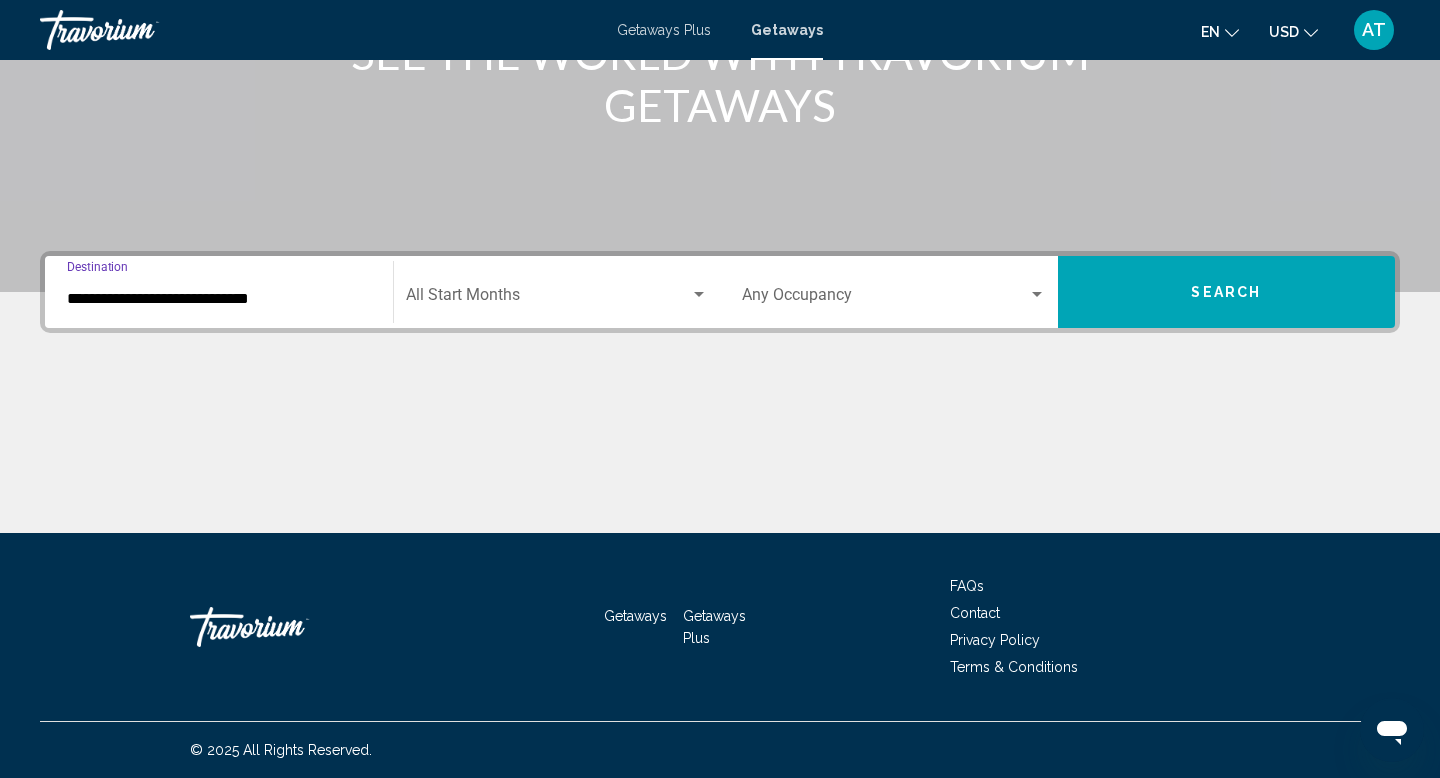 click on "Search" at bounding box center [1227, 292] 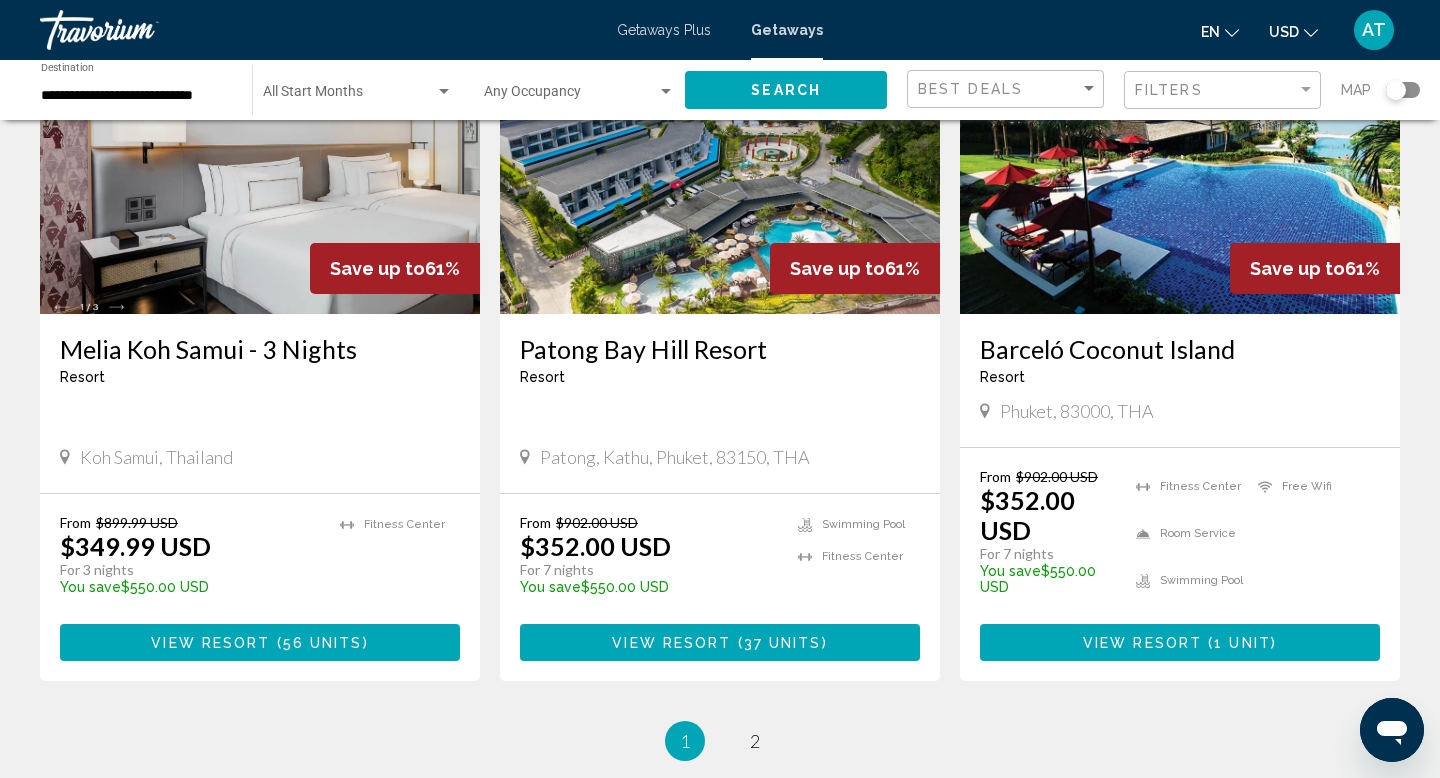 scroll, scrollTop: 2321, scrollLeft: 0, axis: vertical 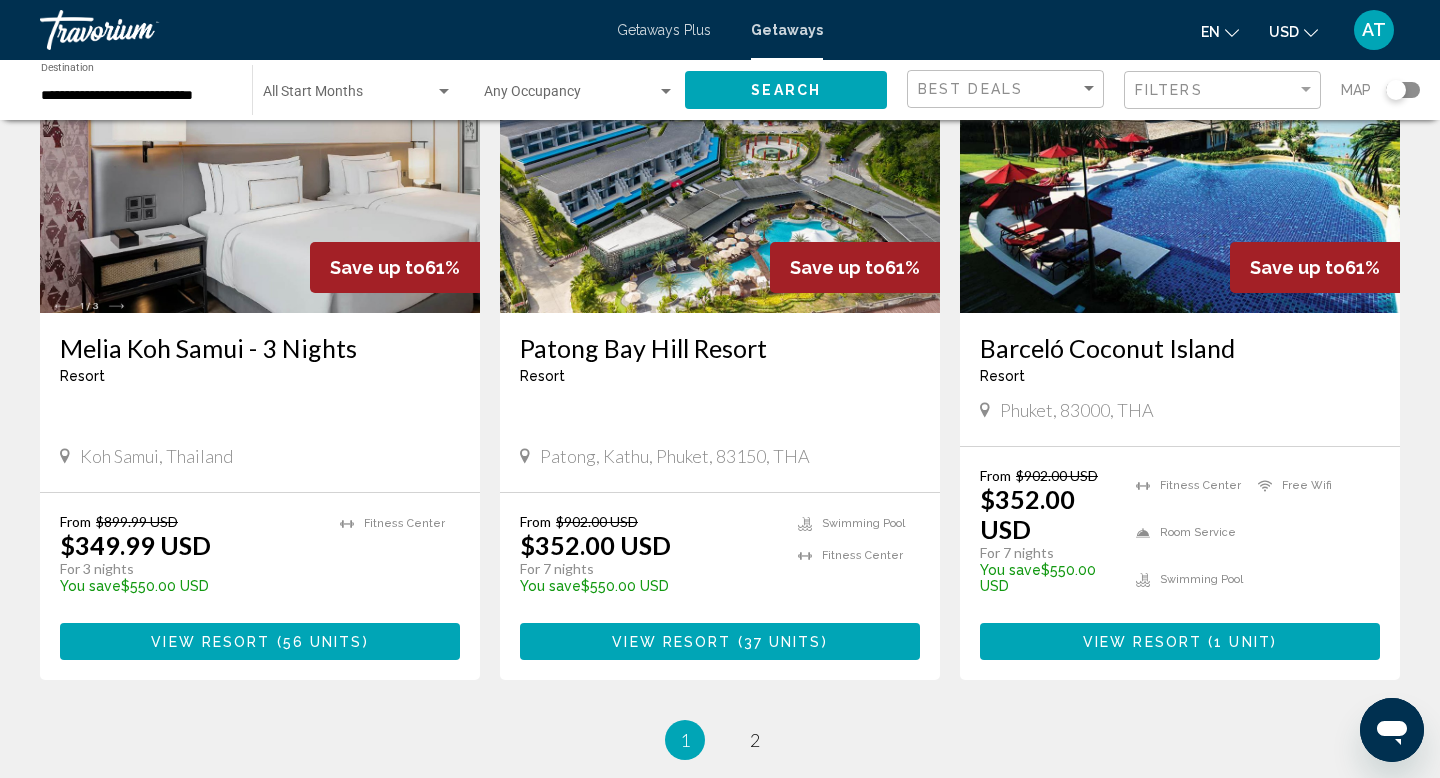 click on "View Resort" at bounding box center (210, 642) 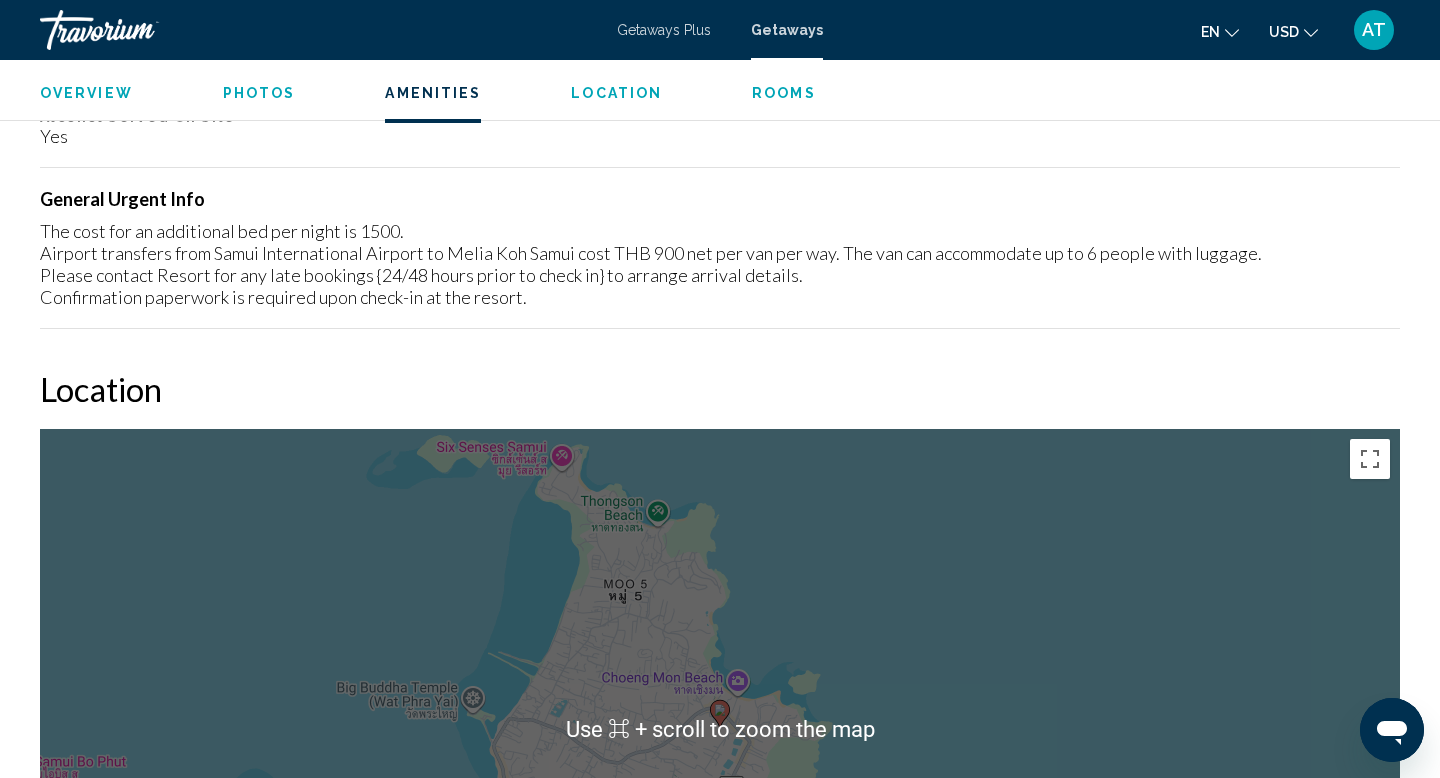 scroll, scrollTop: 2245, scrollLeft: 0, axis: vertical 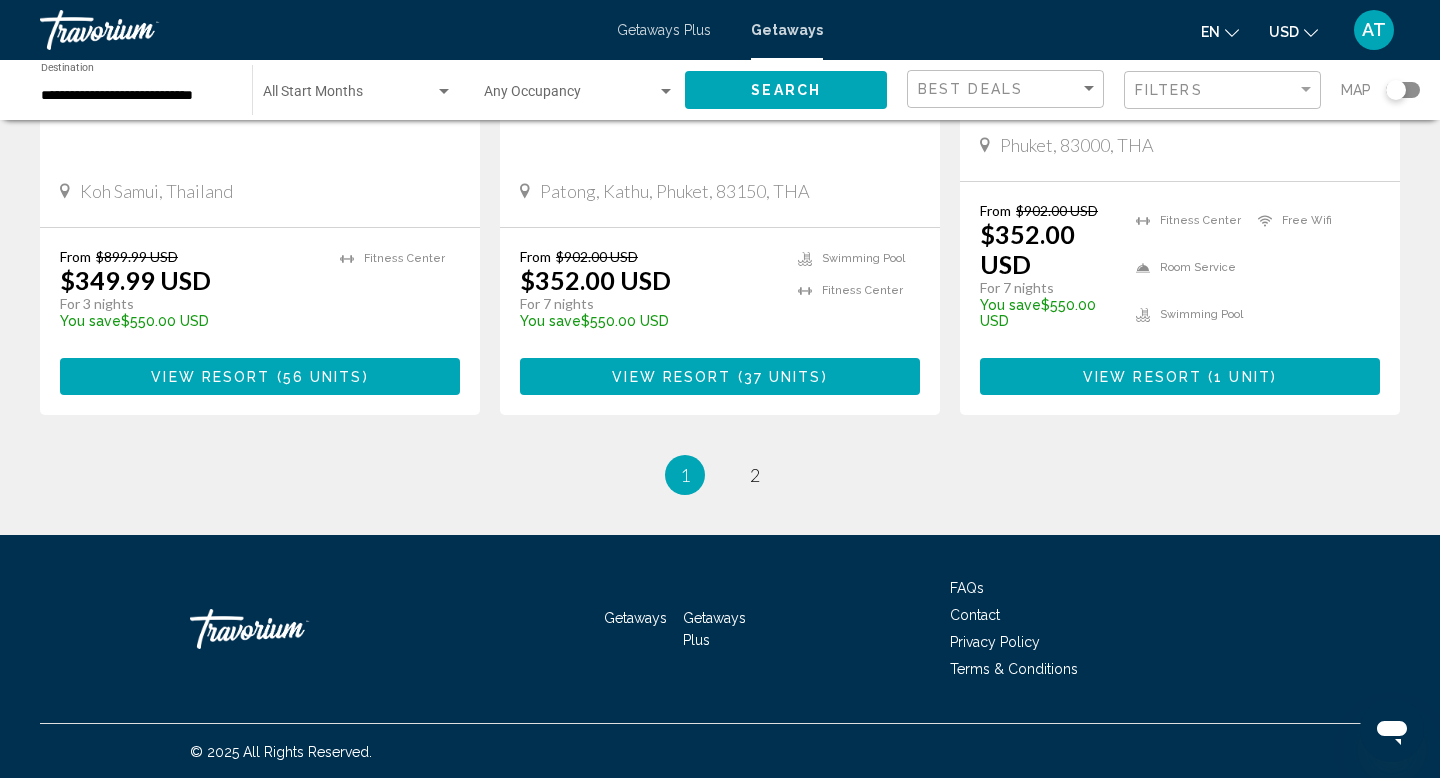 click on "View Resort" at bounding box center (671, 377) 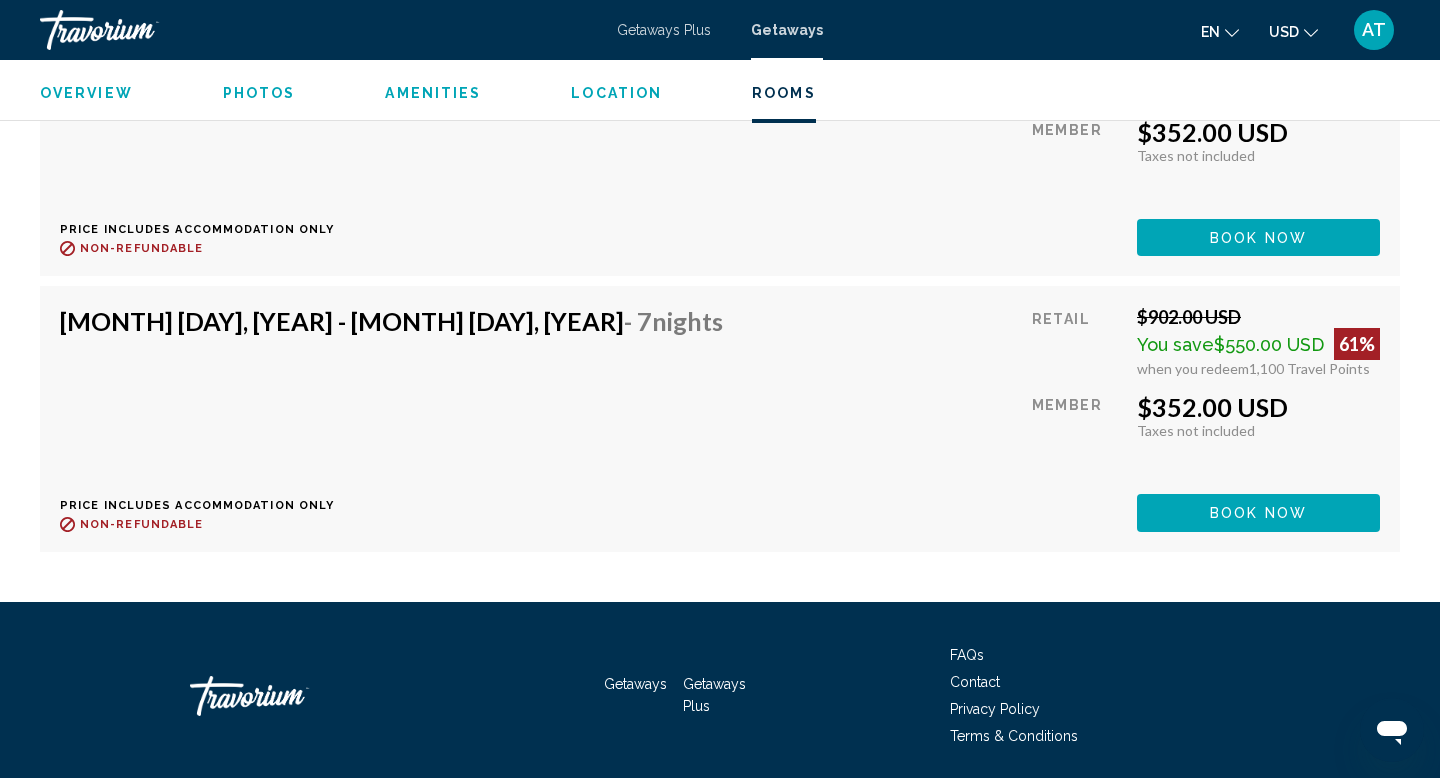 scroll, scrollTop: 7886, scrollLeft: 0, axis: vertical 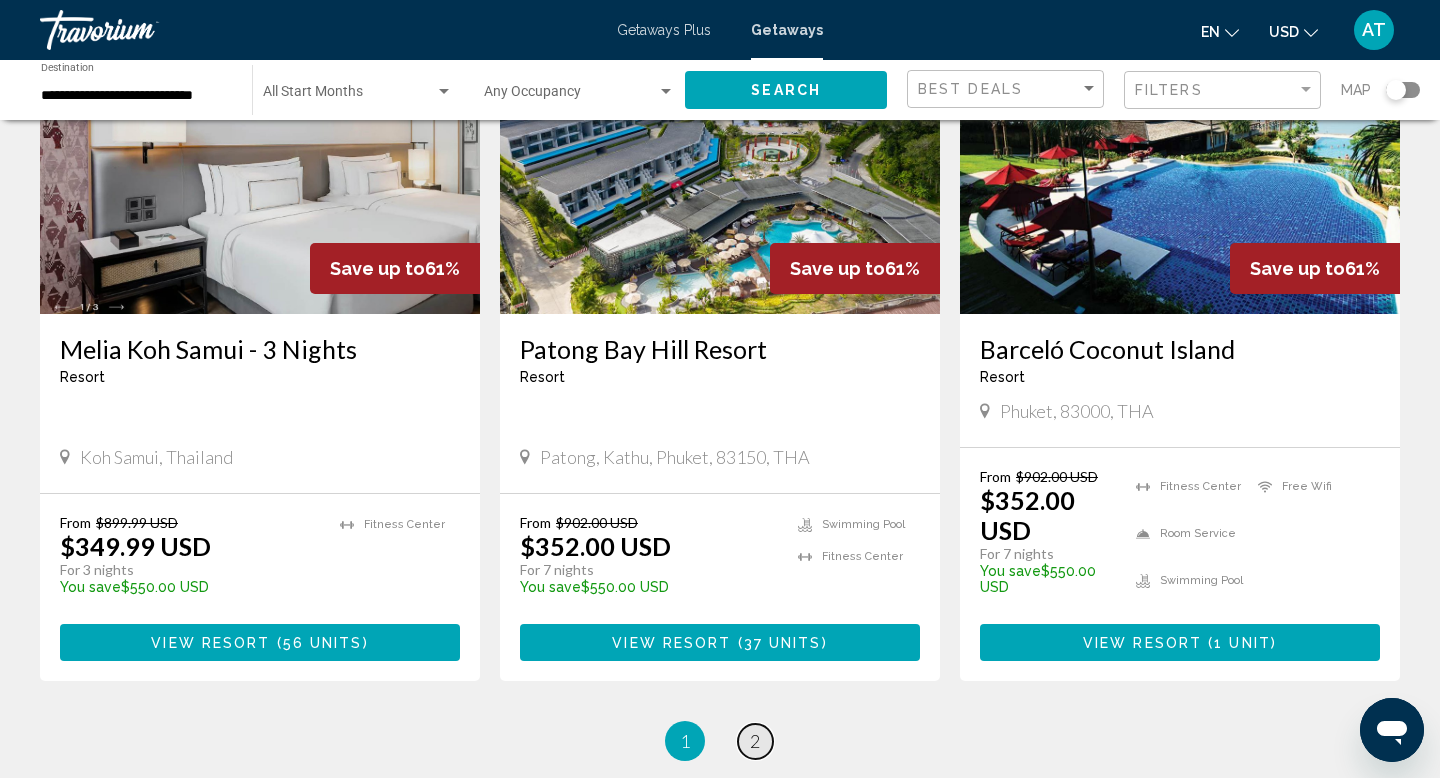 click on "2" at bounding box center (755, 741) 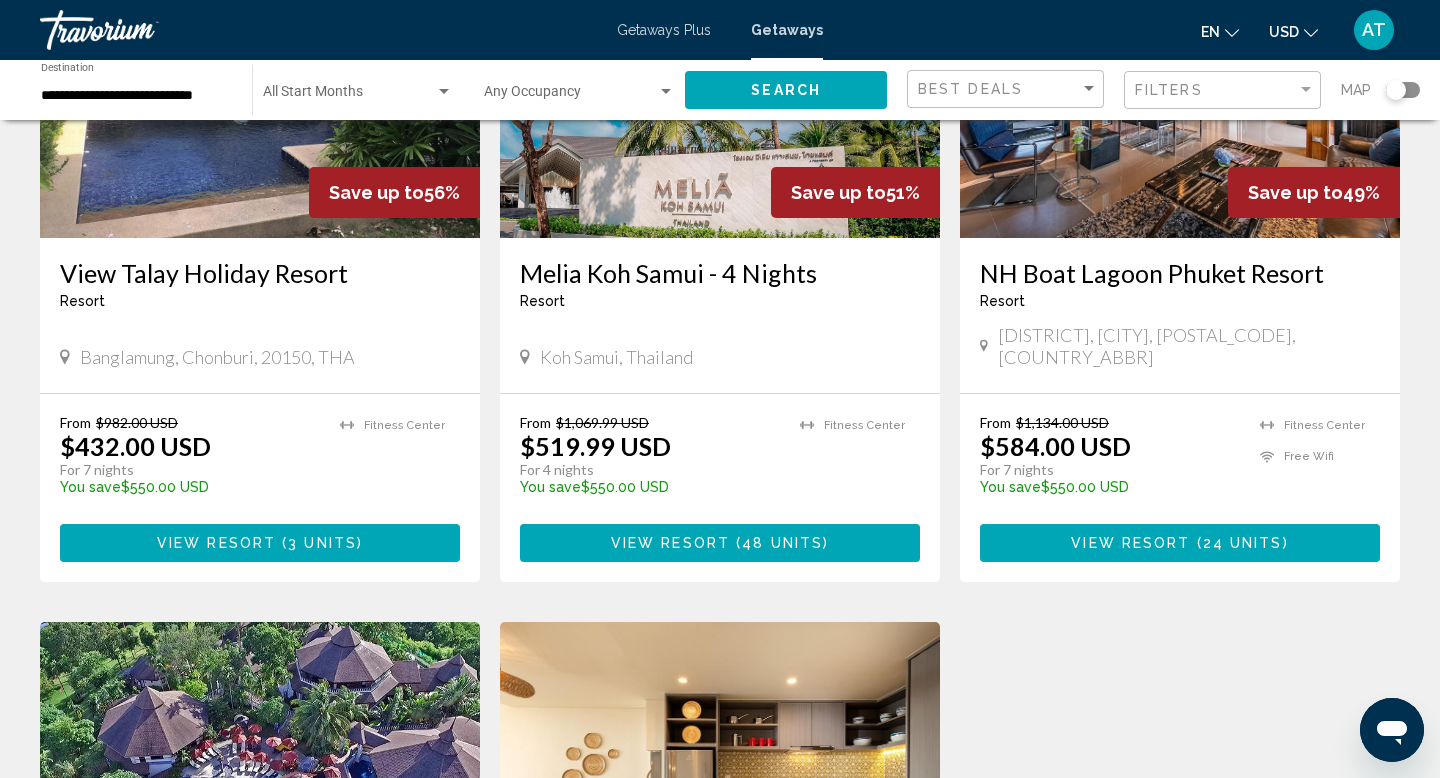 scroll, scrollTop: 1083, scrollLeft: 0, axis: vertical 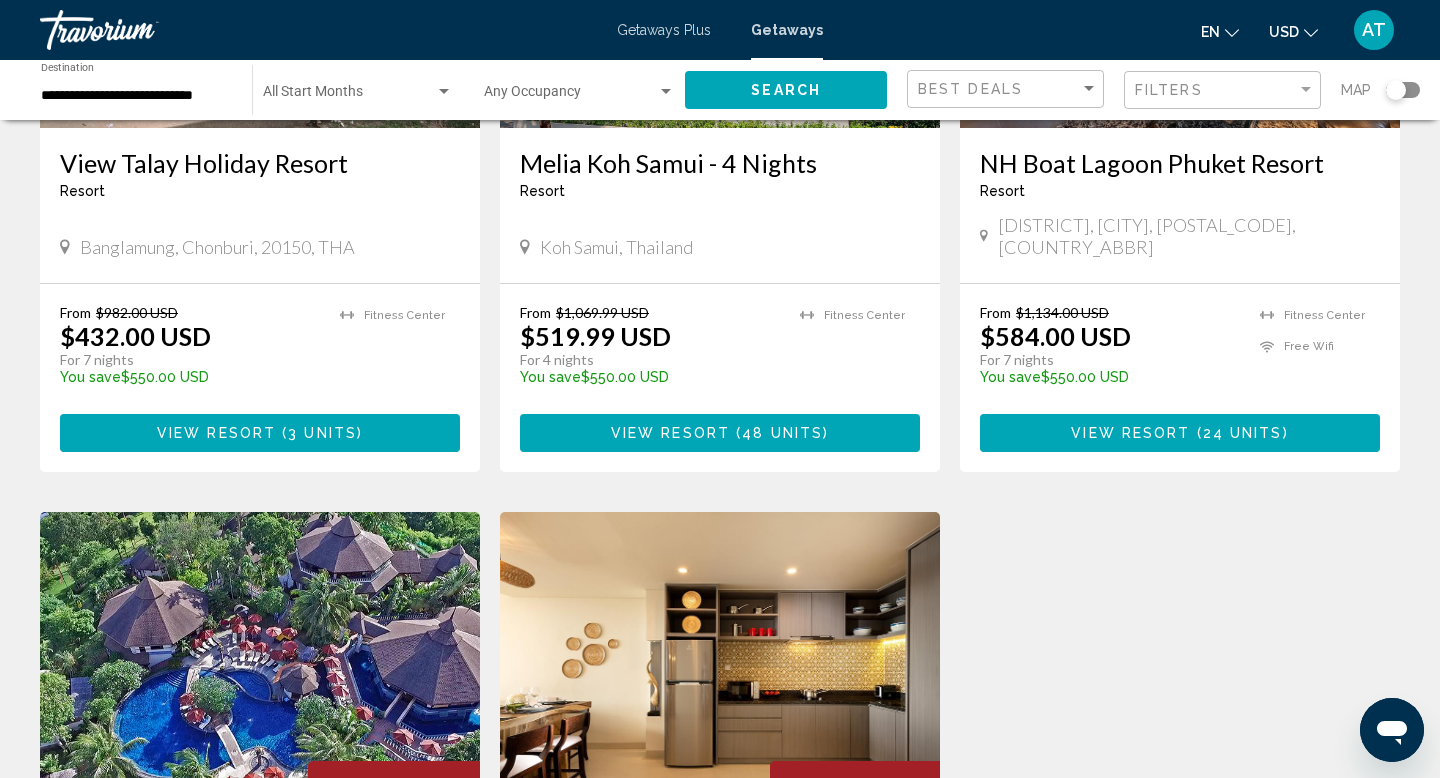 click on "48 units" at bounding box center [782, 434] 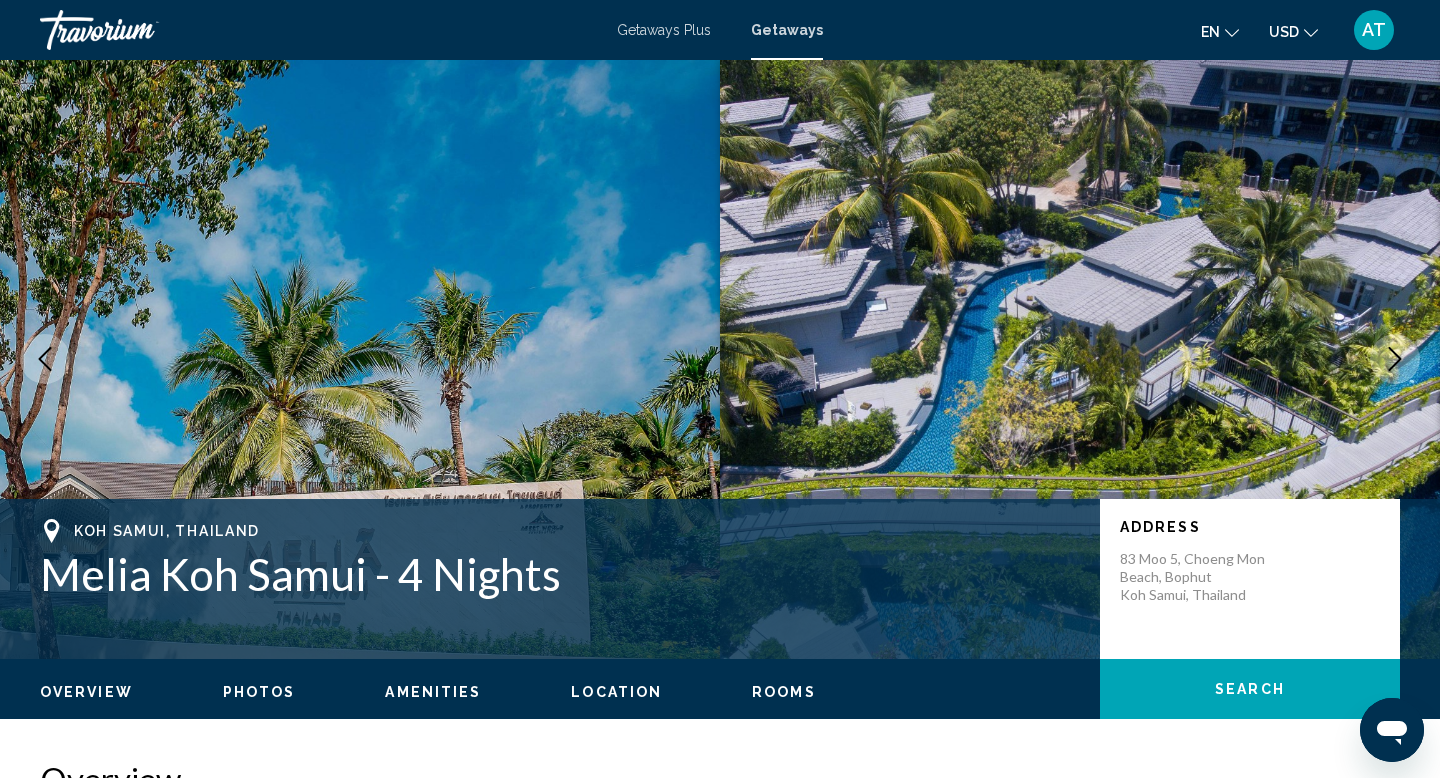scroll, scrollTop: 0, scrollLeft: 0, axis: both 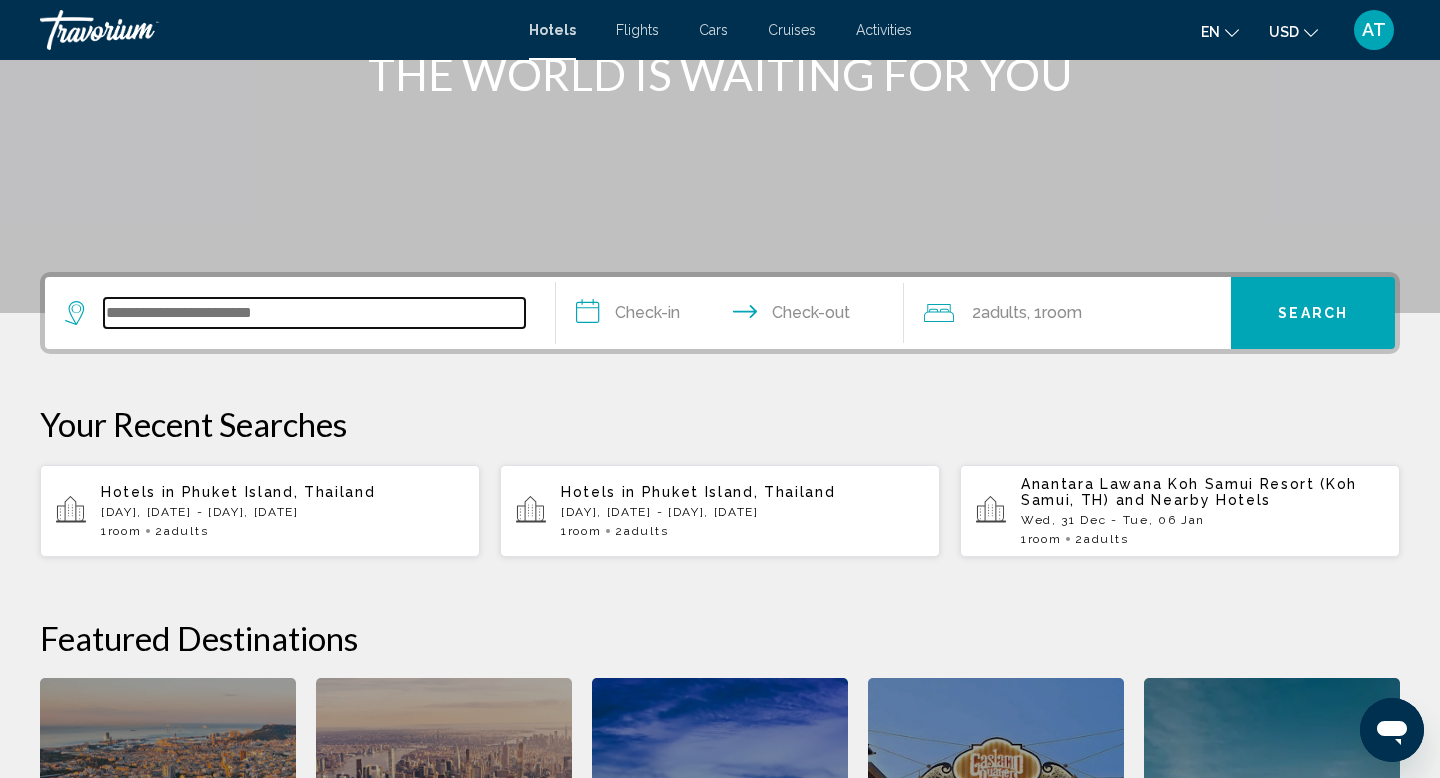 click at bounding box center (314, 313) 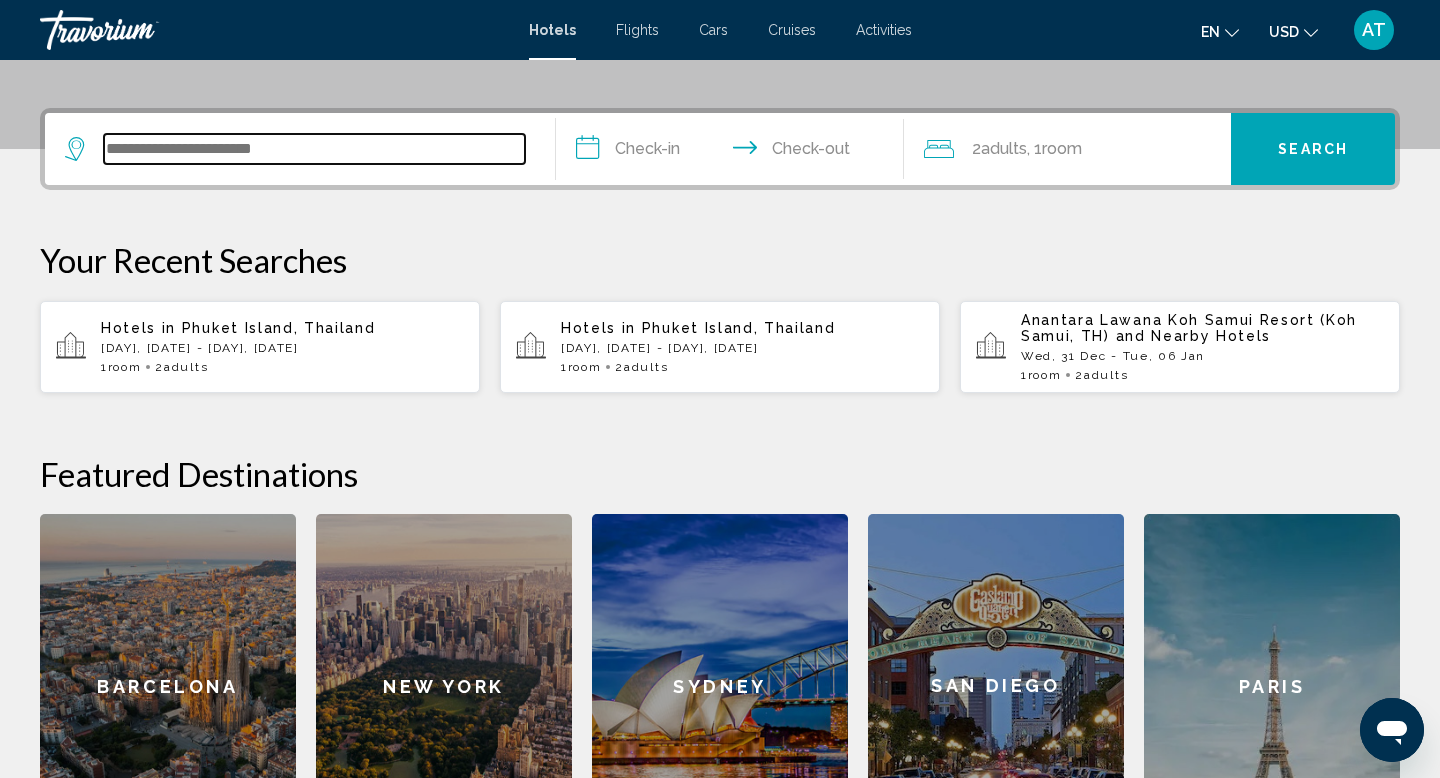 scroll, scrollTop: 494, scrollLeft: 0, axis: vertical 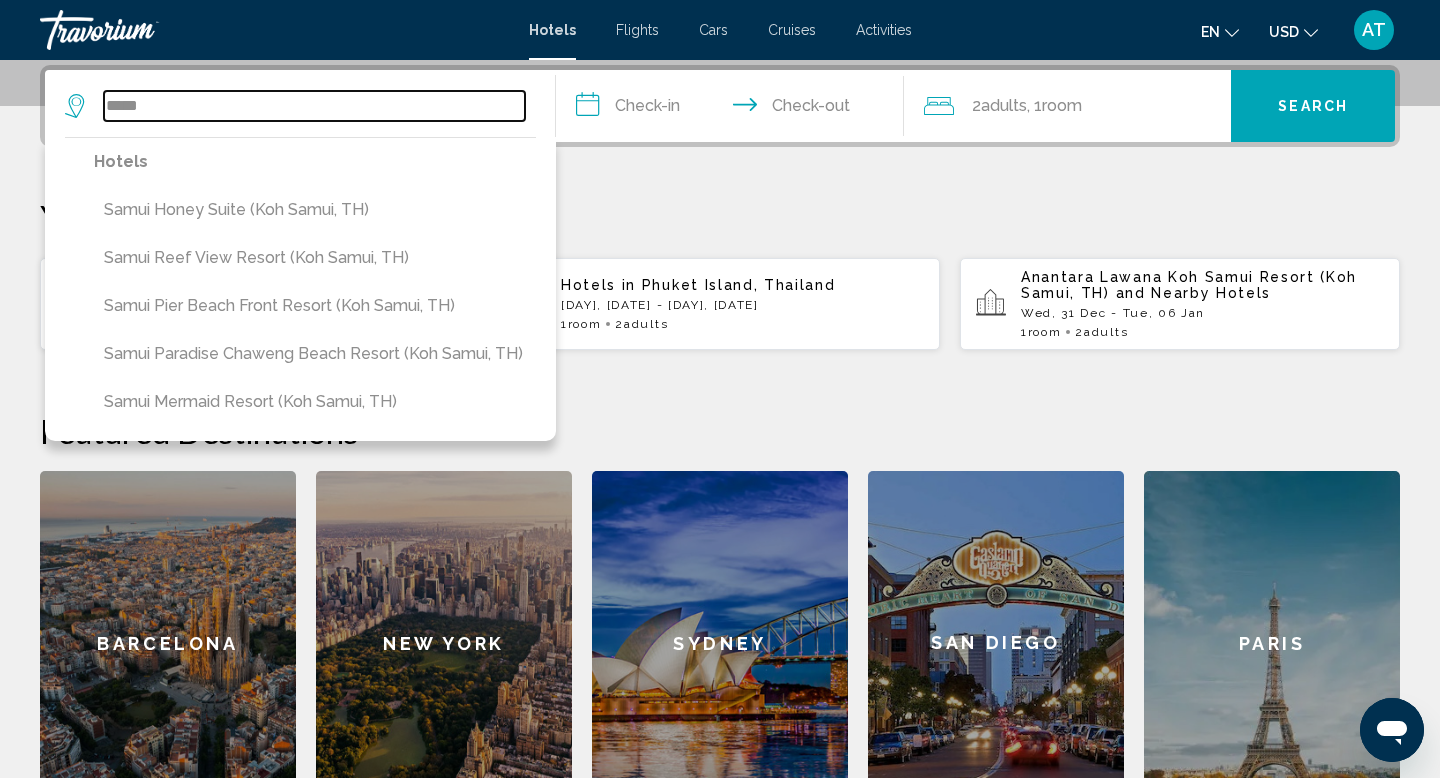 click on "*****" at bounding box center (314, 106) 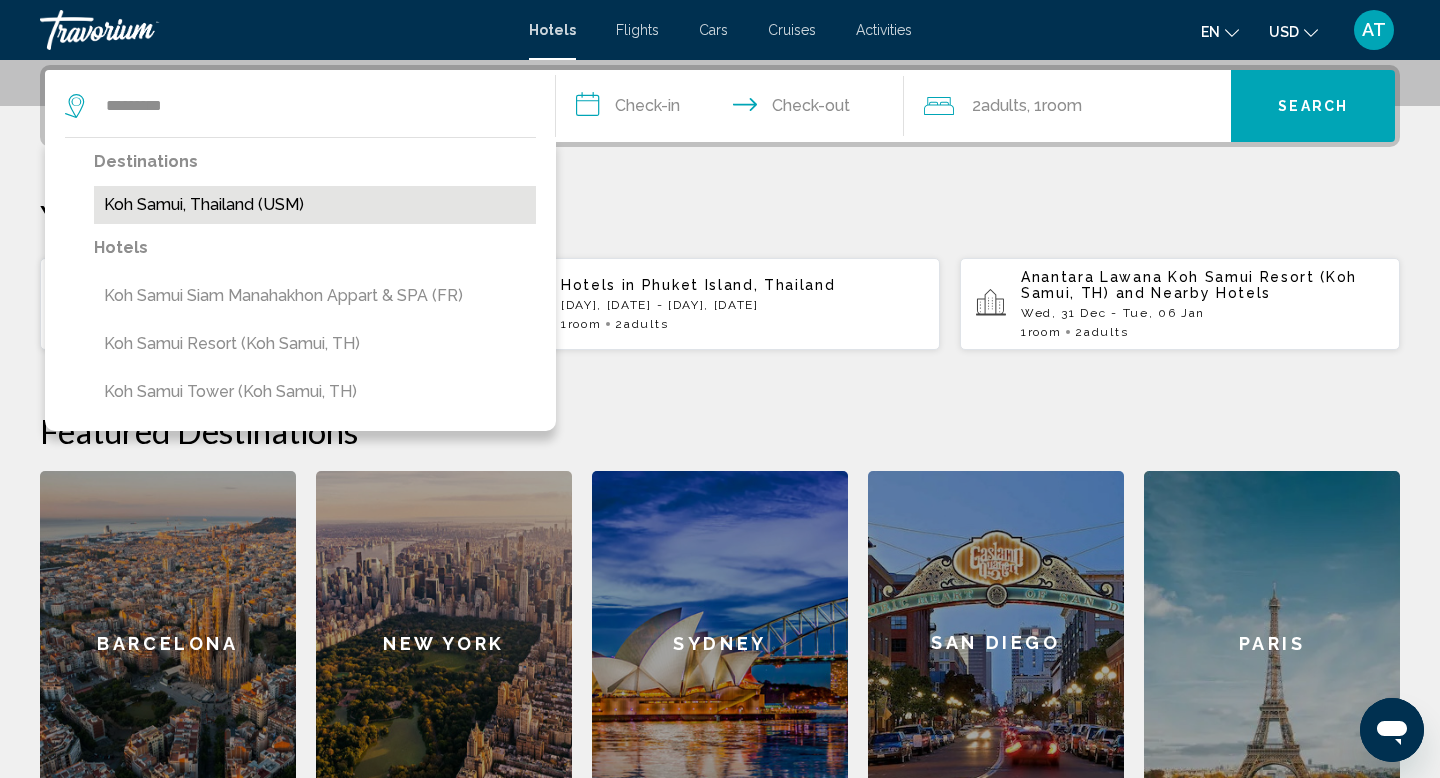 click on "Koh Samui, Thailand (USM)" at bounding box center (315, 205) 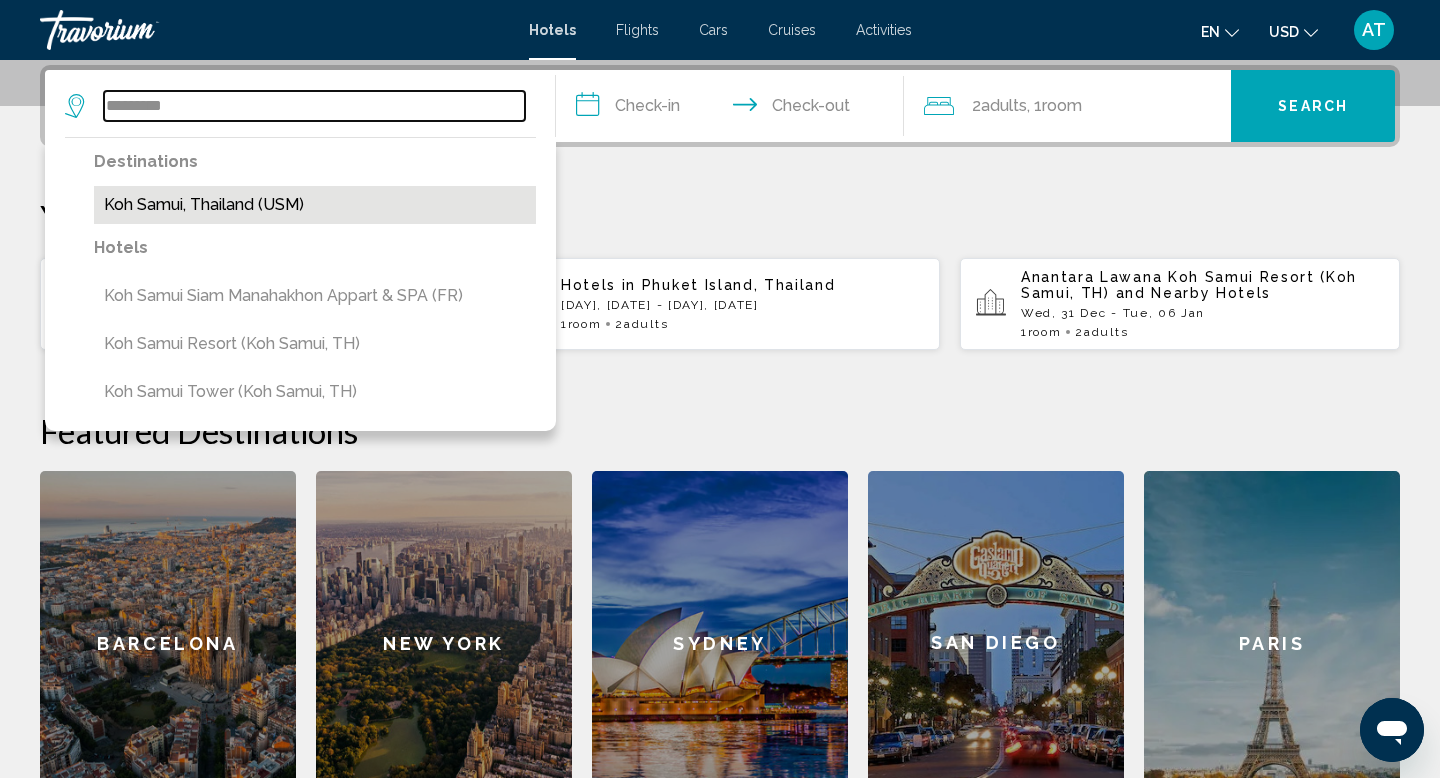 type on "**********" 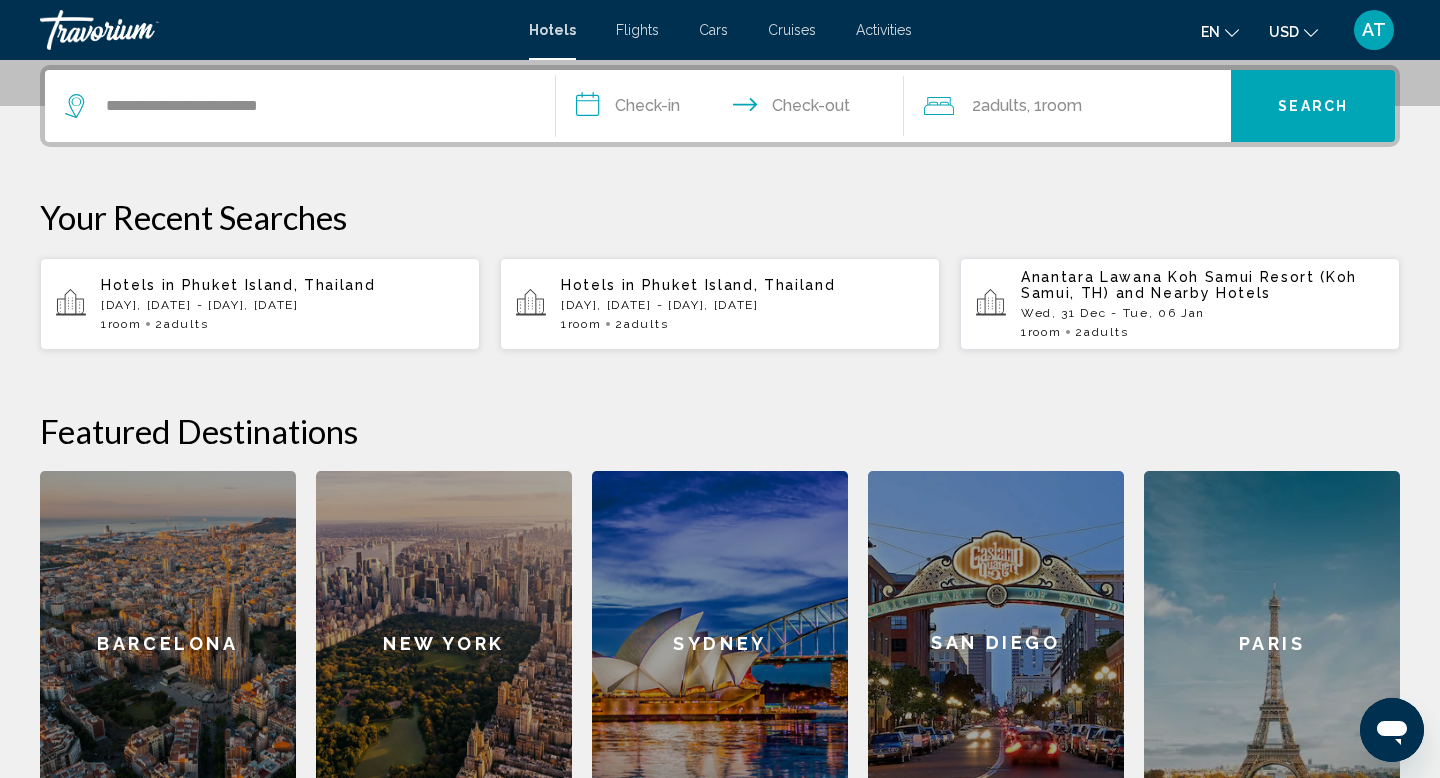 click on "**********" at bounding box center (734, 109) 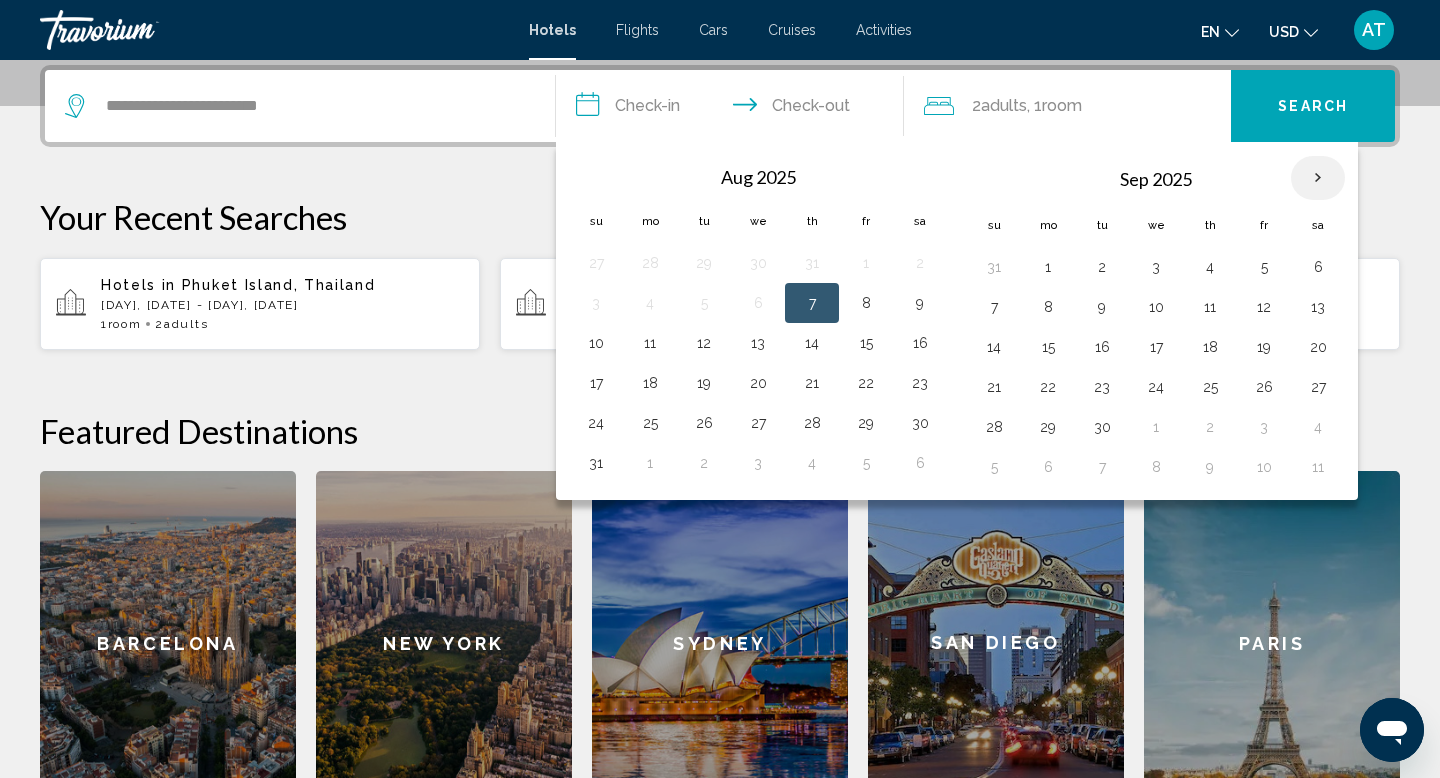click at bounding box center [1318, 178] 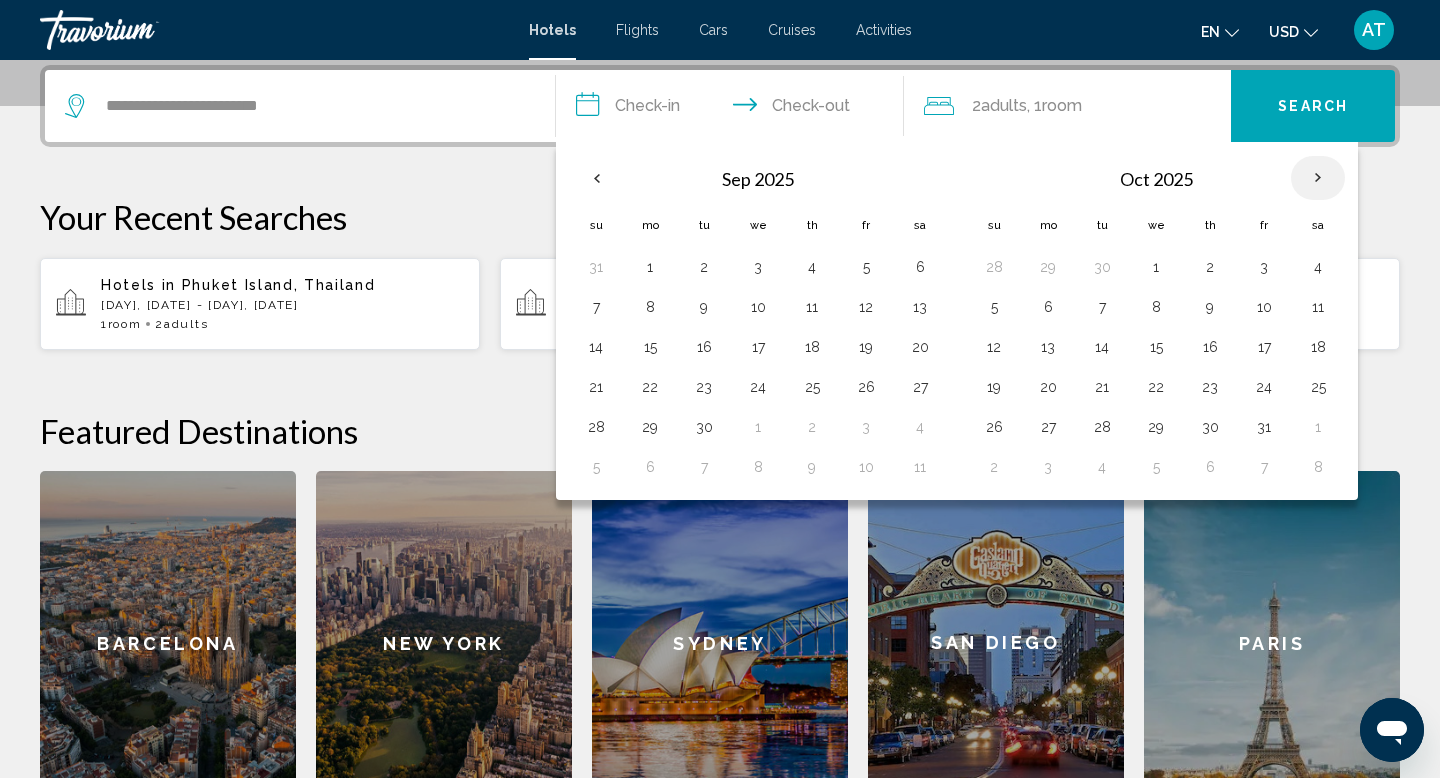 click at bounding box center [1318, 178] 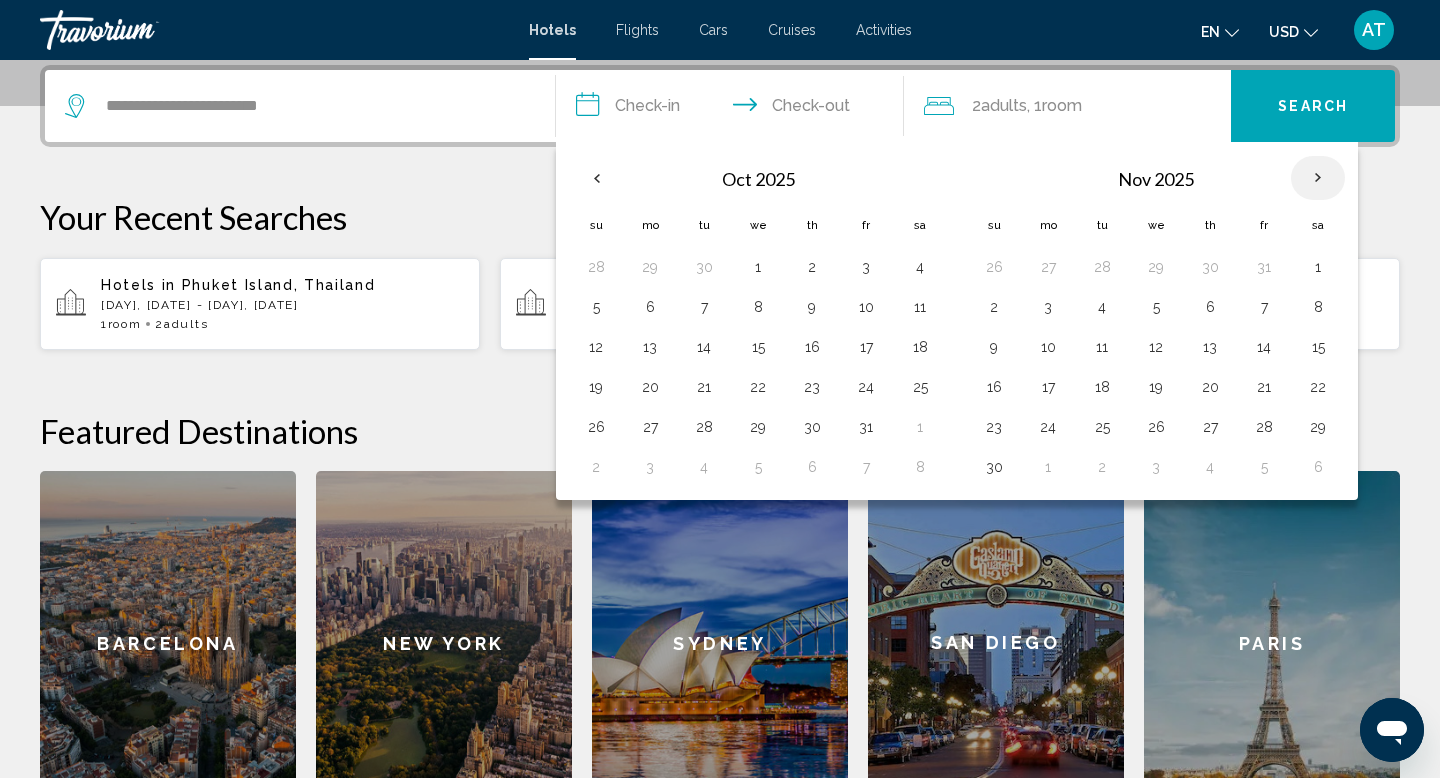 click at bounding box center (1318, 178) 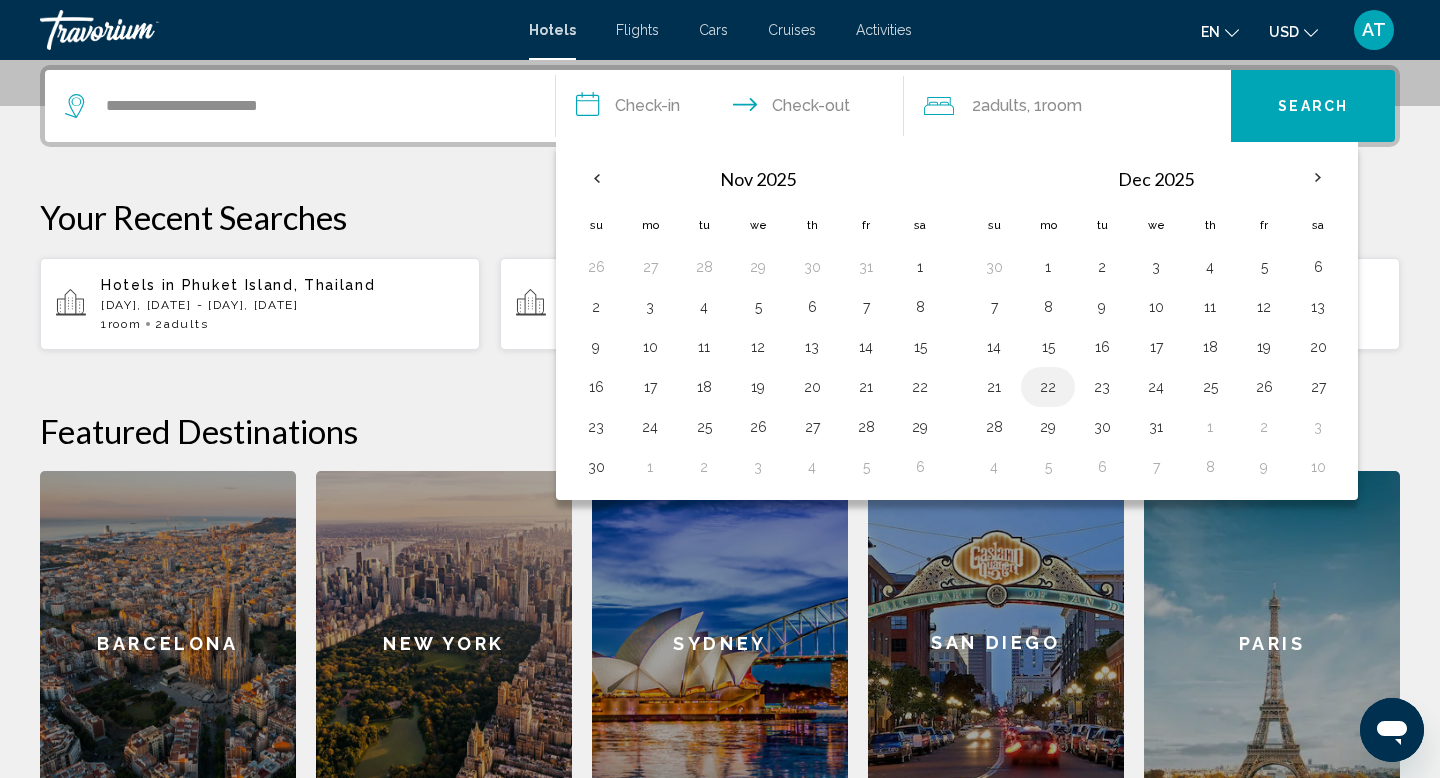 click on "22" at bounding box center [1048, 387] 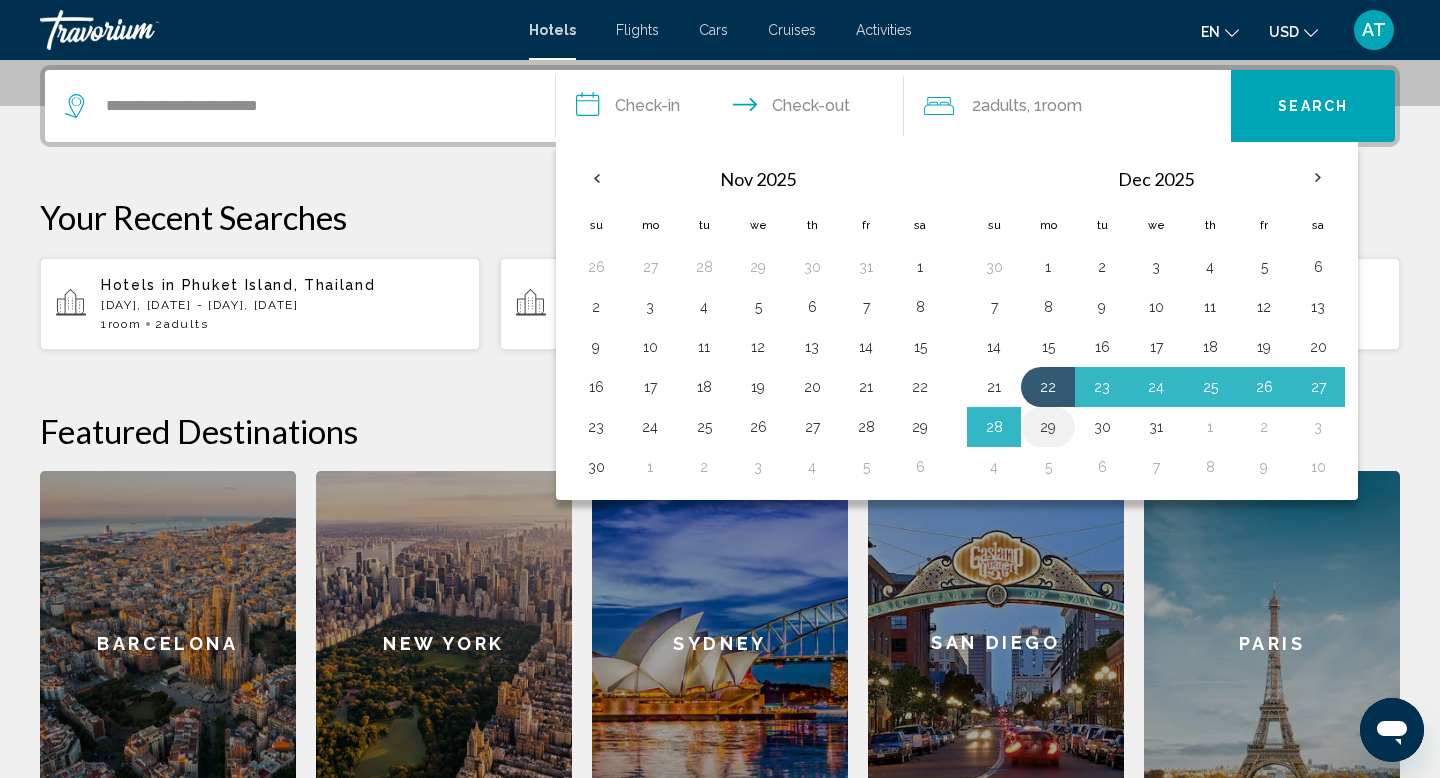 click on "29" at bounding box center [1048, 427] 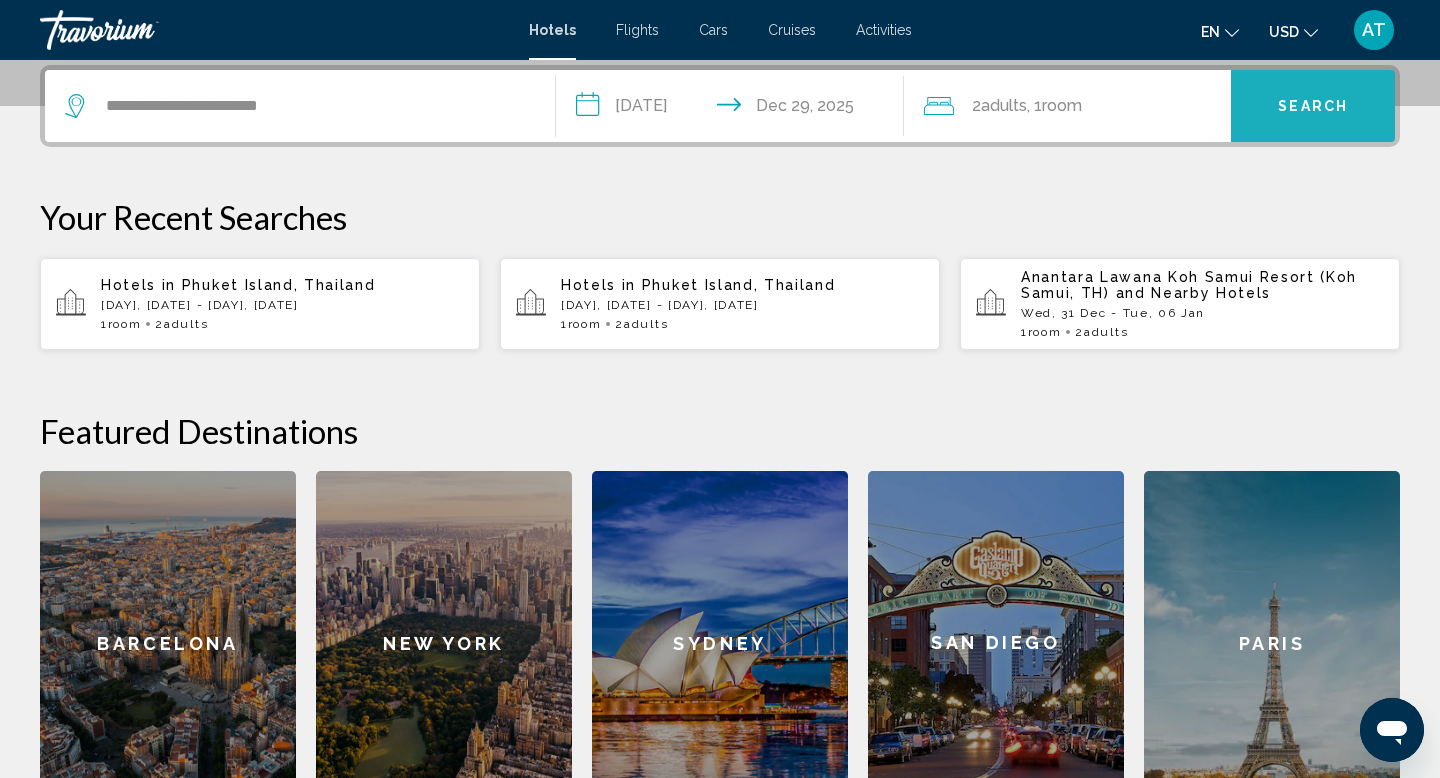 click on "Search" at bounding box center (1313, 106) 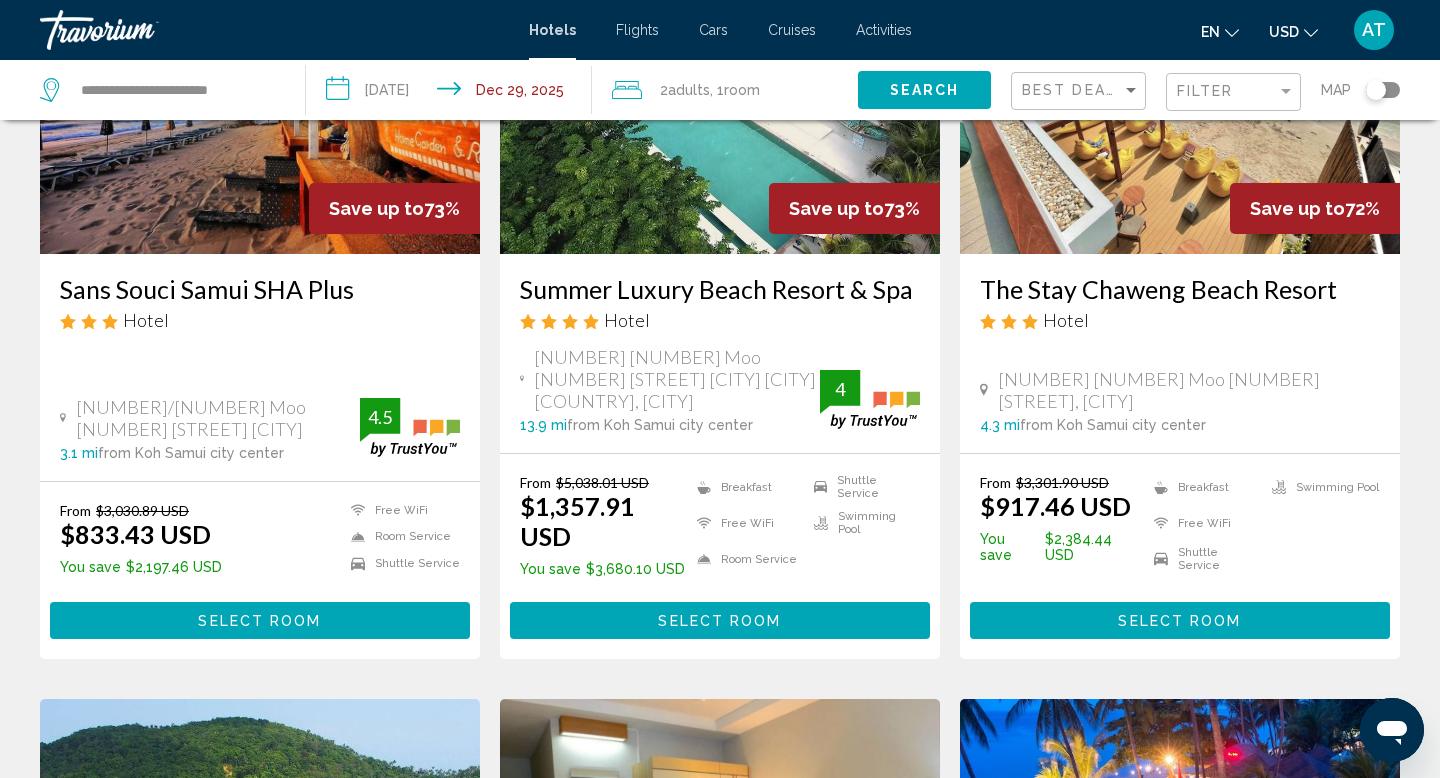scroll, scrollTop: 263, scrollLeft: 0, axis: vertical 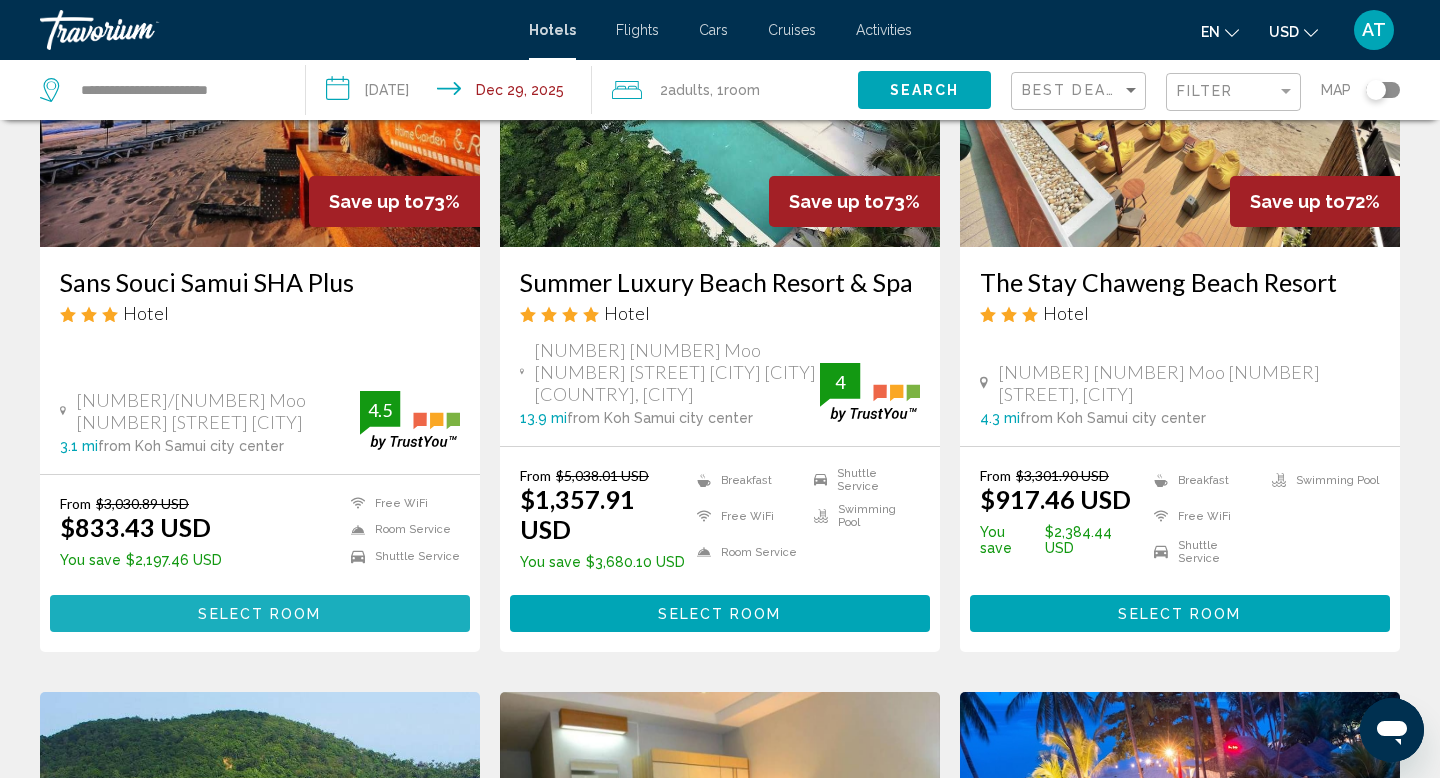 click on "Select Room" at bounding box center (259, 614) 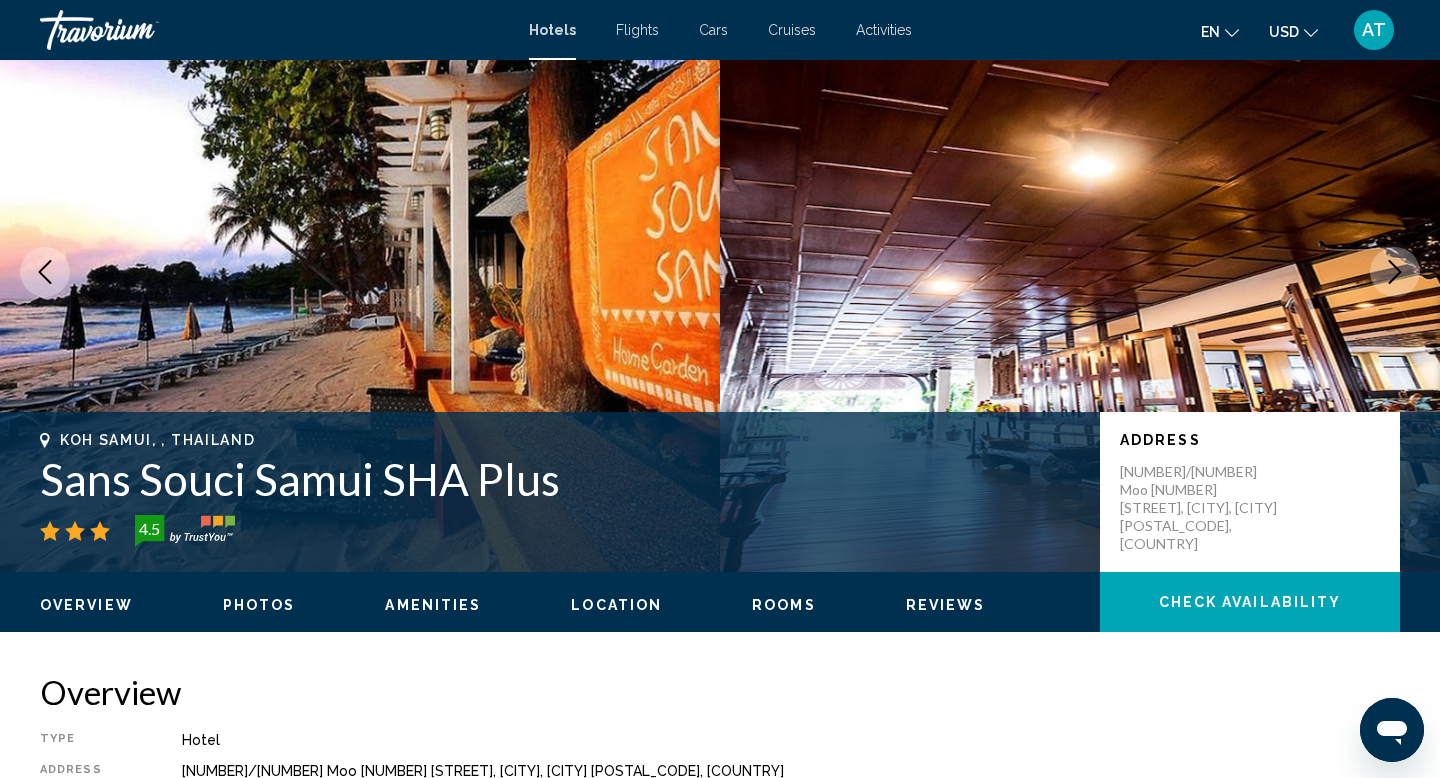 scroll, scrollTop: 84, scrollLeft: 0, axis: vertical 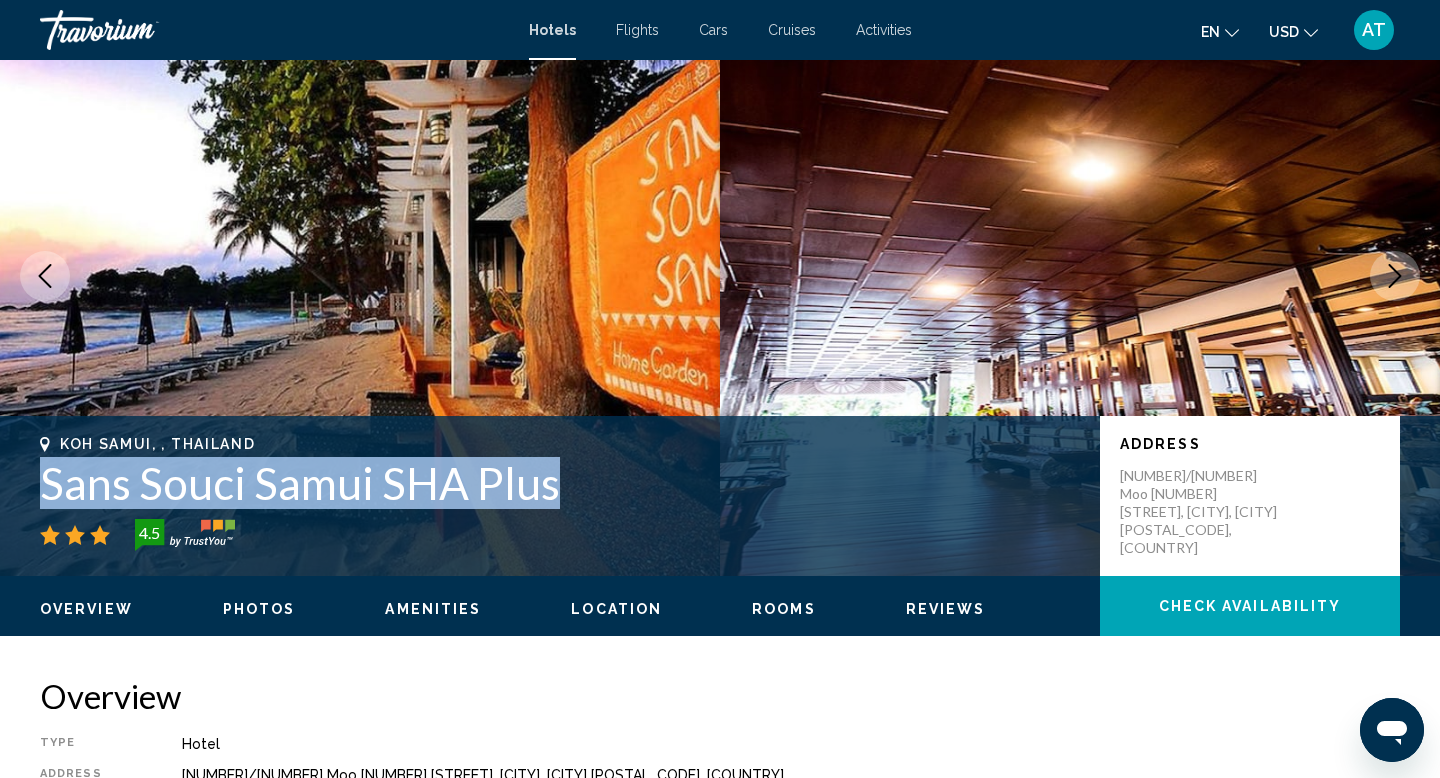 drag, startPoint x: 566, startPoint y: 505, endPoint x: 38, endPoint y: 491, distance: 528.18555 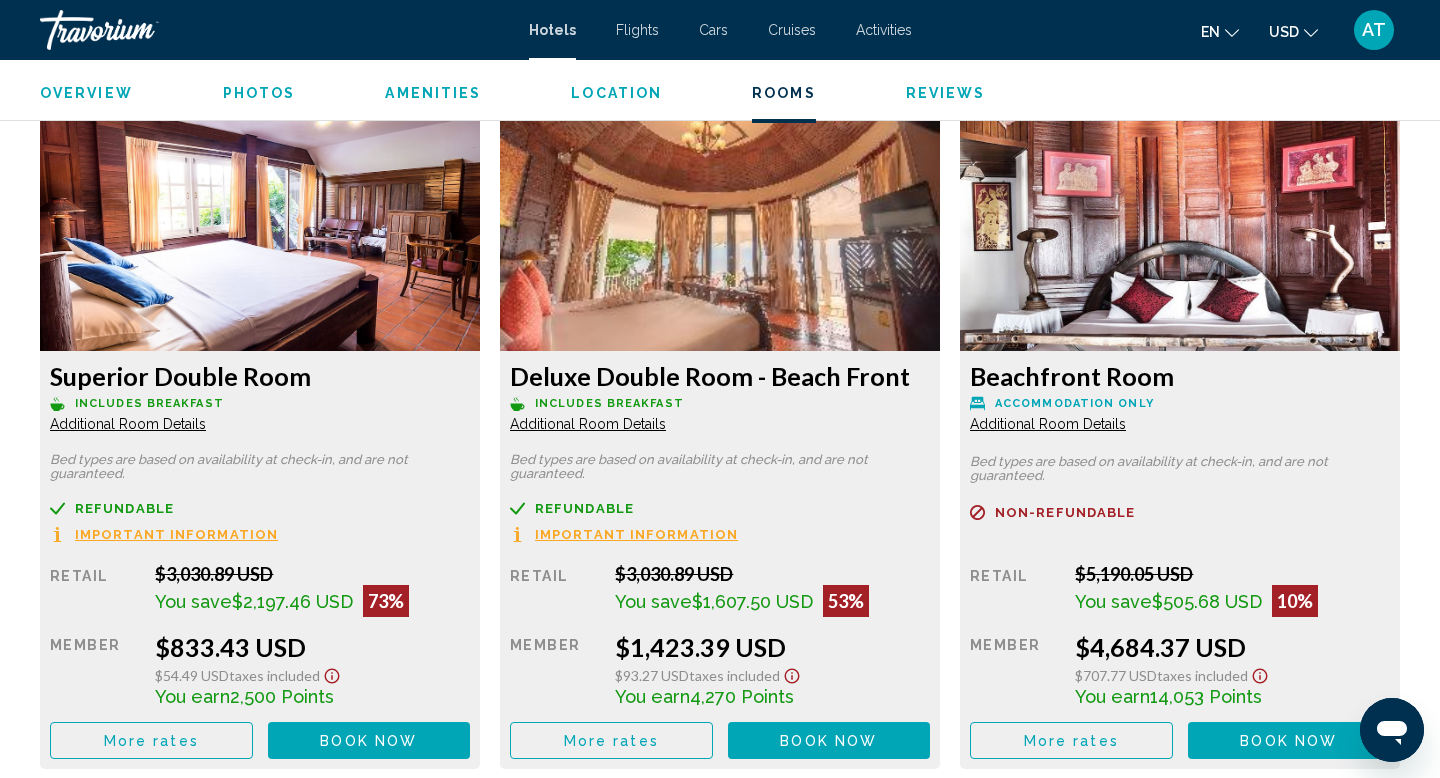 scroll, scrollTop: 2740, scrollLeft: 0, axis: vertical 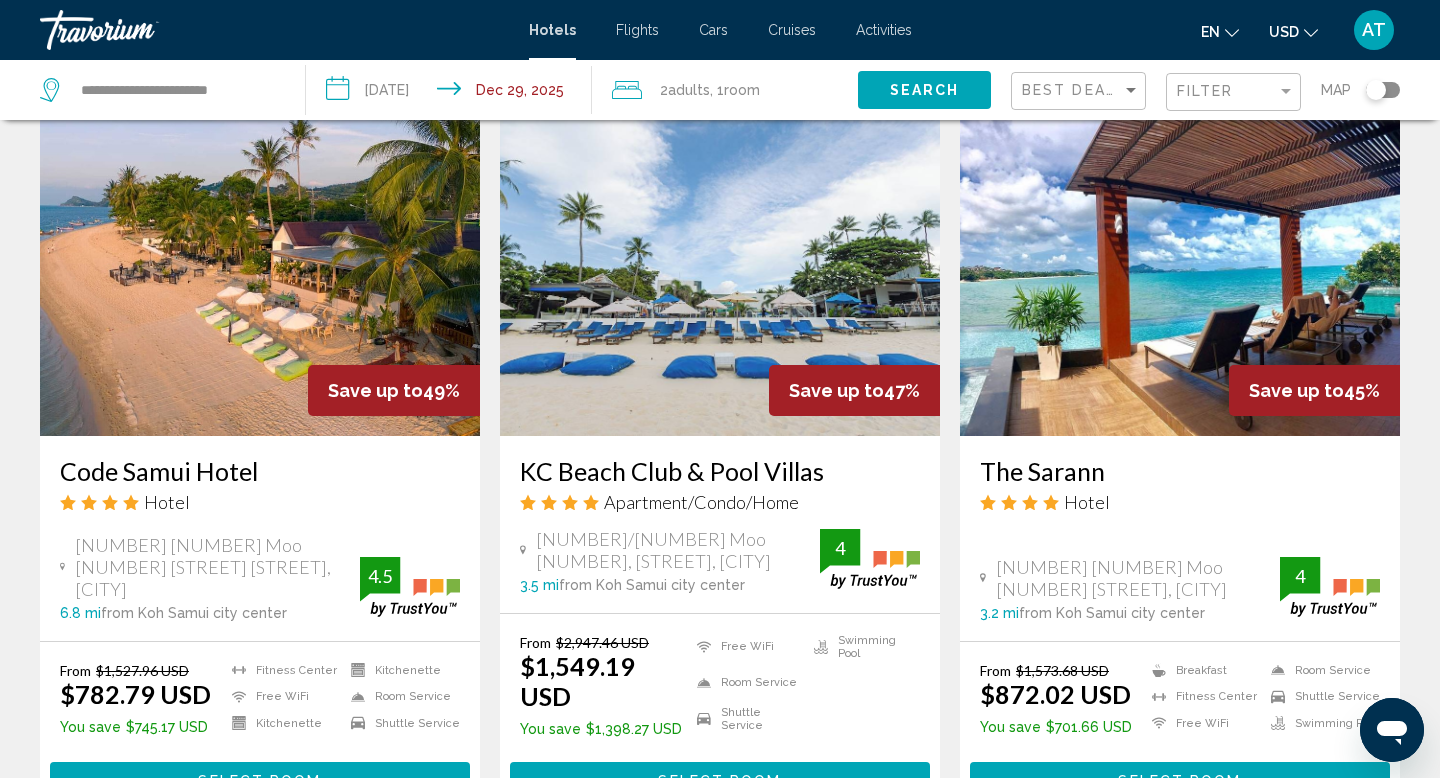 click on "Select Room" at bounding box center (1179, 781) 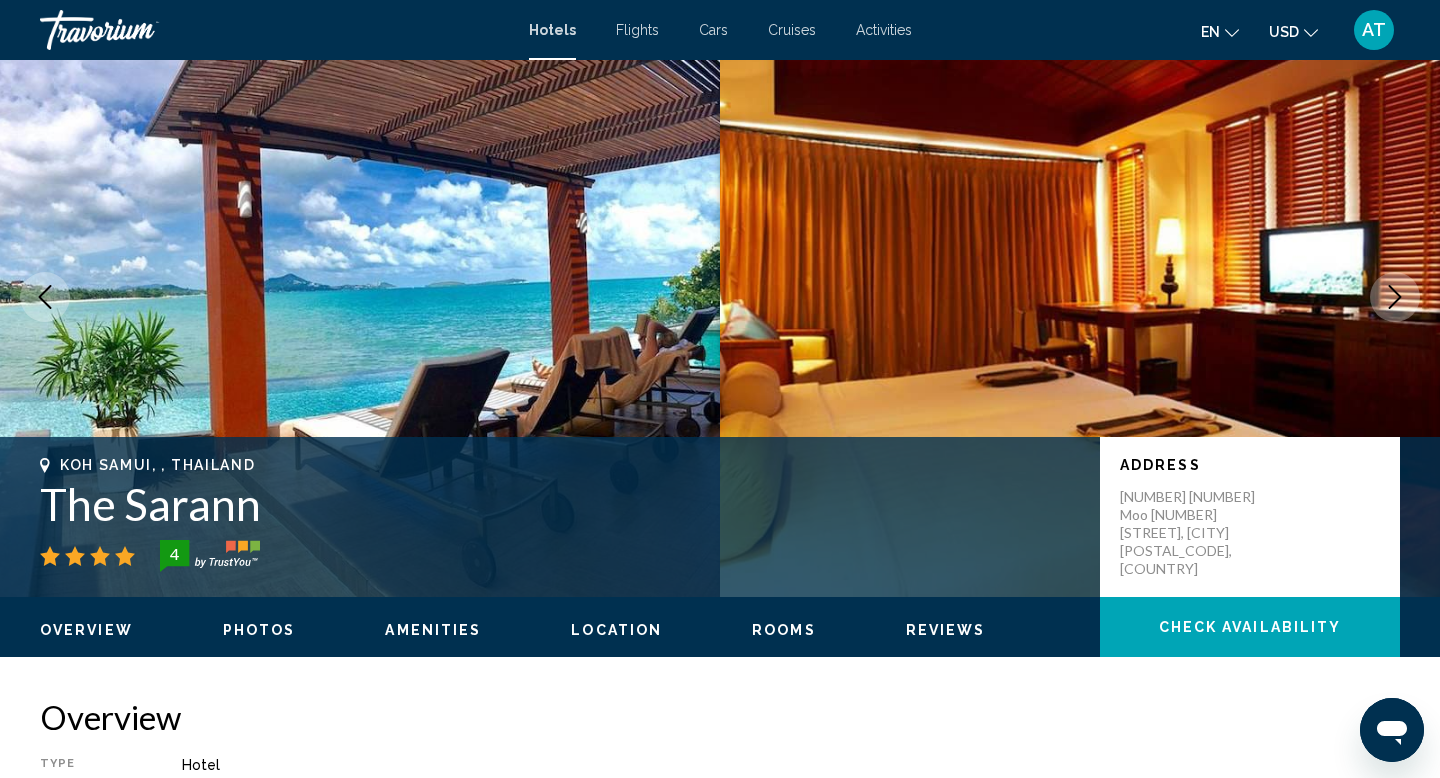 scroll, scrollTop: 104, scrollLeft: 0, axis: vertical 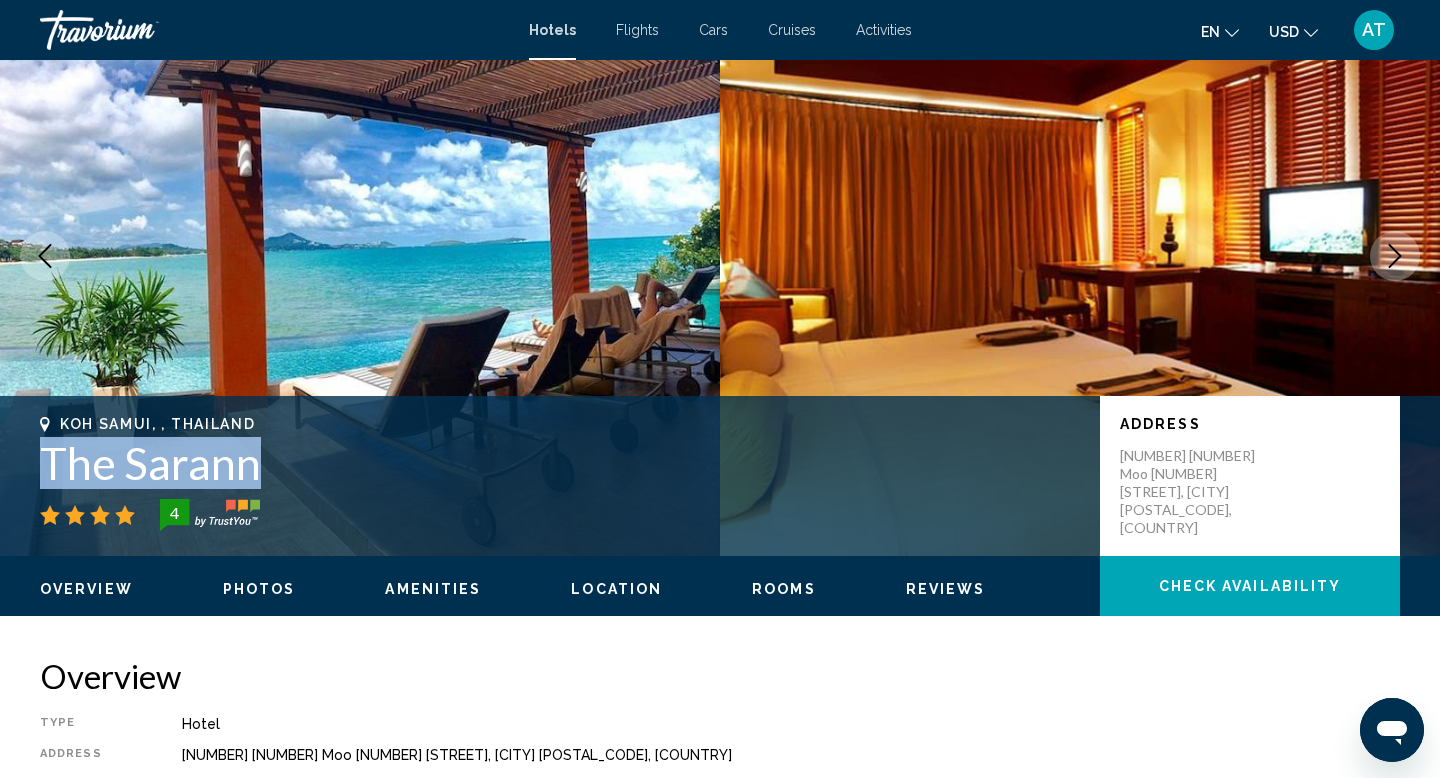 drag, startPoint x: 264, startPoint y: 468, endPoint x: 12, endPoint y: 476, distance: 252.12695 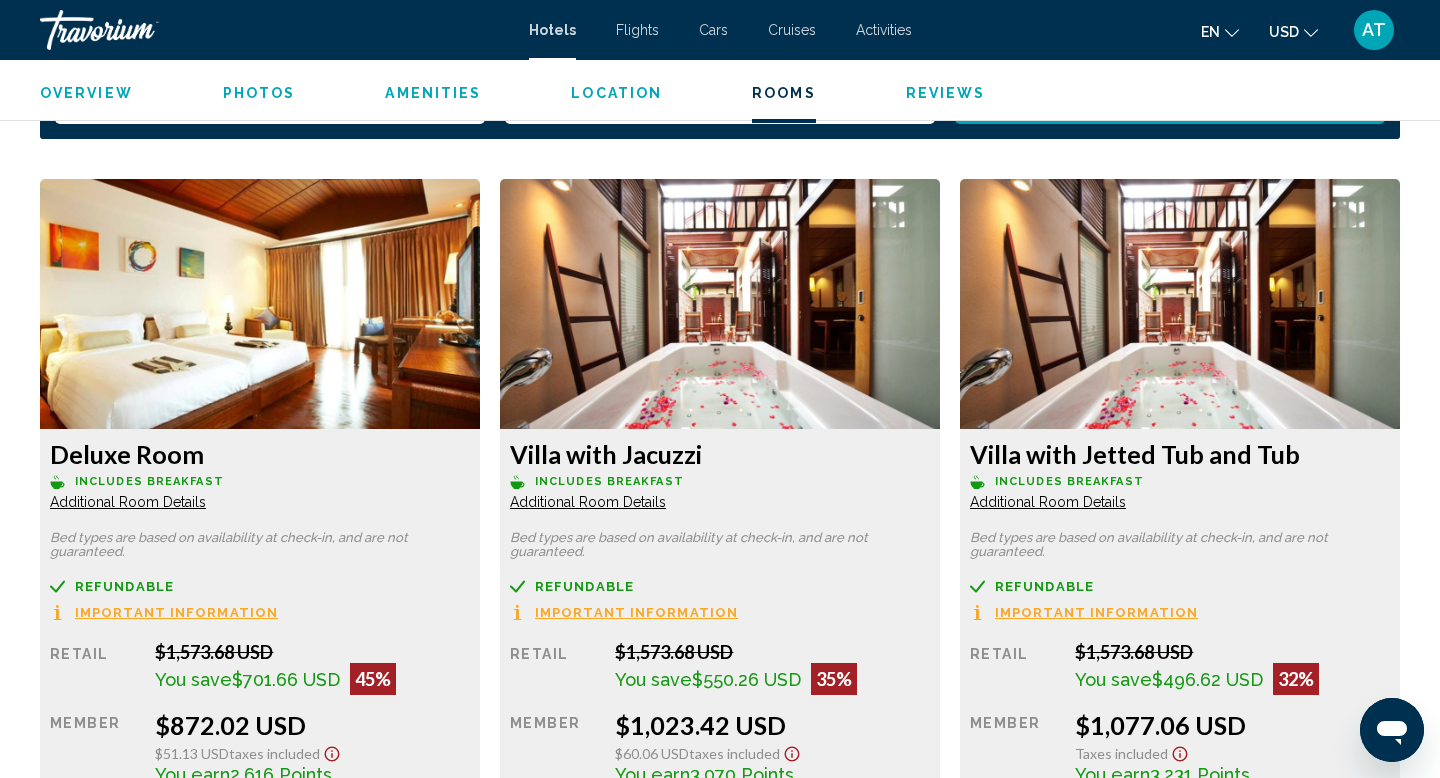 scroll, scrollTop: 2658, scrollLeft: 0, axis: vertical 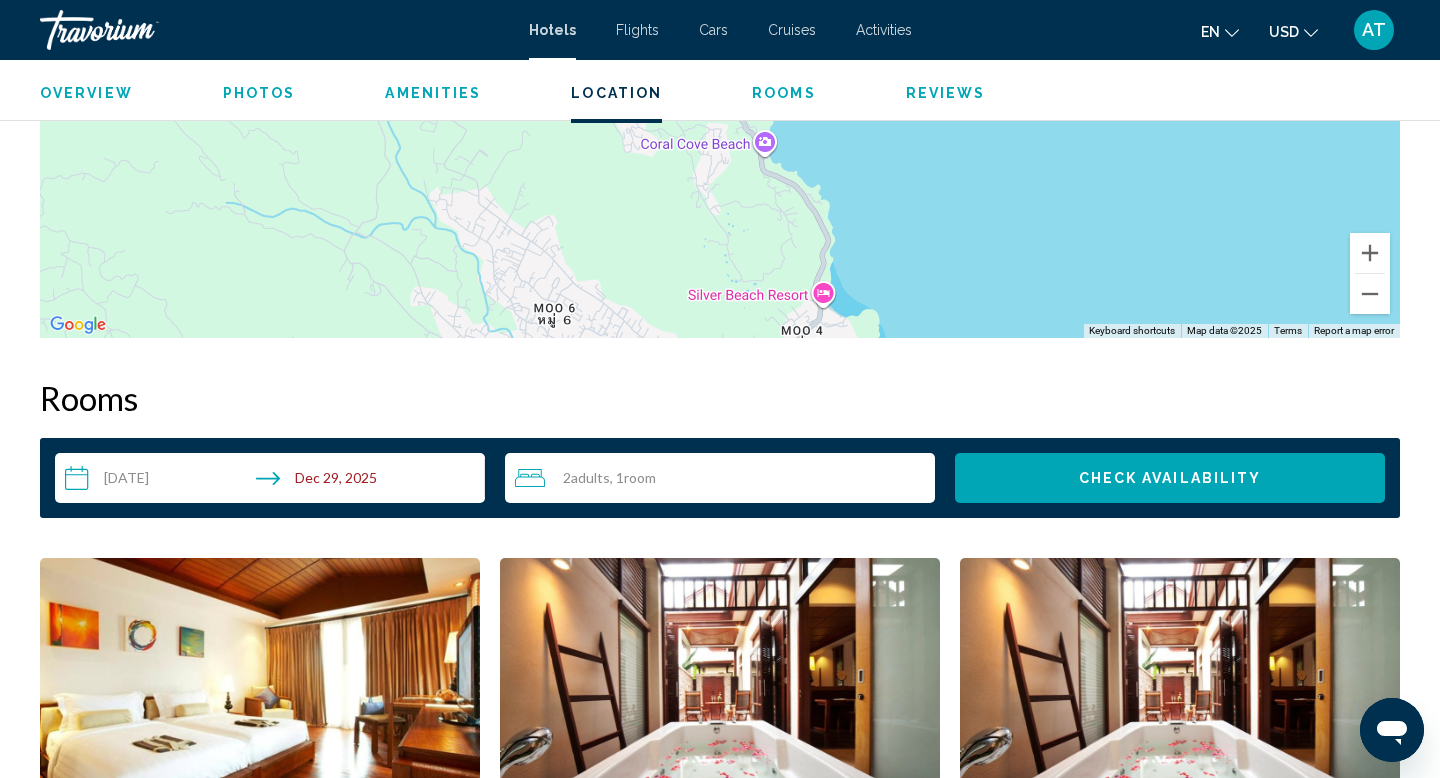 click on "**********" at bounding box center [274, 481] 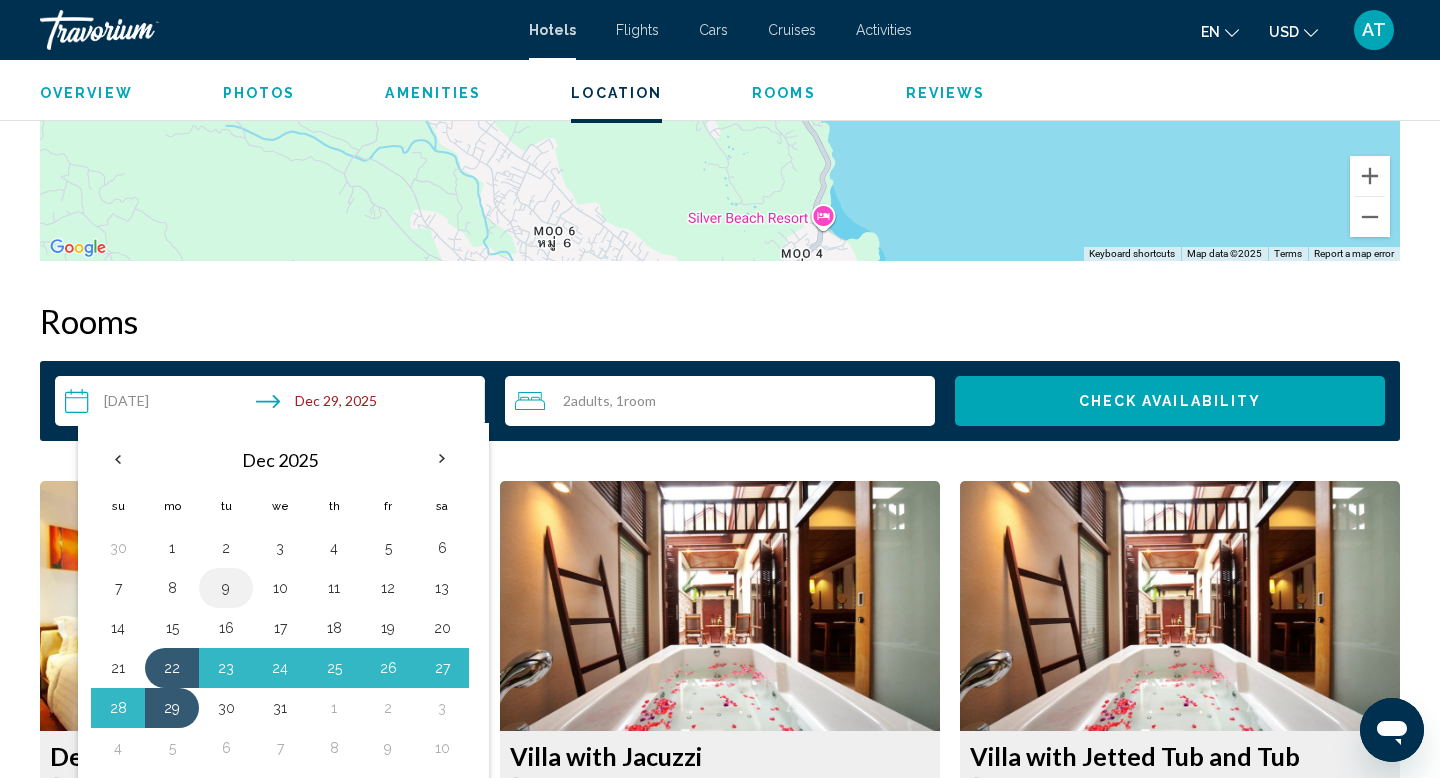 scroll, scrollTop: 2374, scrollLeft: 0, axis: vertical 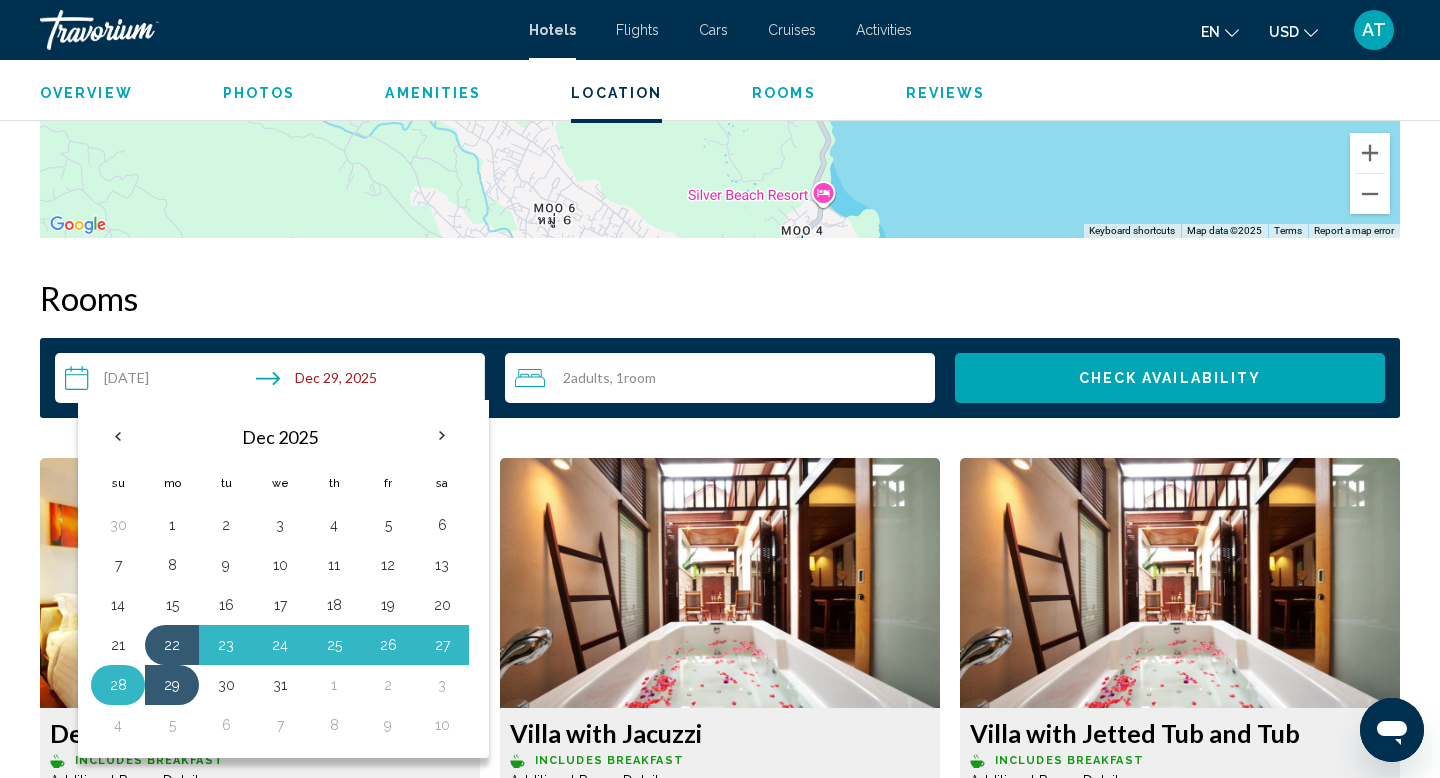 click on "28" at bounding box center [118, 685] 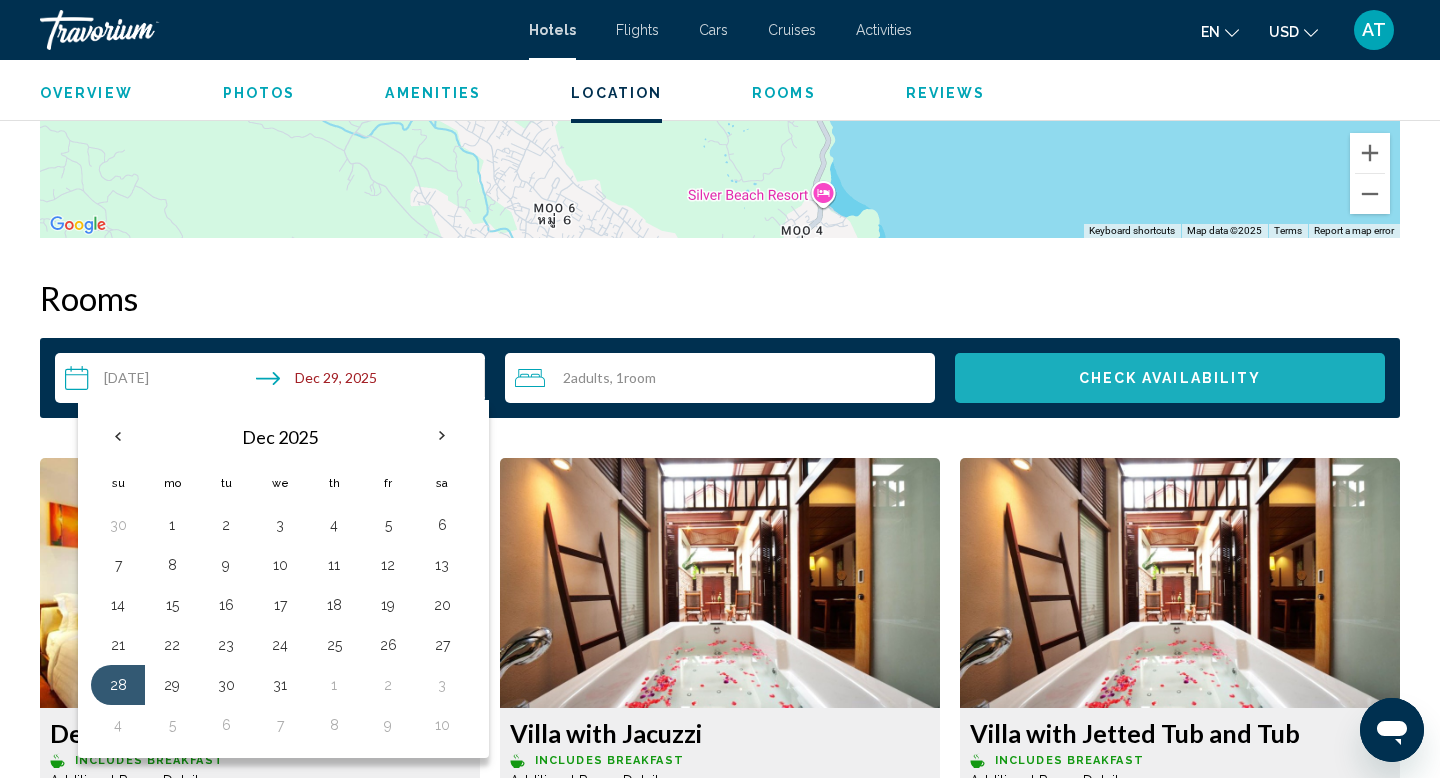 click on "Check Availability" at bounding box center (1170, 379) 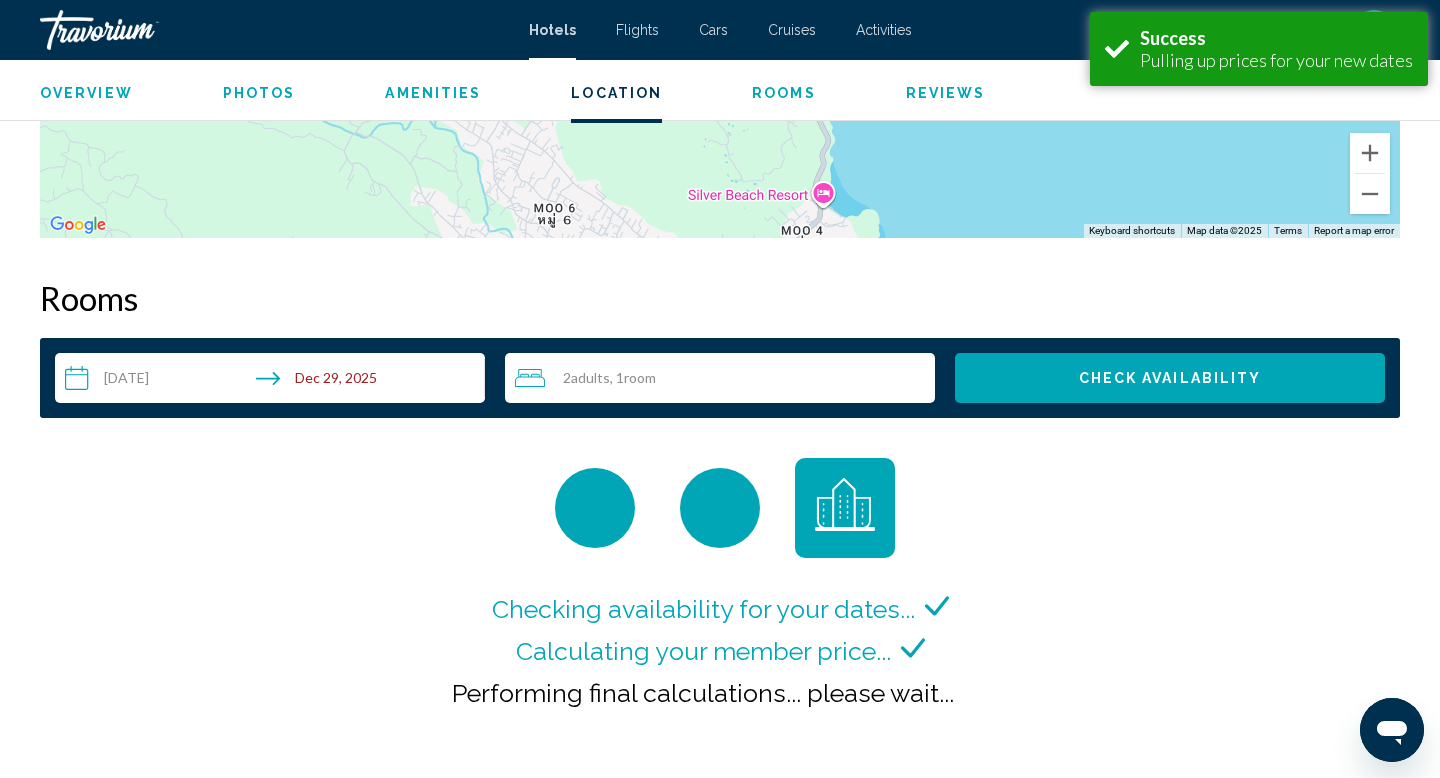 scroll, scrollTop: 0, scrollLeft: 0, axis: both 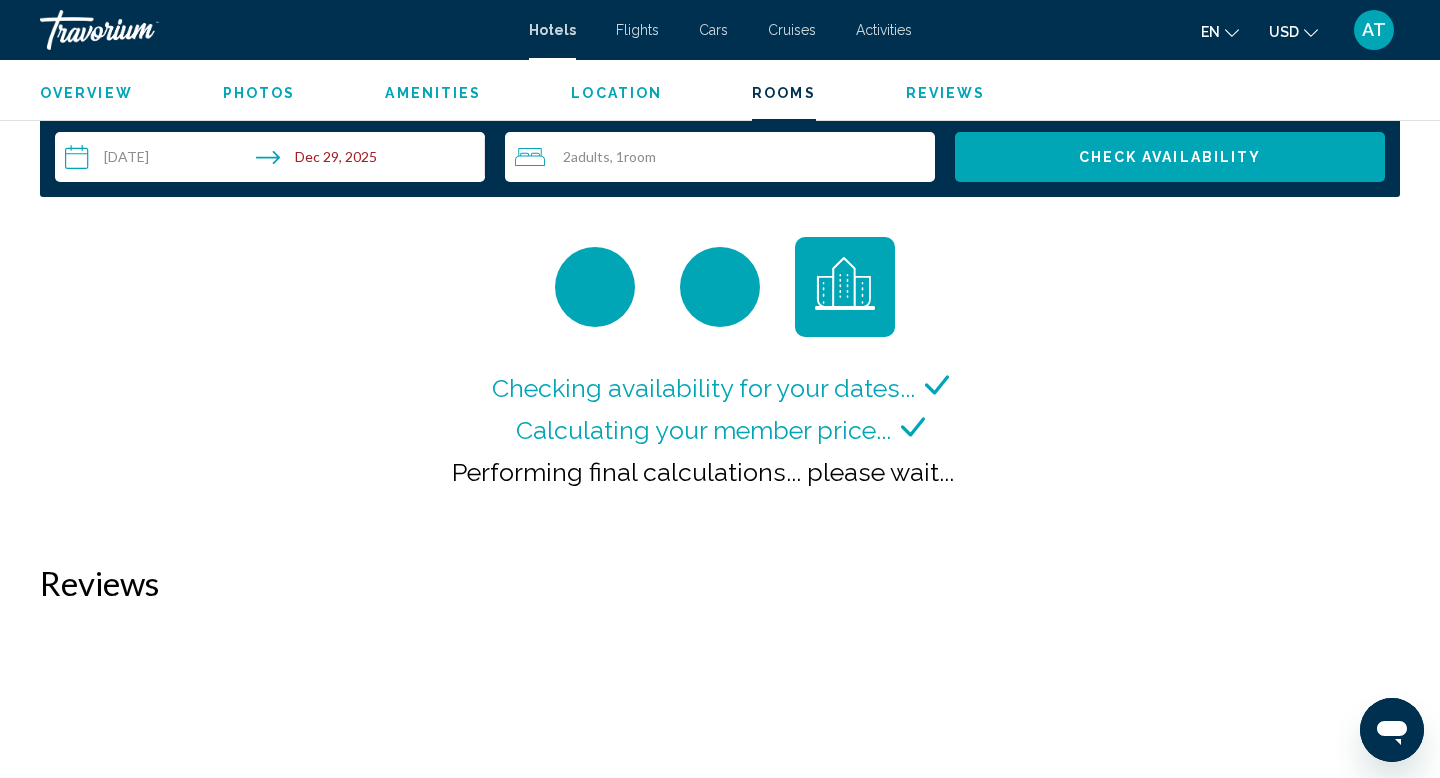 click on "**********" at bounding box center (274, 160) 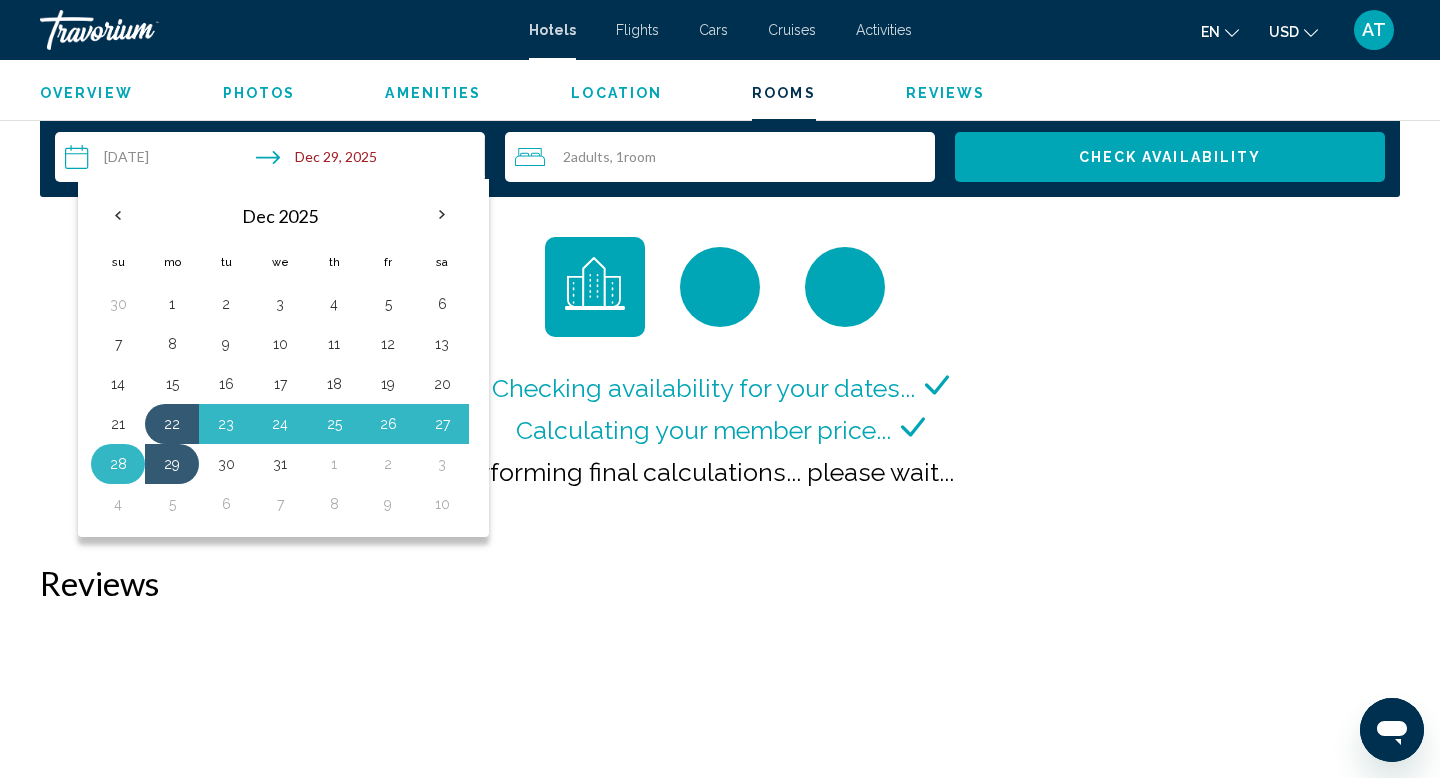 click on "28" at bounding box center (118, 464) 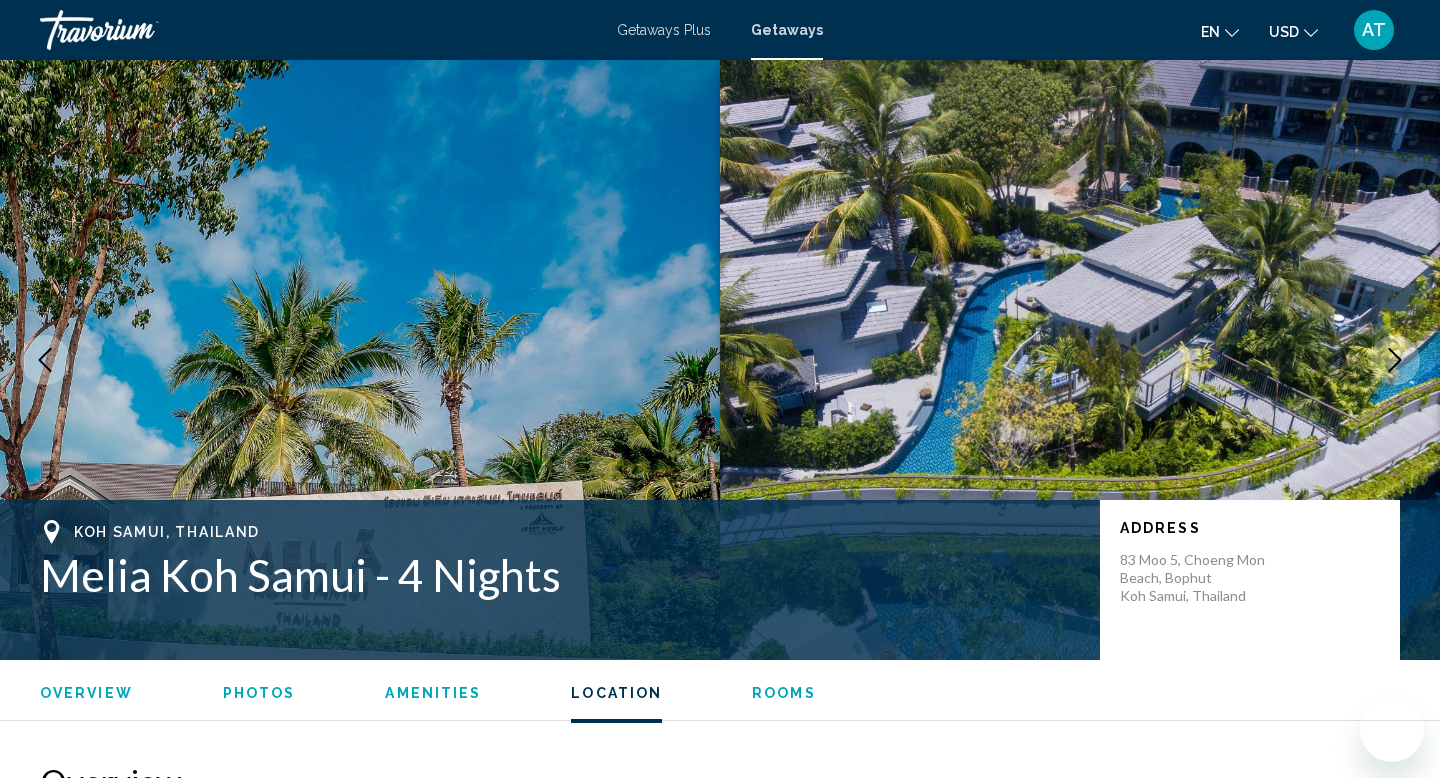 scroll, scrollTop: 2222, scrollLeft: 0, axis: vertical 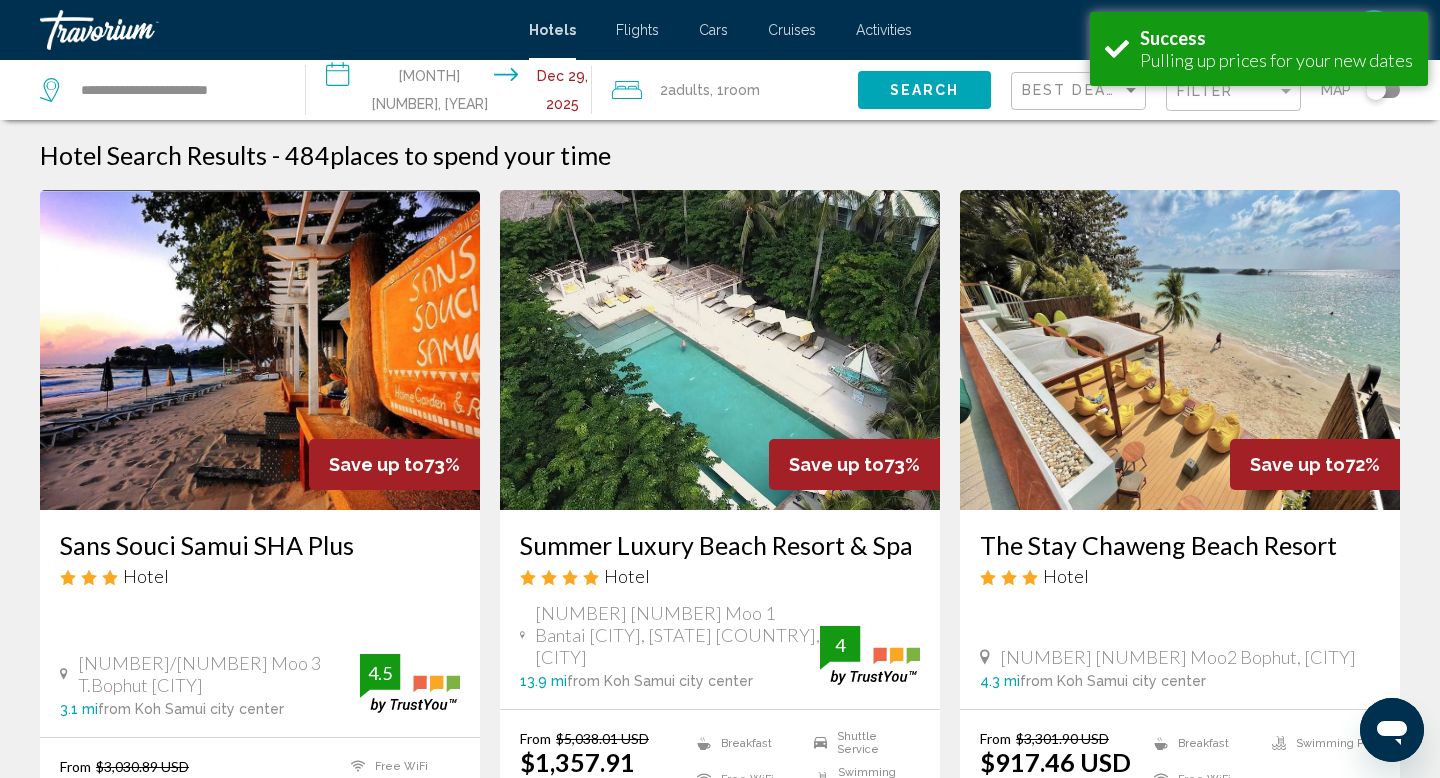 click on "**********" at bounding box center (453, 93) 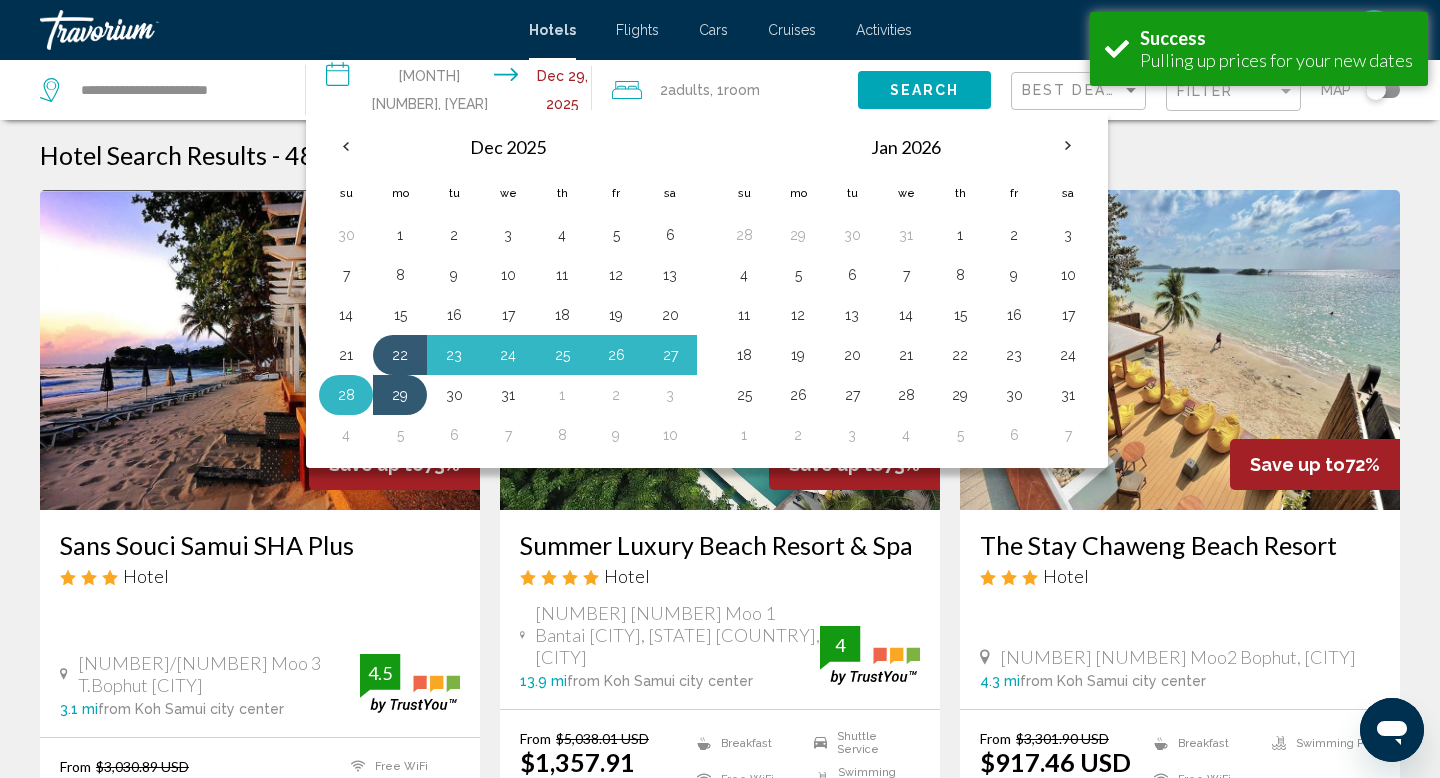 click on "28" at bounding box center (346, 395) 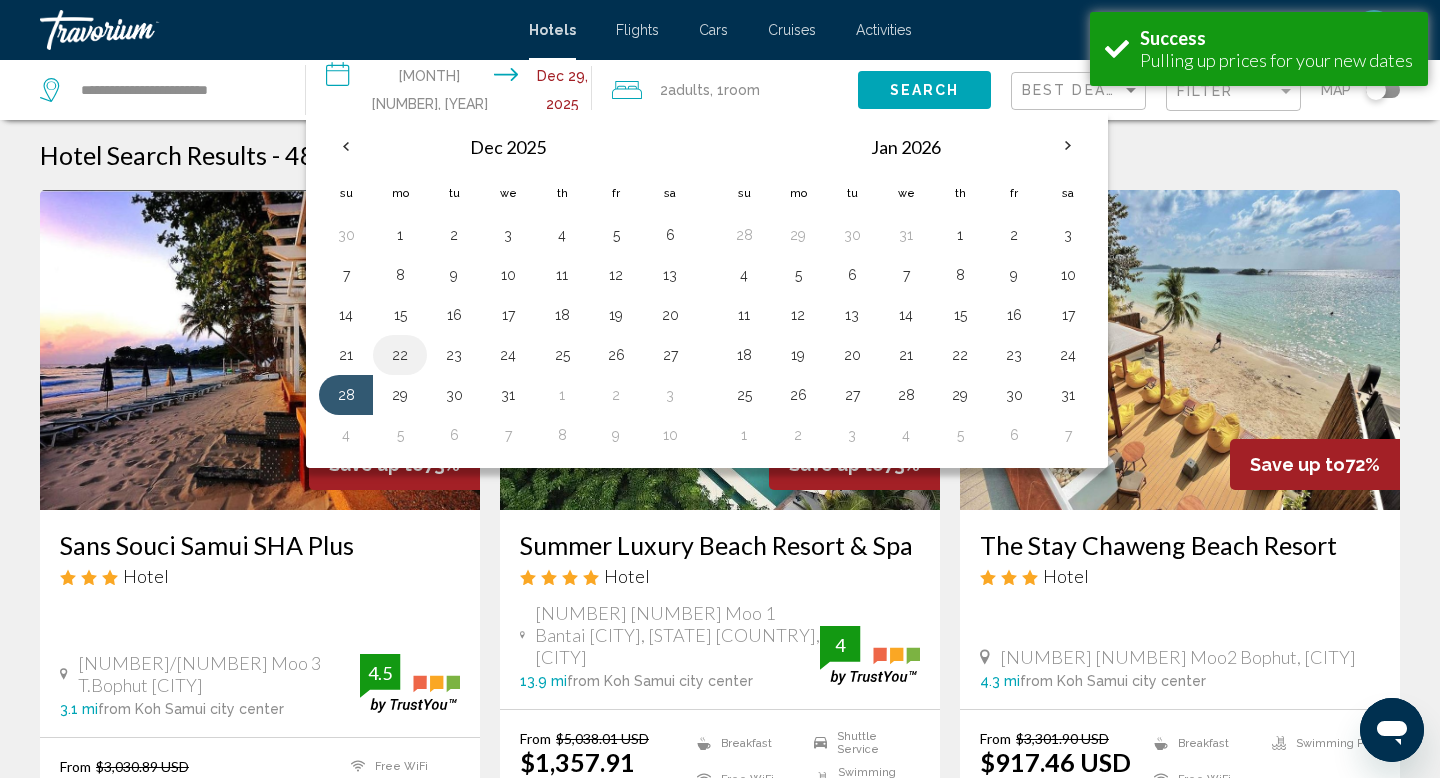 click on "22" at bounding box center [400, 355] 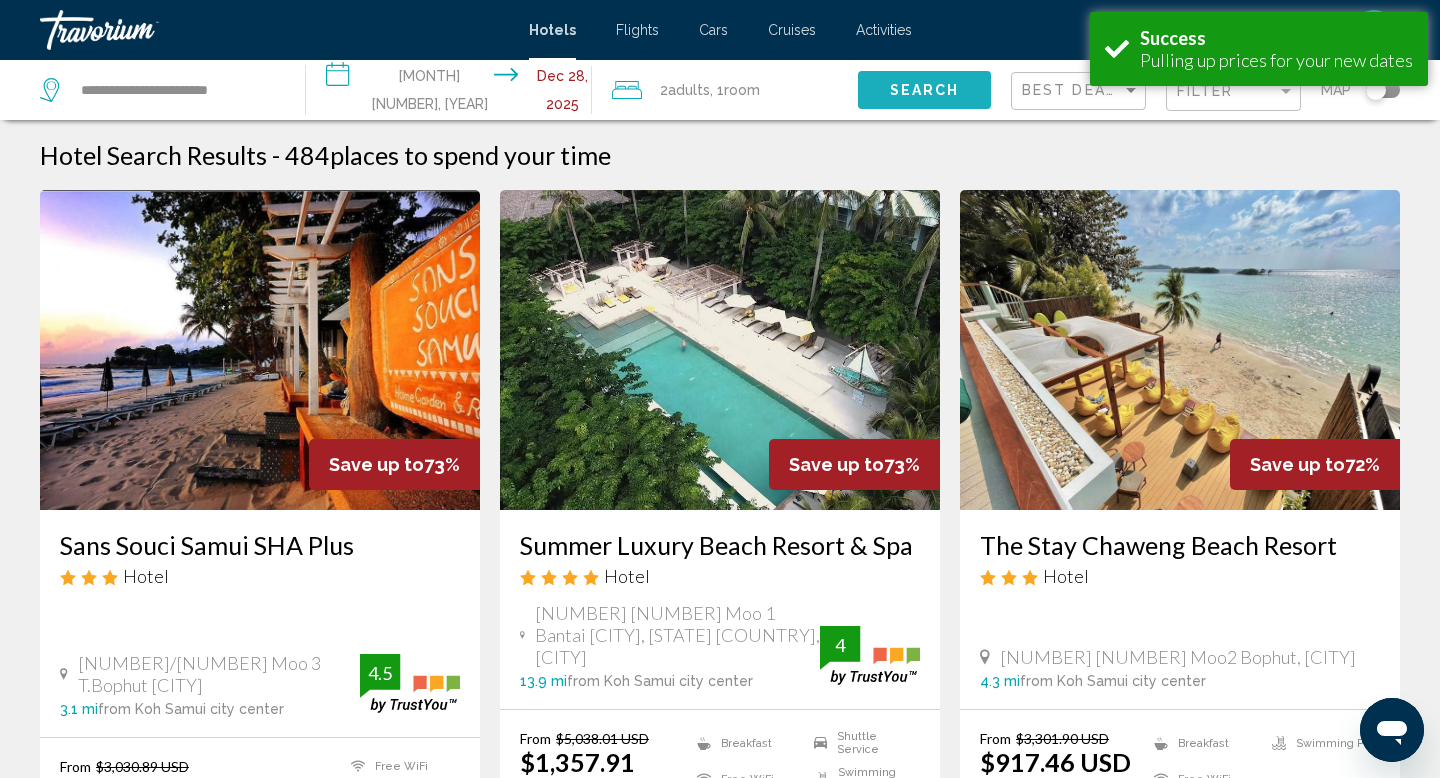 click on "Search" 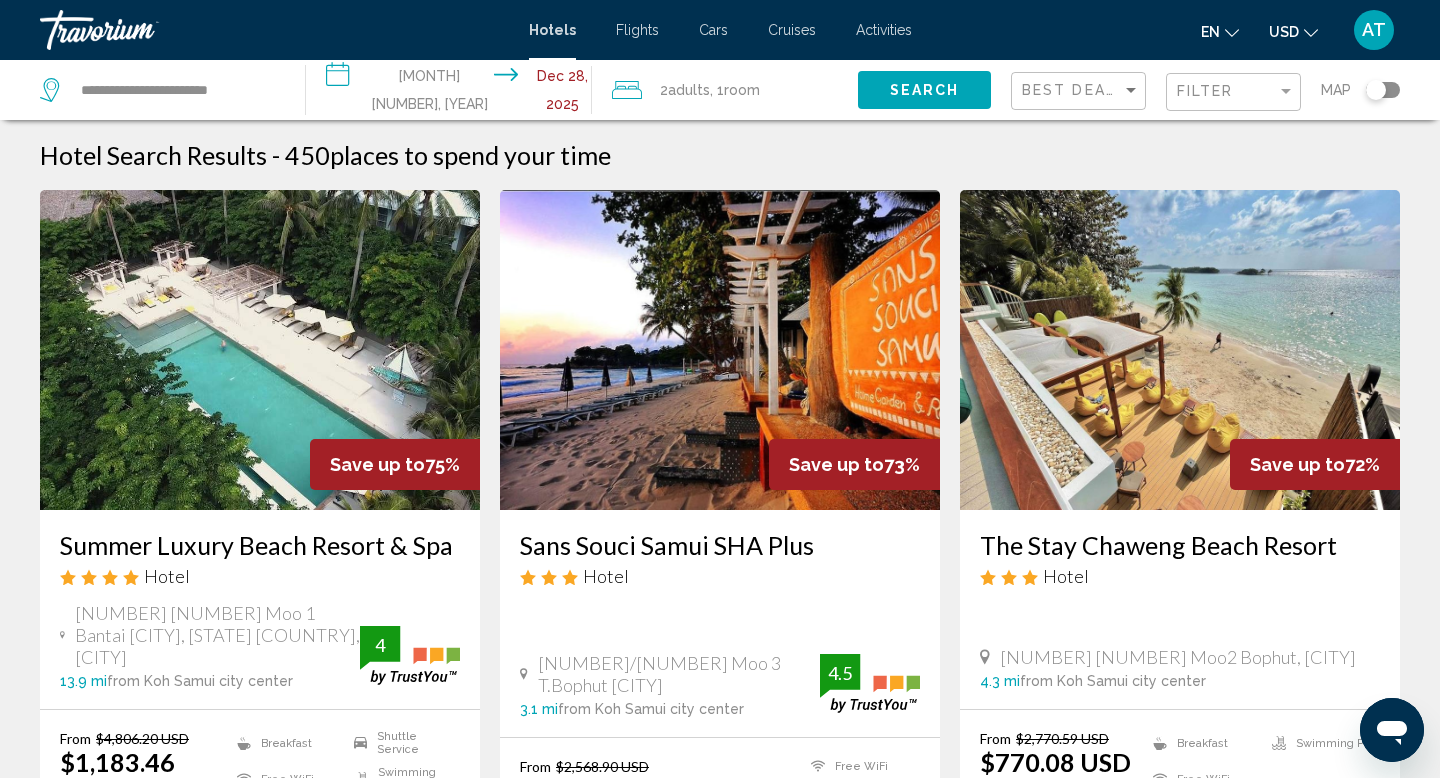 click on "Sans Souci Samui SHA Plus" at bounding box center (720, 545) 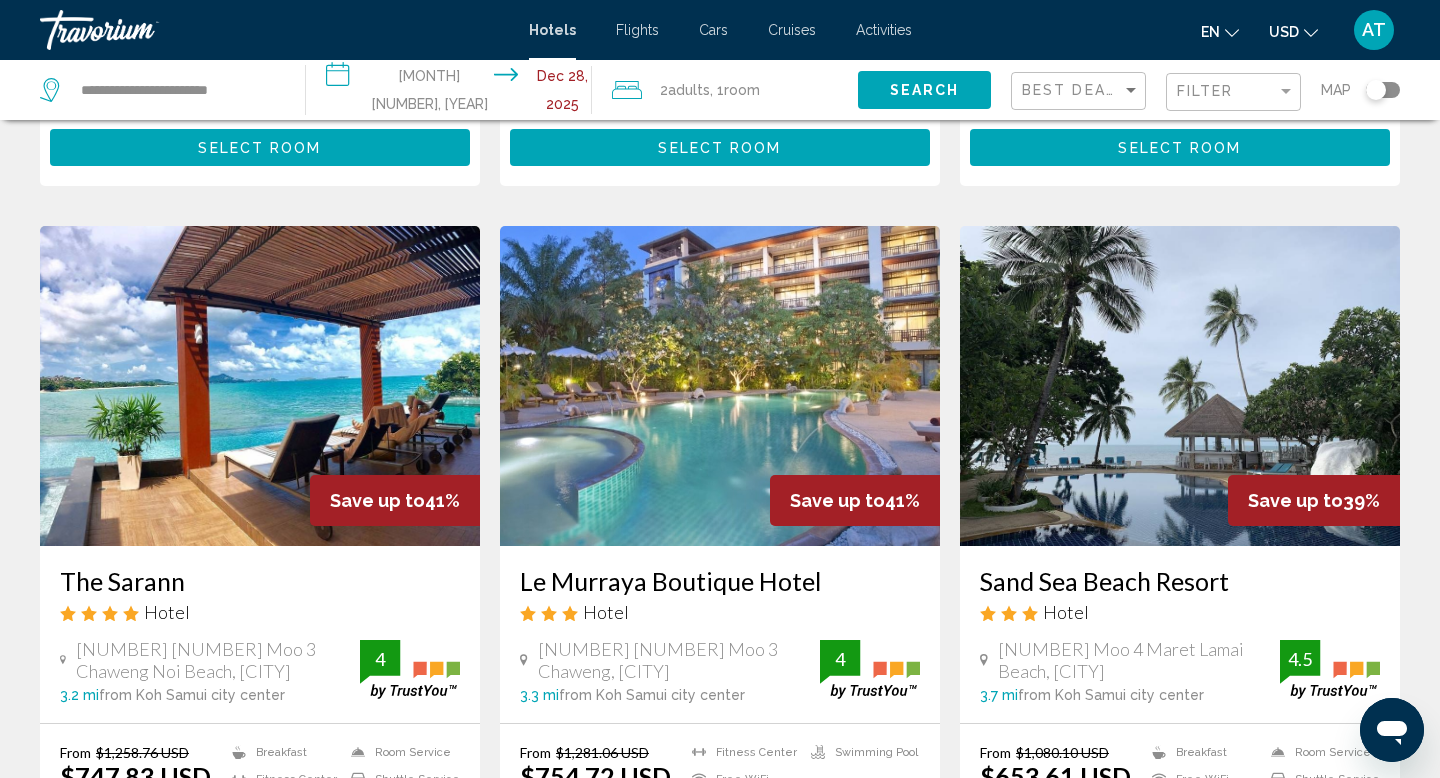 scroll, scrollTop: 2281, scrollLeft: 0, axis: vertical 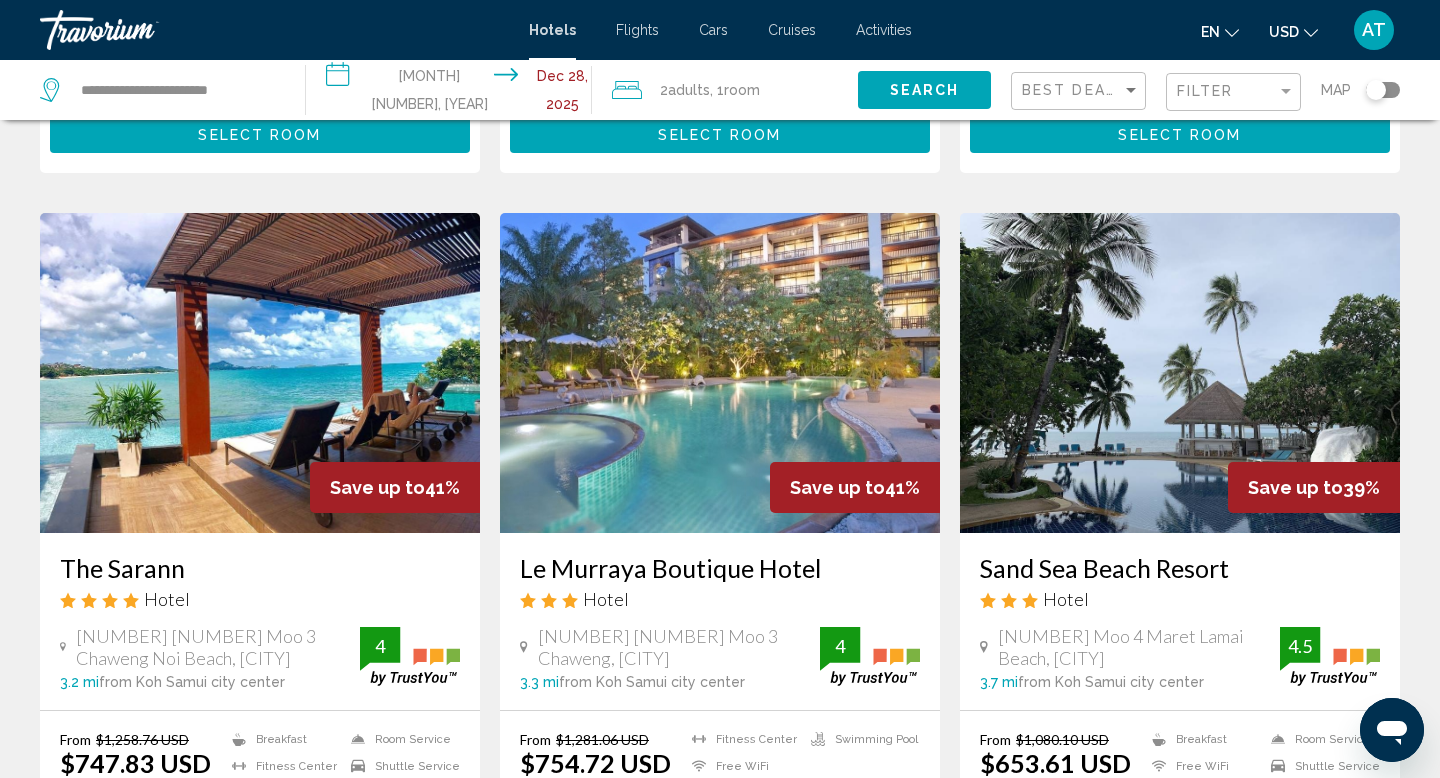 click on "The Sarann" at bounding box center [260, 568] 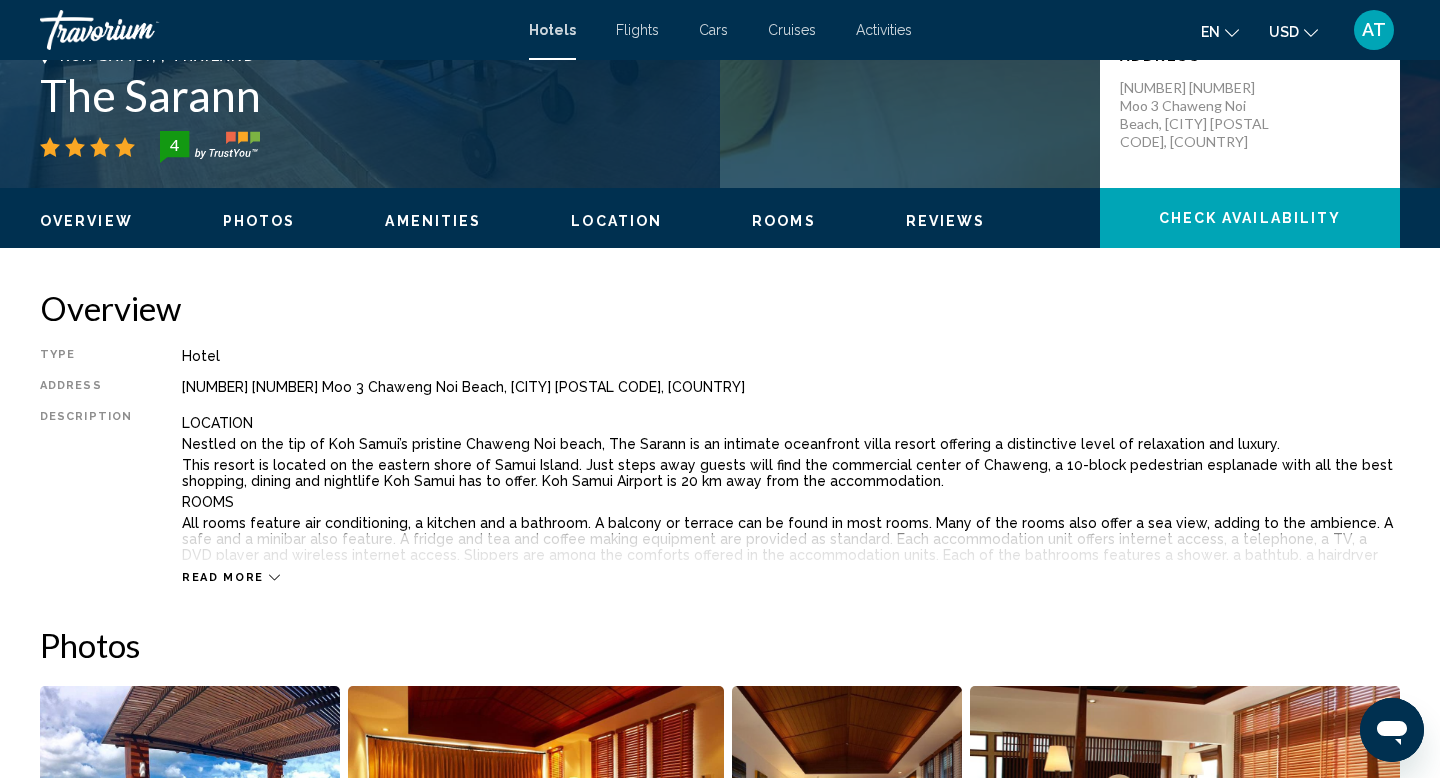 scroll, scrollTop: 473, scrollLeft: 0, axis: vertical 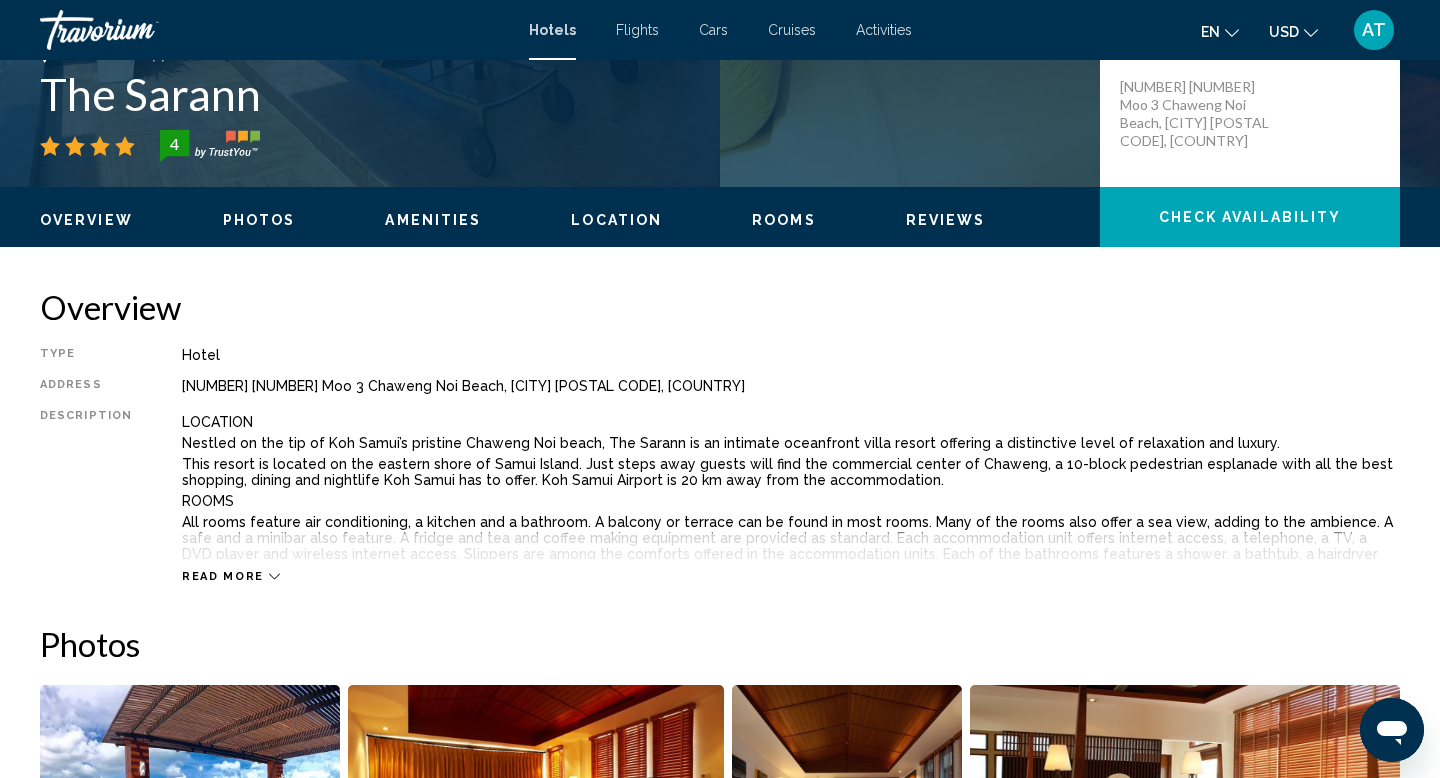 click on "Read more" at bounding box center (231, 576) 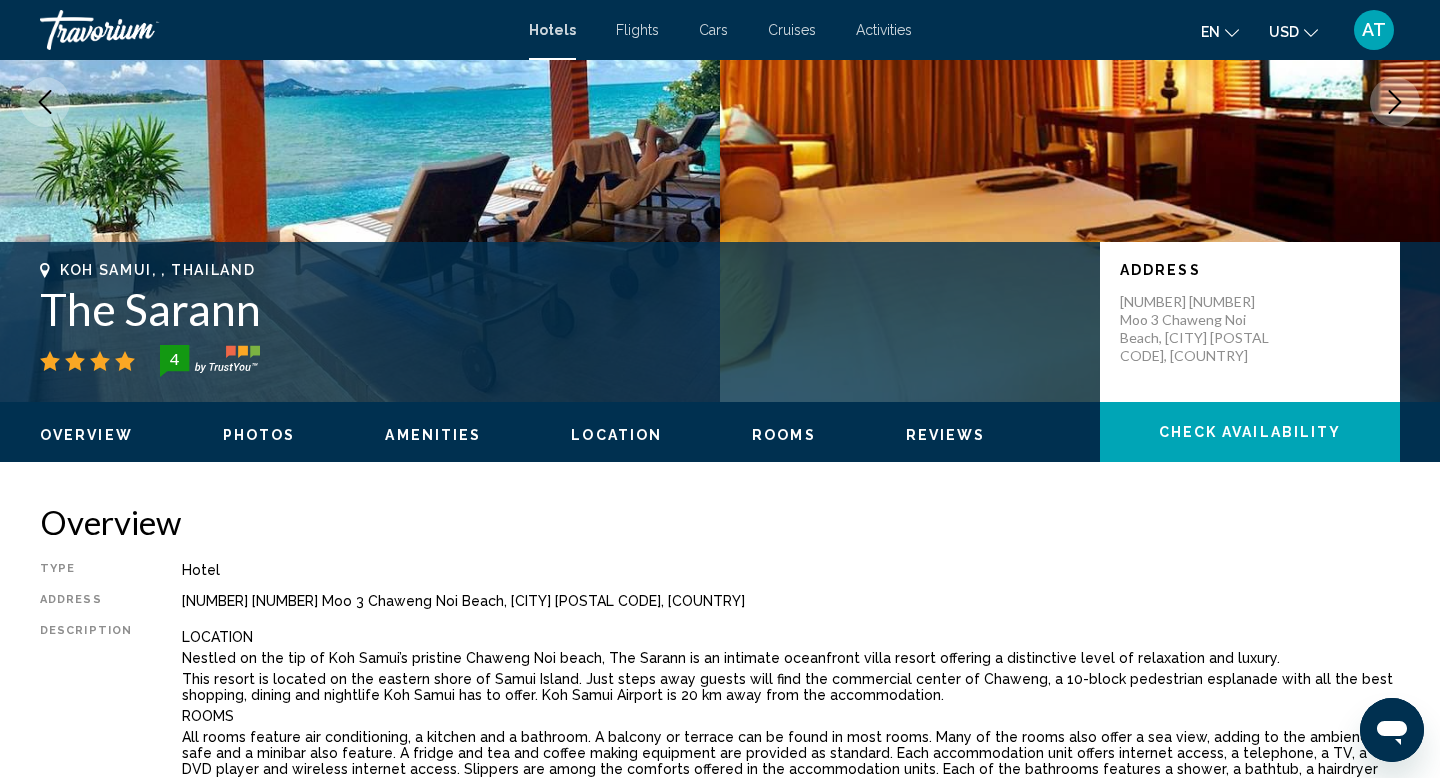 scroll, scrollTop: 235, scrollLeft: 0, axis: vertical 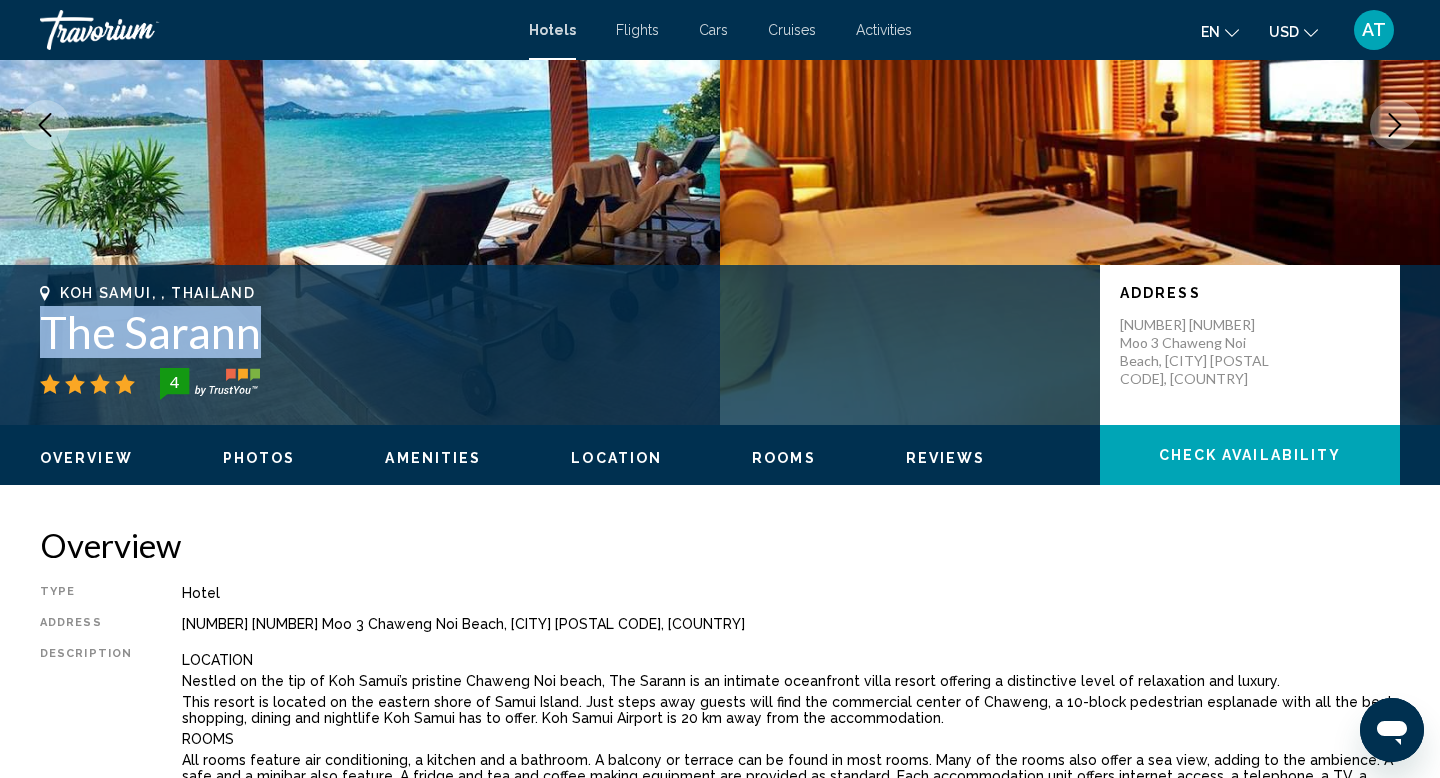 drag, startPoint x: 263, startPoint y: 334, endPoint x: 7, endPoint y: 330, distance: 256.03125 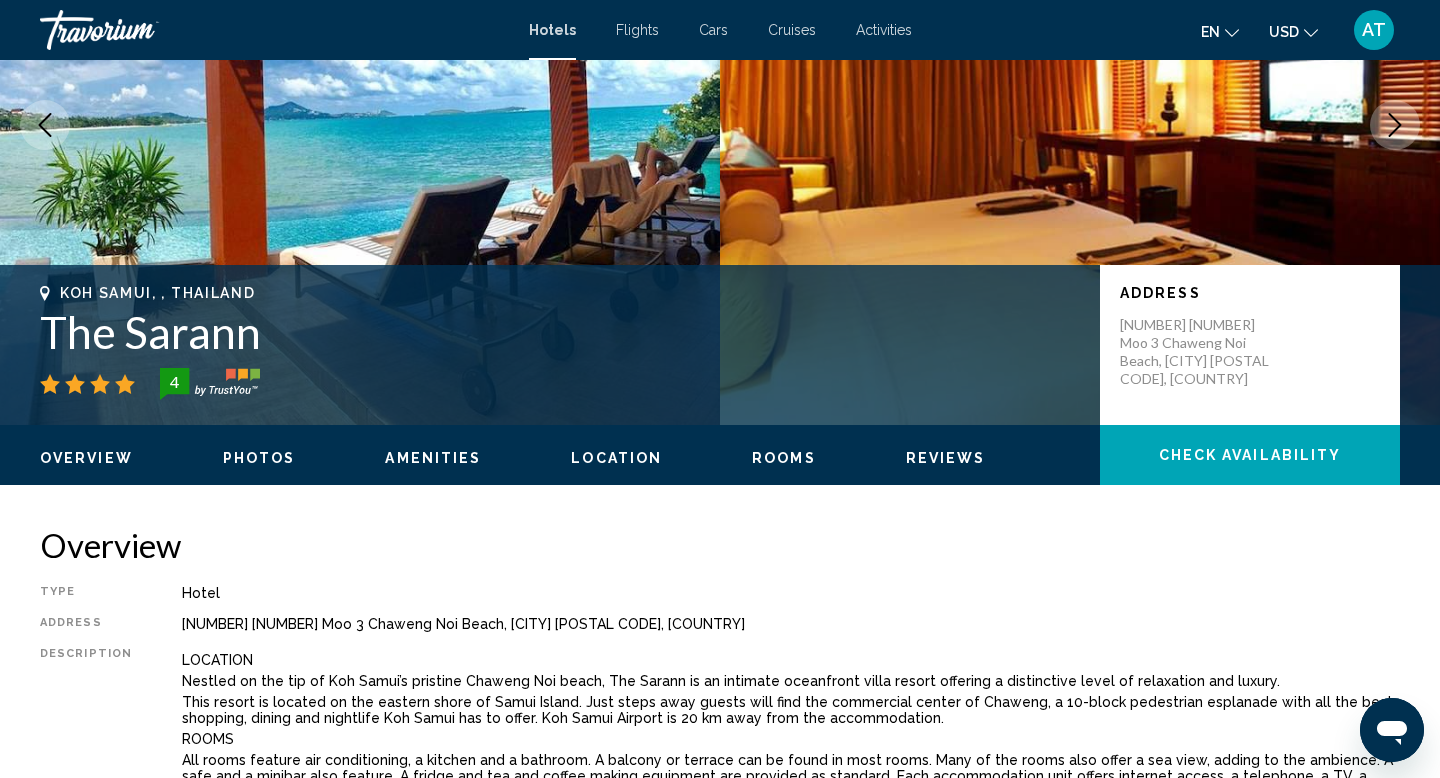 click on "Overview" at bounding box center (720, 545) 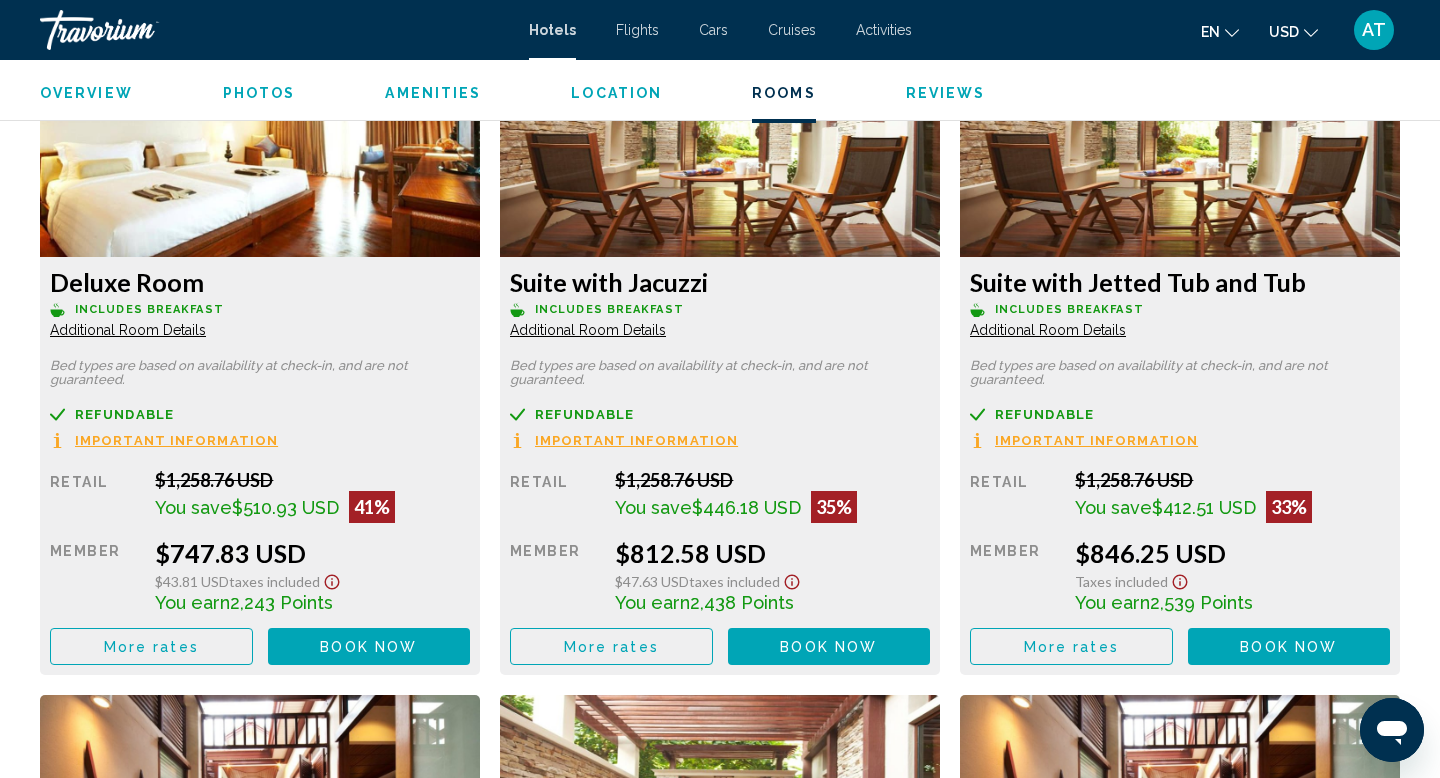 scroll, scrollTop: 3006, scrollLeft: 0, axis: vertical 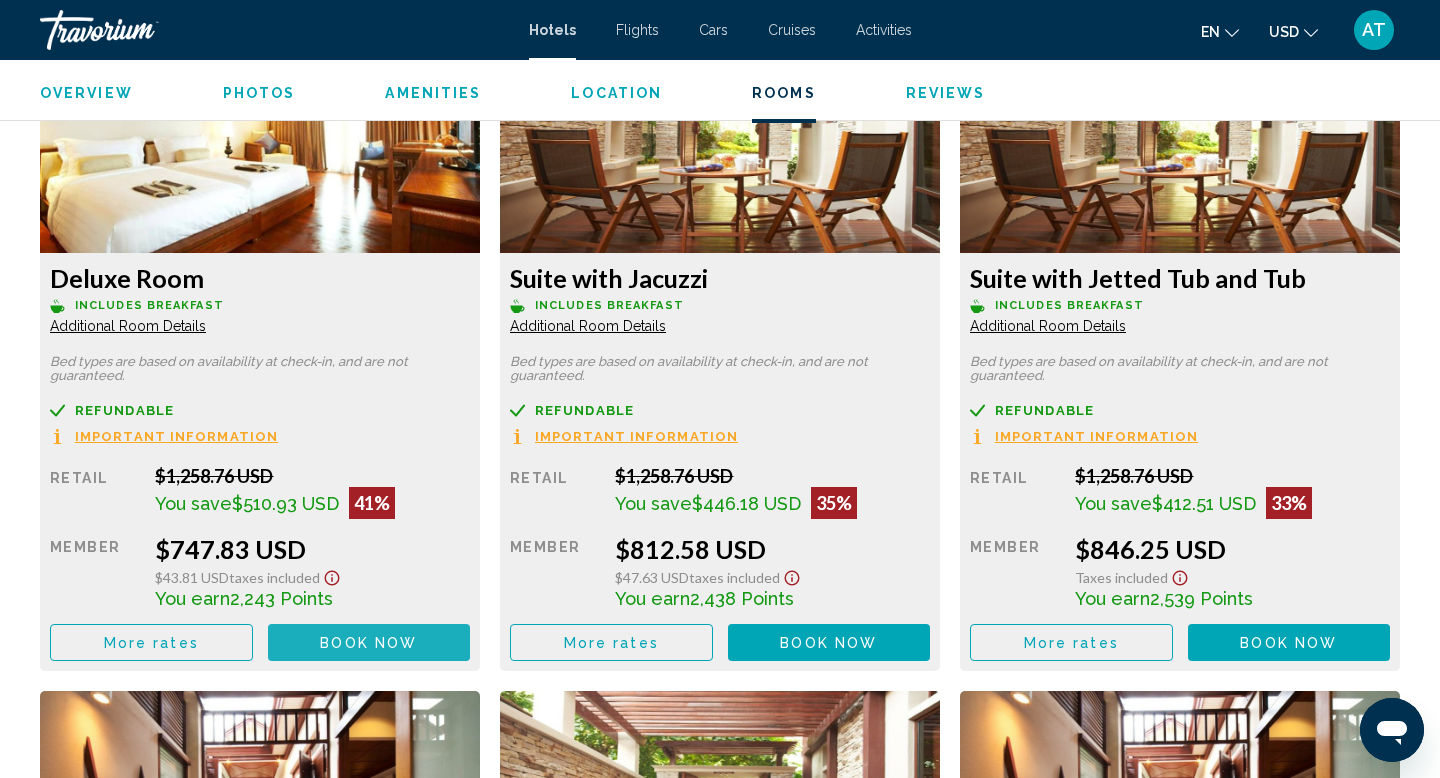 click on "Book now" at bounding box center (368, 643) 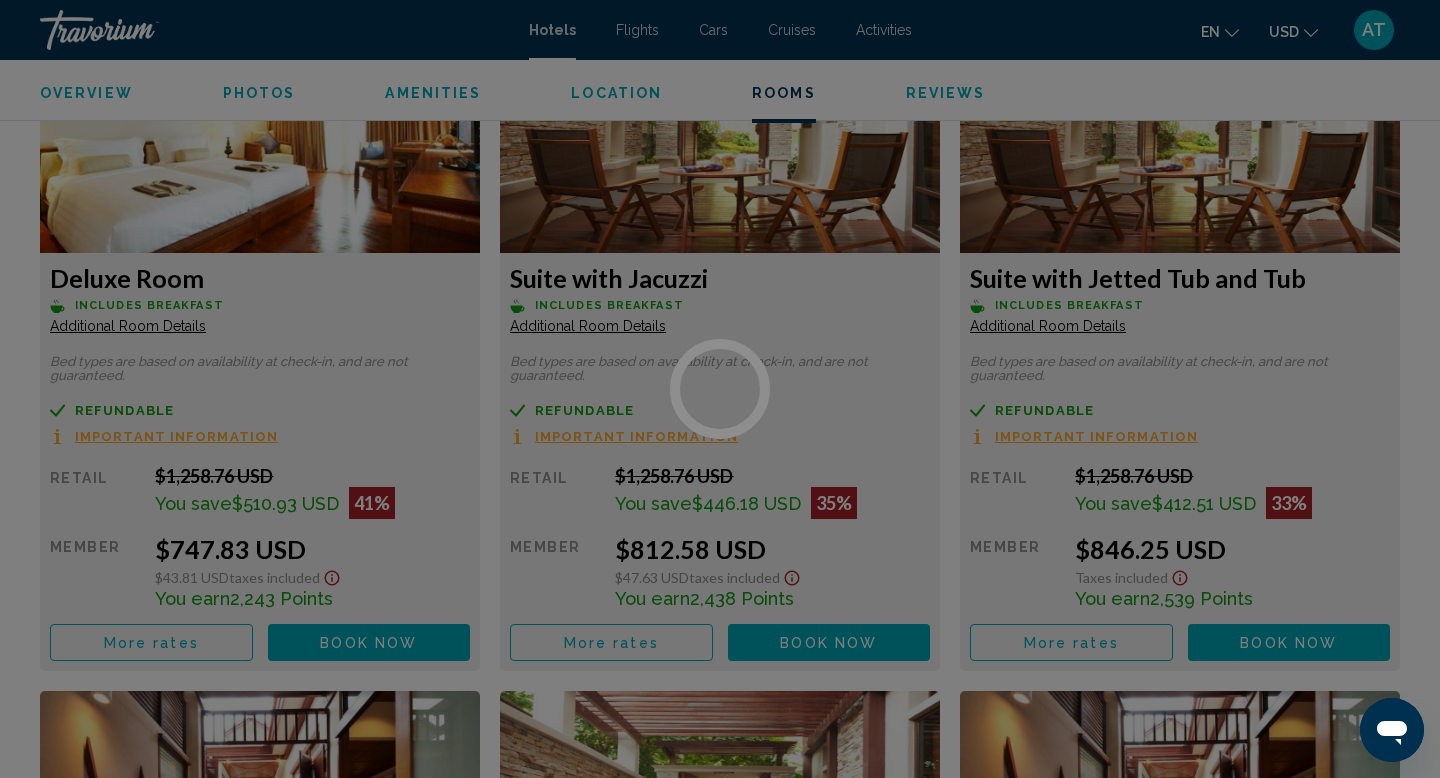 scroll, scrollTop: 0, scrollLeft: 0, axis: both 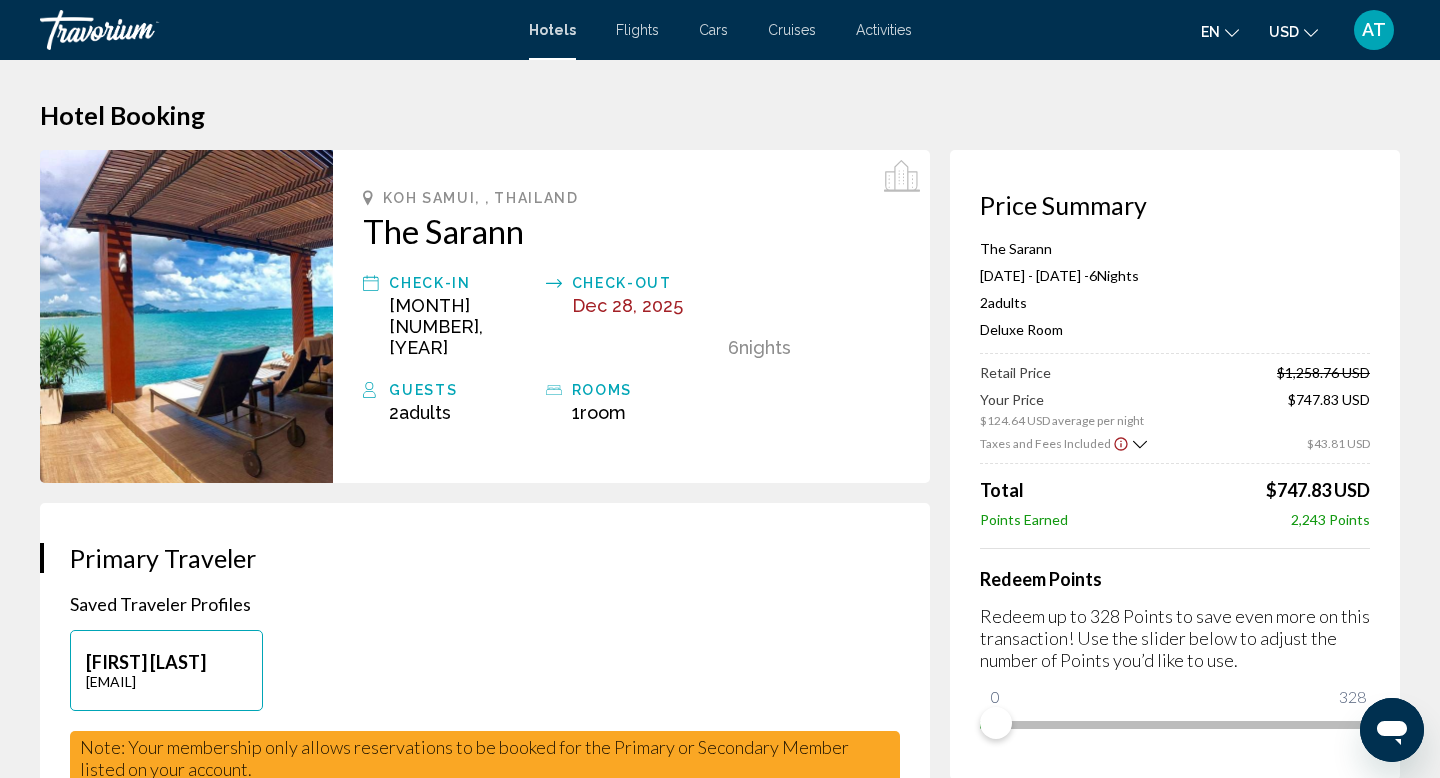 click on "Guests" at bounding box center (462, 390) 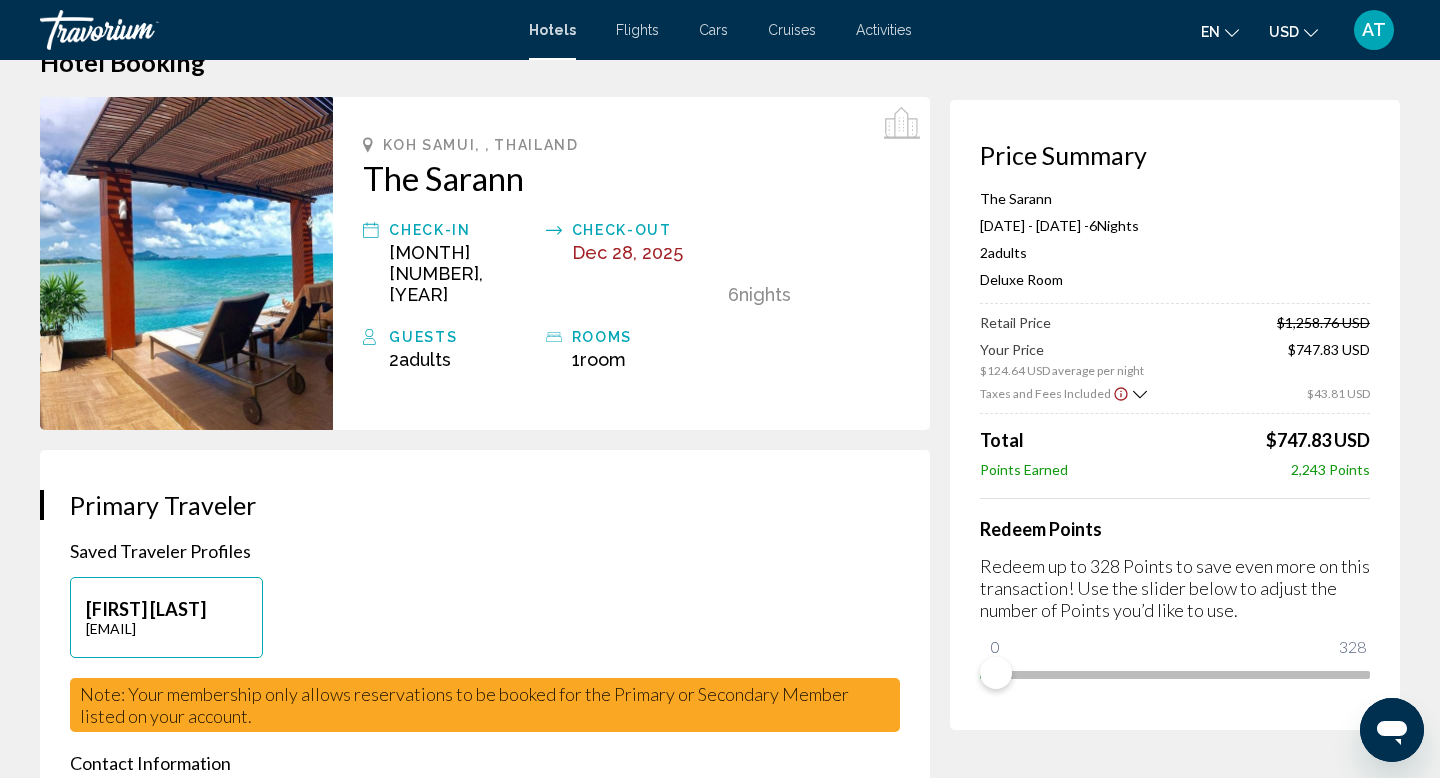 scroll, scrollTop: 59, scrollLeft: 0, axis: vertical 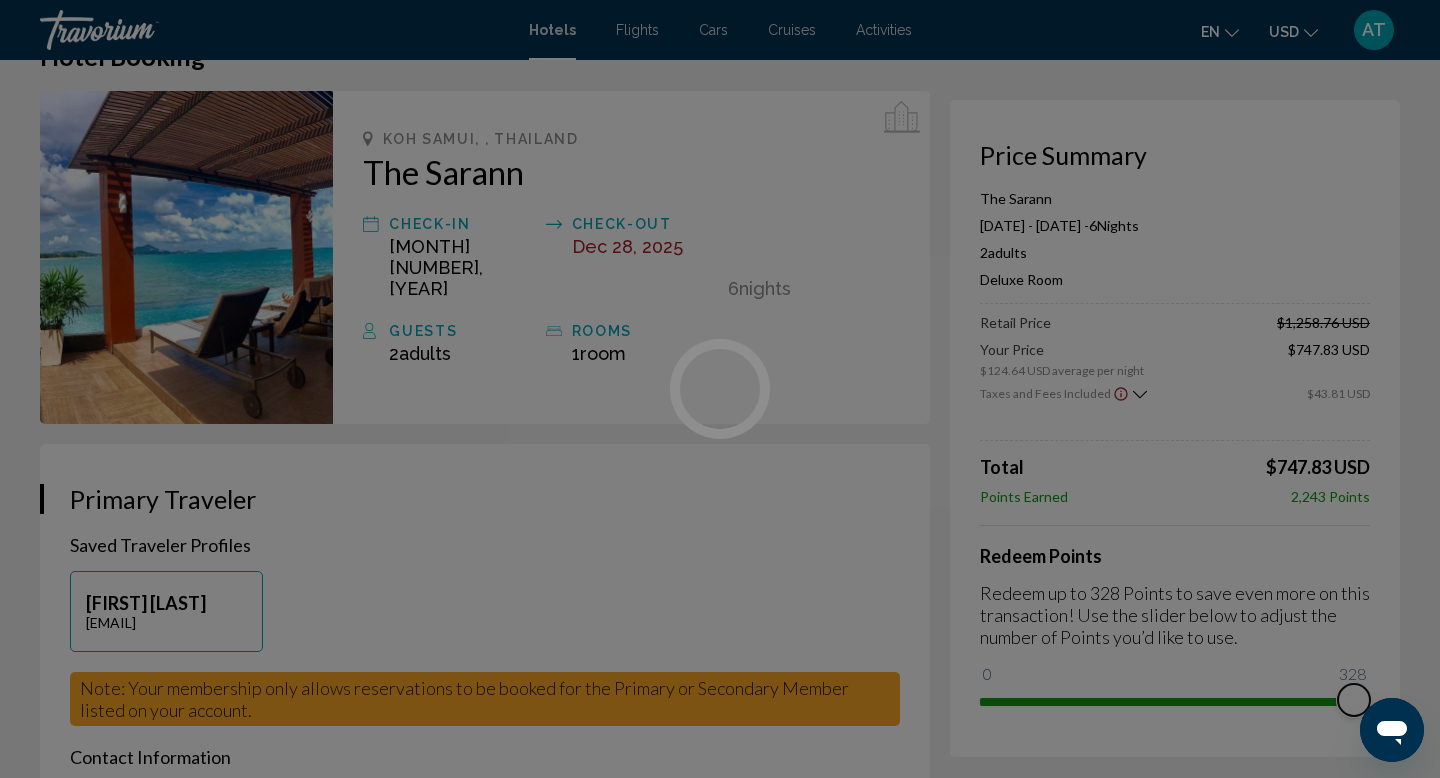 drag, startPoint x: 993, startPoint y: 672, endPoint x: 1439, endPoint y: 669, distance: 446.0101 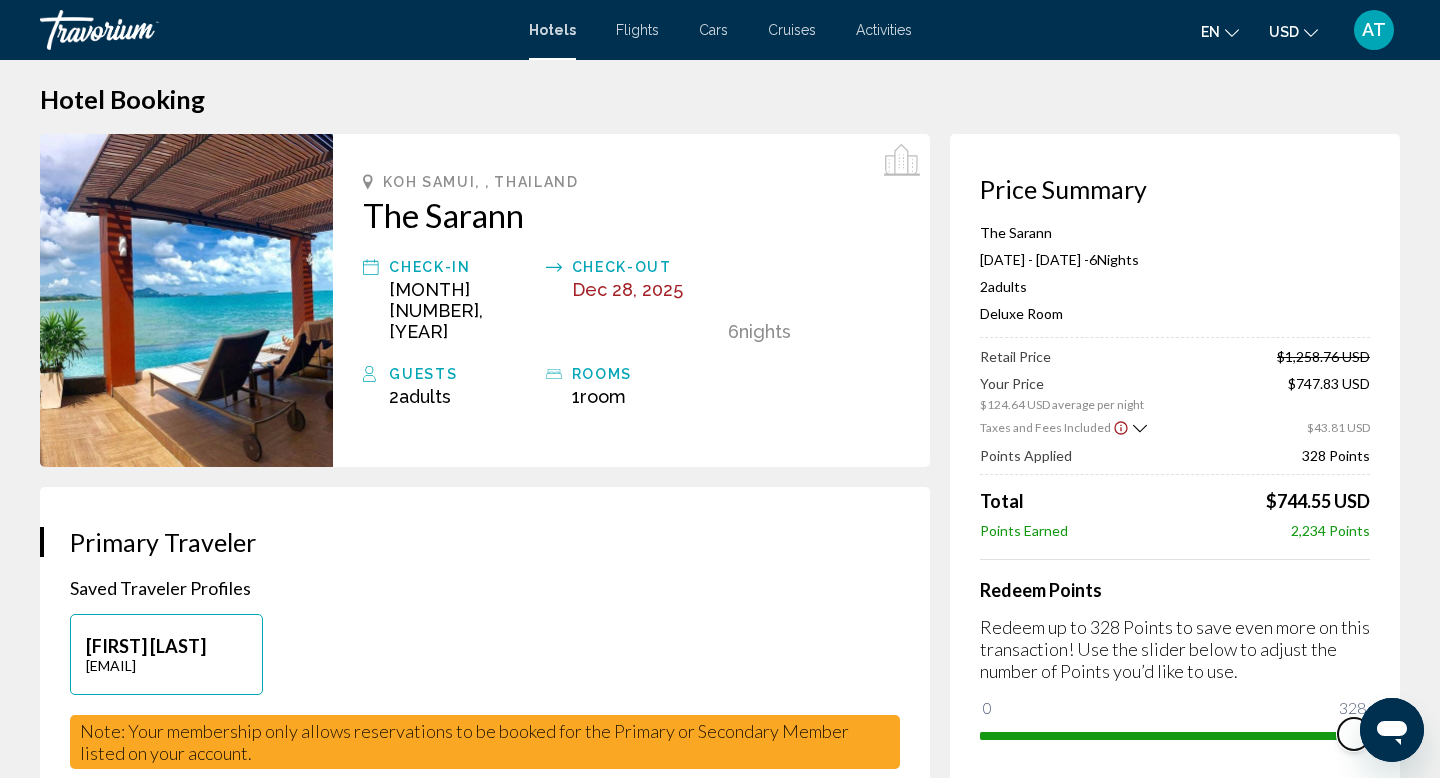 scroll, scrollTop: 0, scrollLeft: 0, axis: both 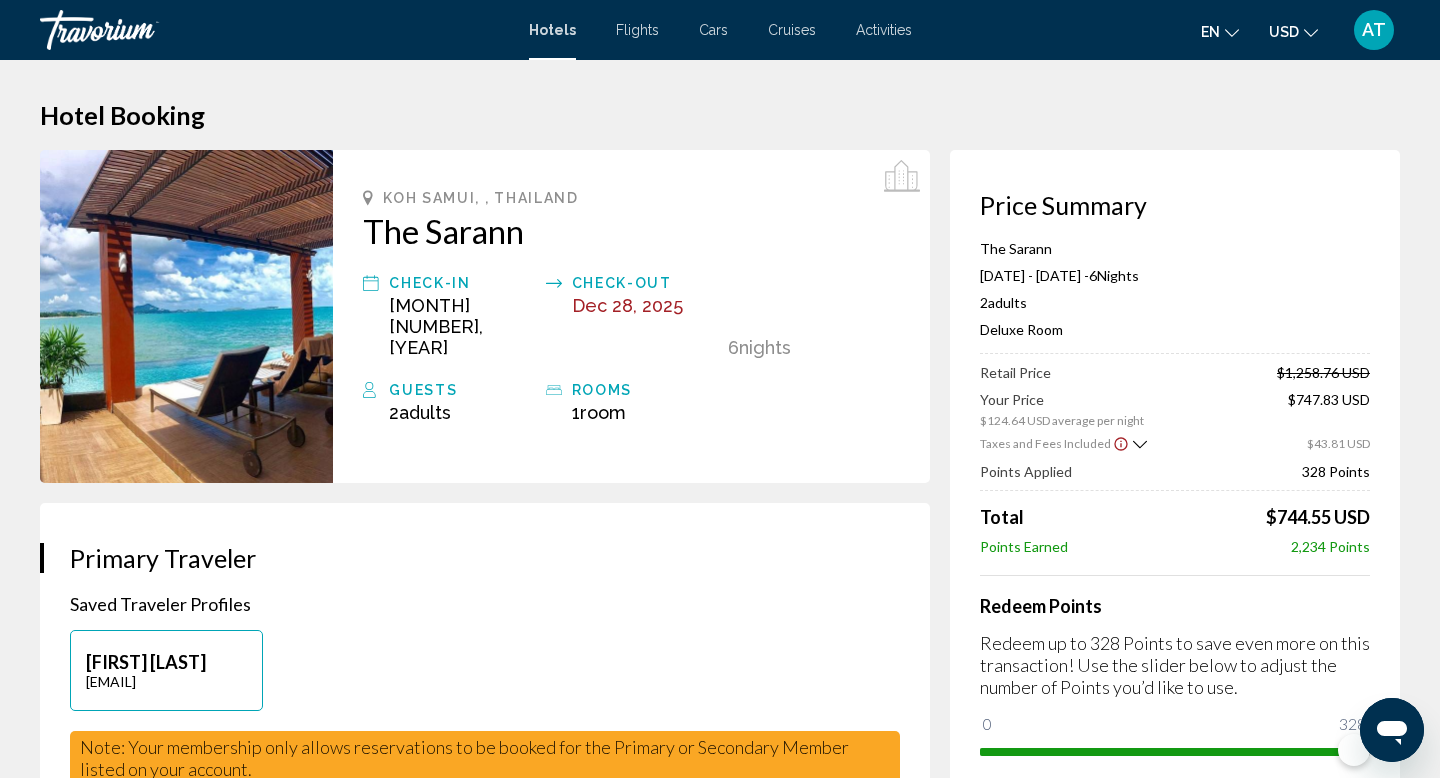 click on "Adults" at bounding box center (425, 412) 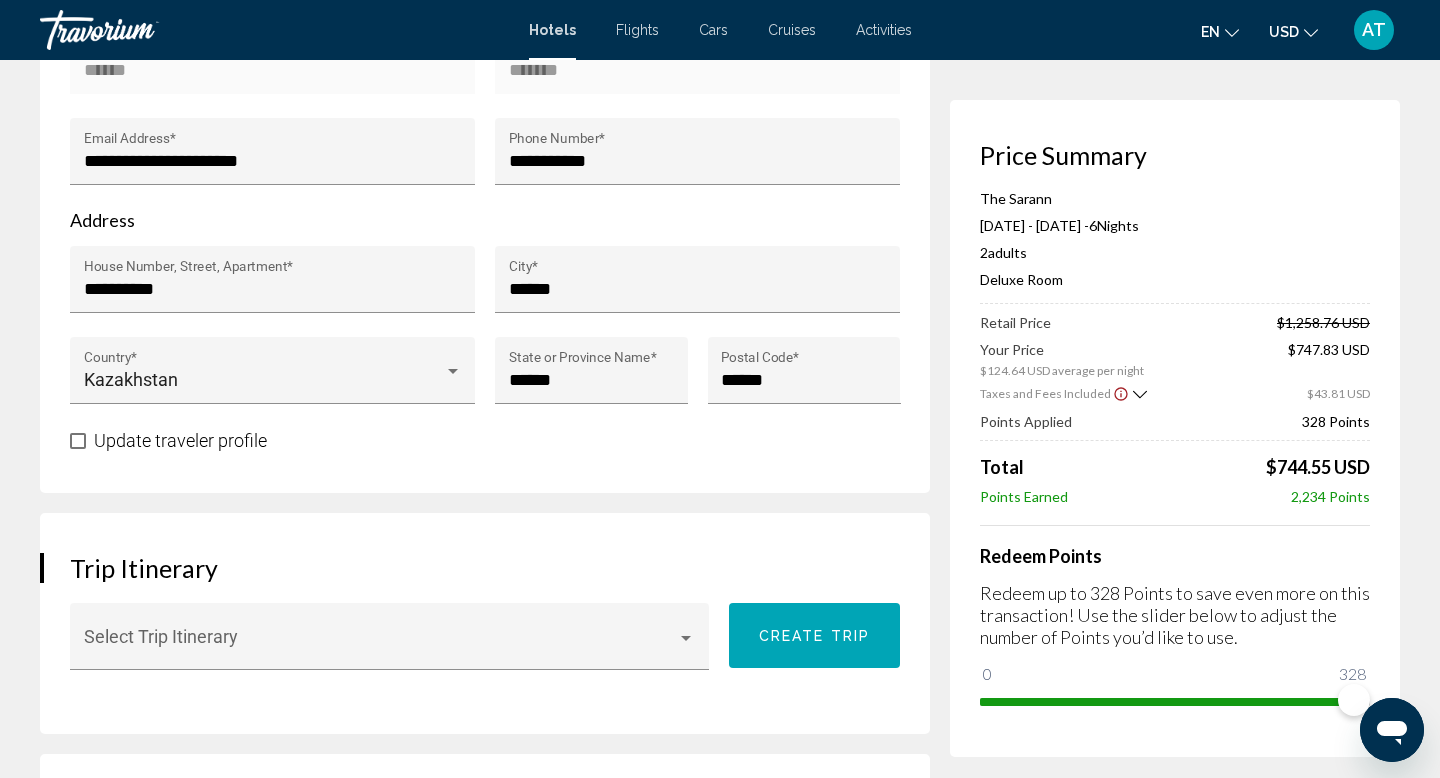scroll, scrollTop: 724, scrollLeft: 0, axis: vertical 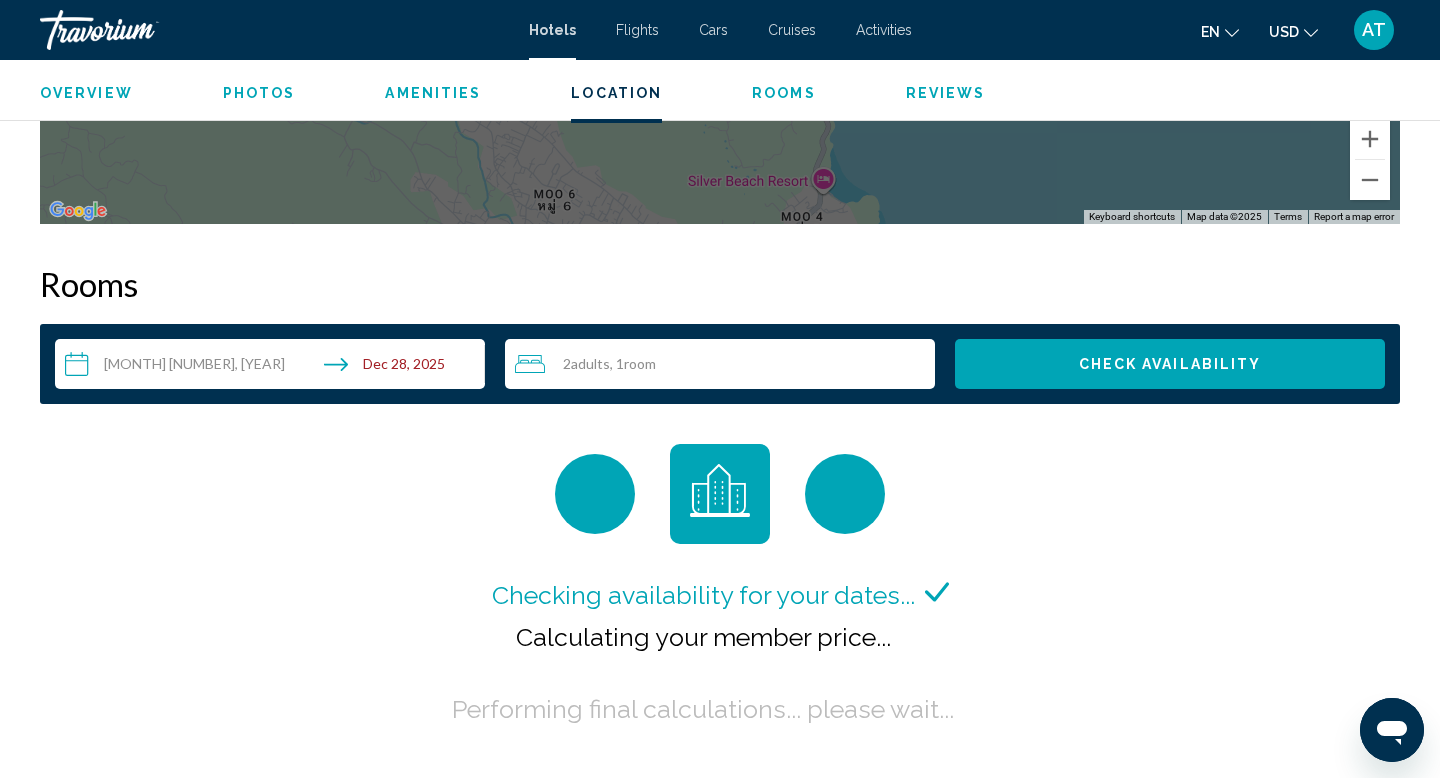 click on "Adults" at bounding box center (590, 363) 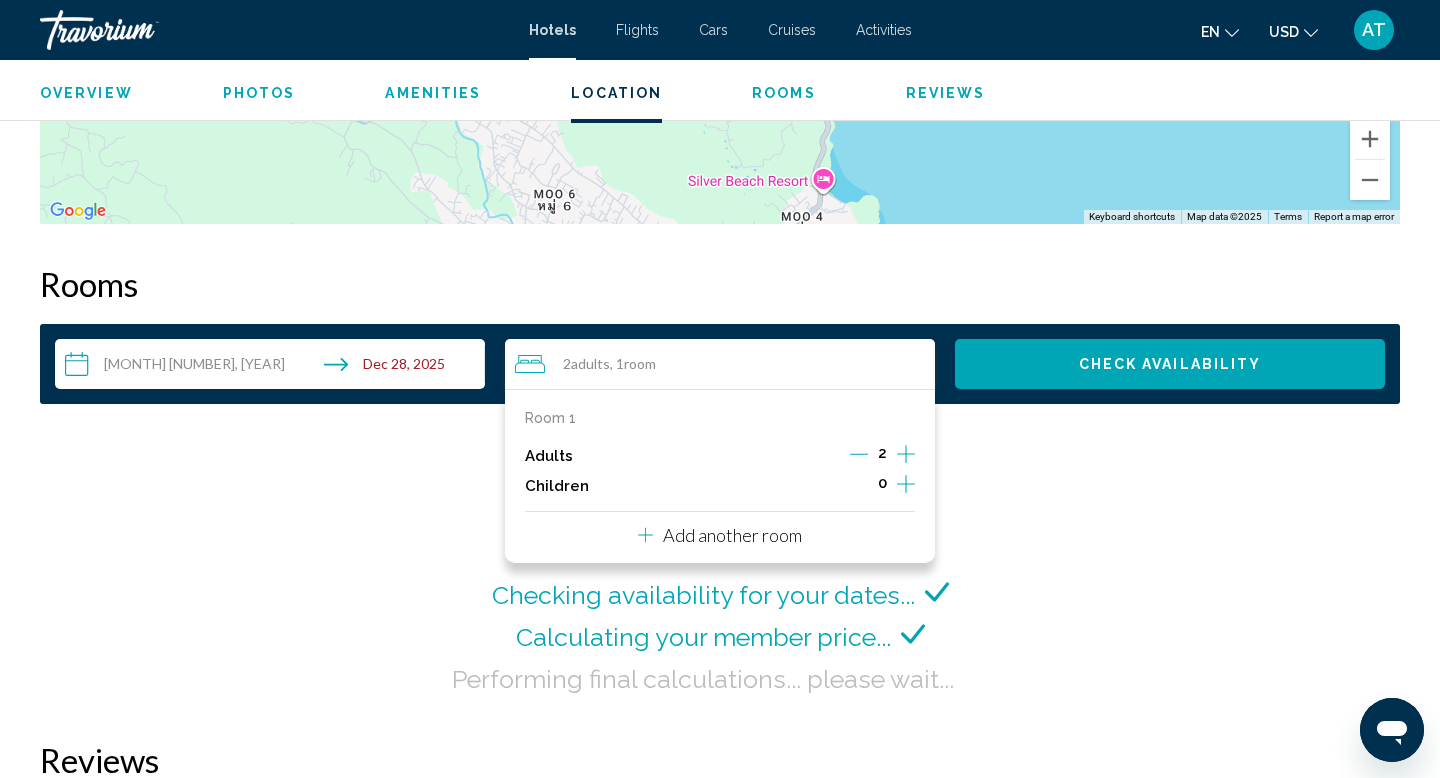 click on "Add another room" at bounding box center (732, 535) 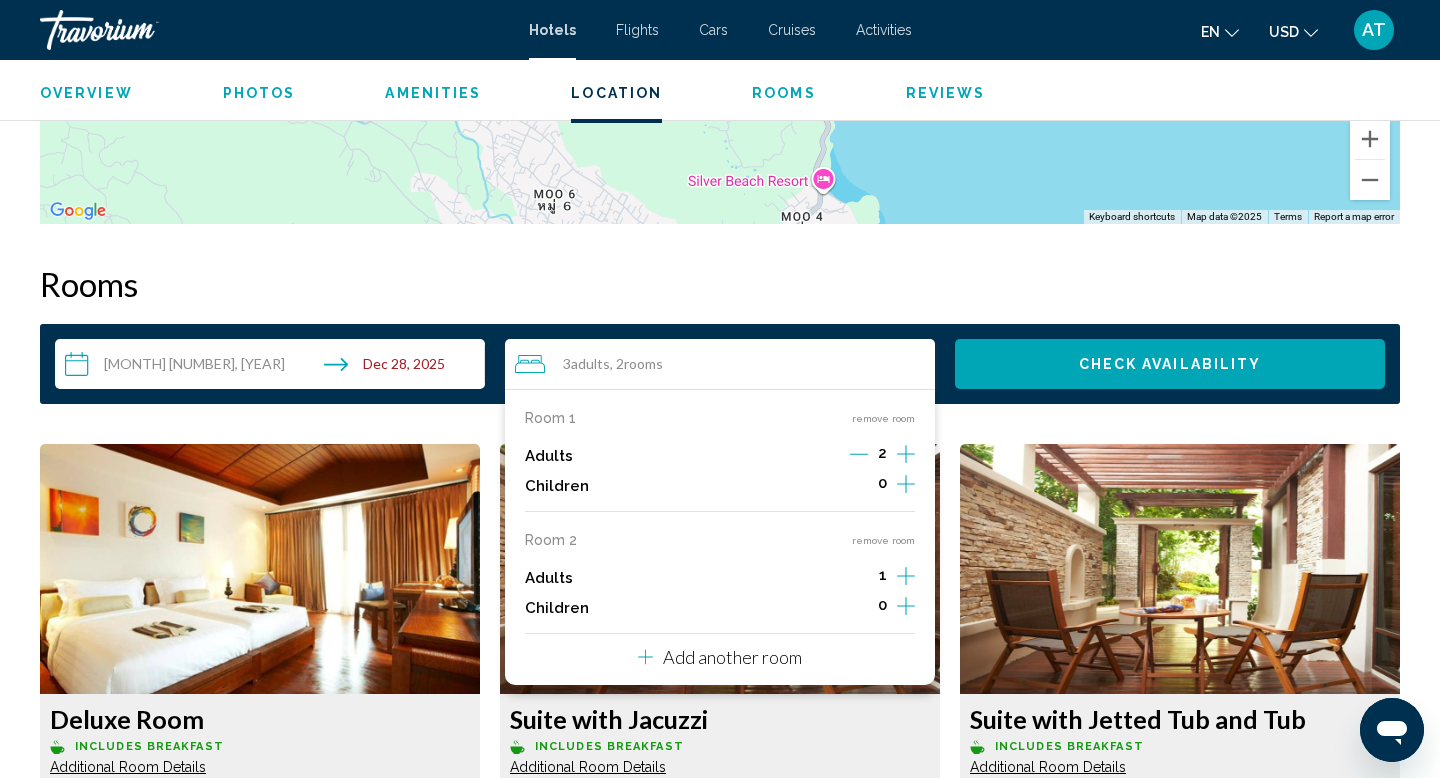 click 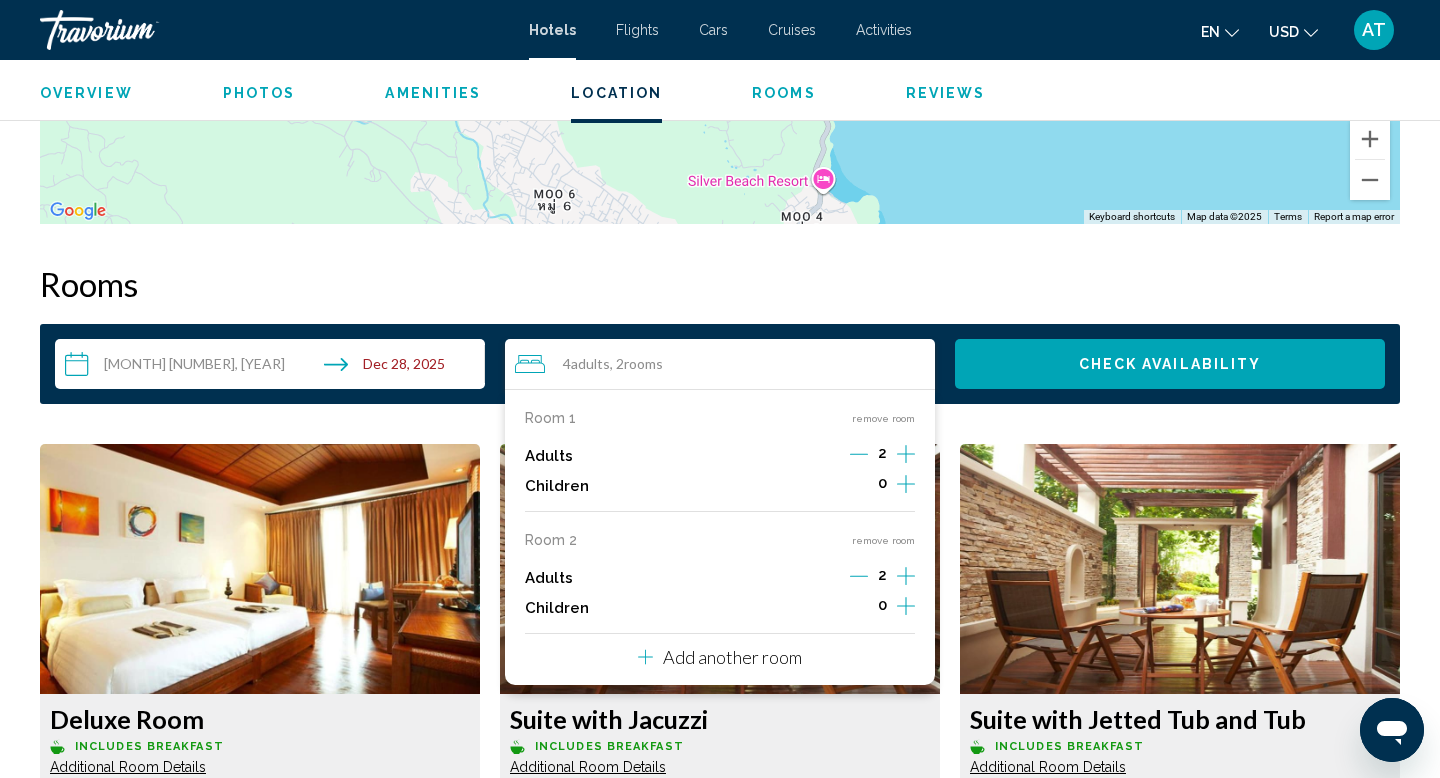 click on "Check Availability" at bounding box center (1170, 364) 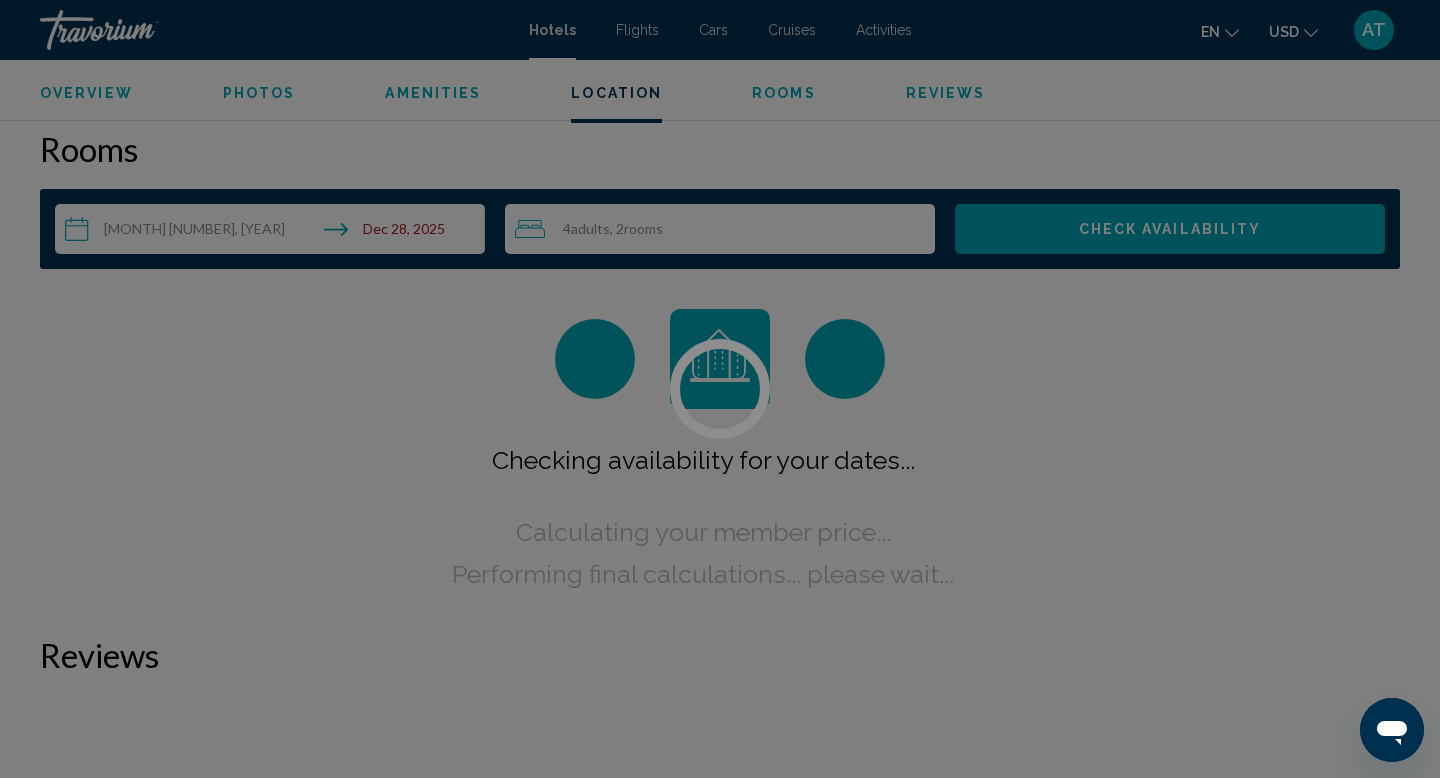 scroll, scrollTop: 2532, scrollLeft: 0, axis: vertical 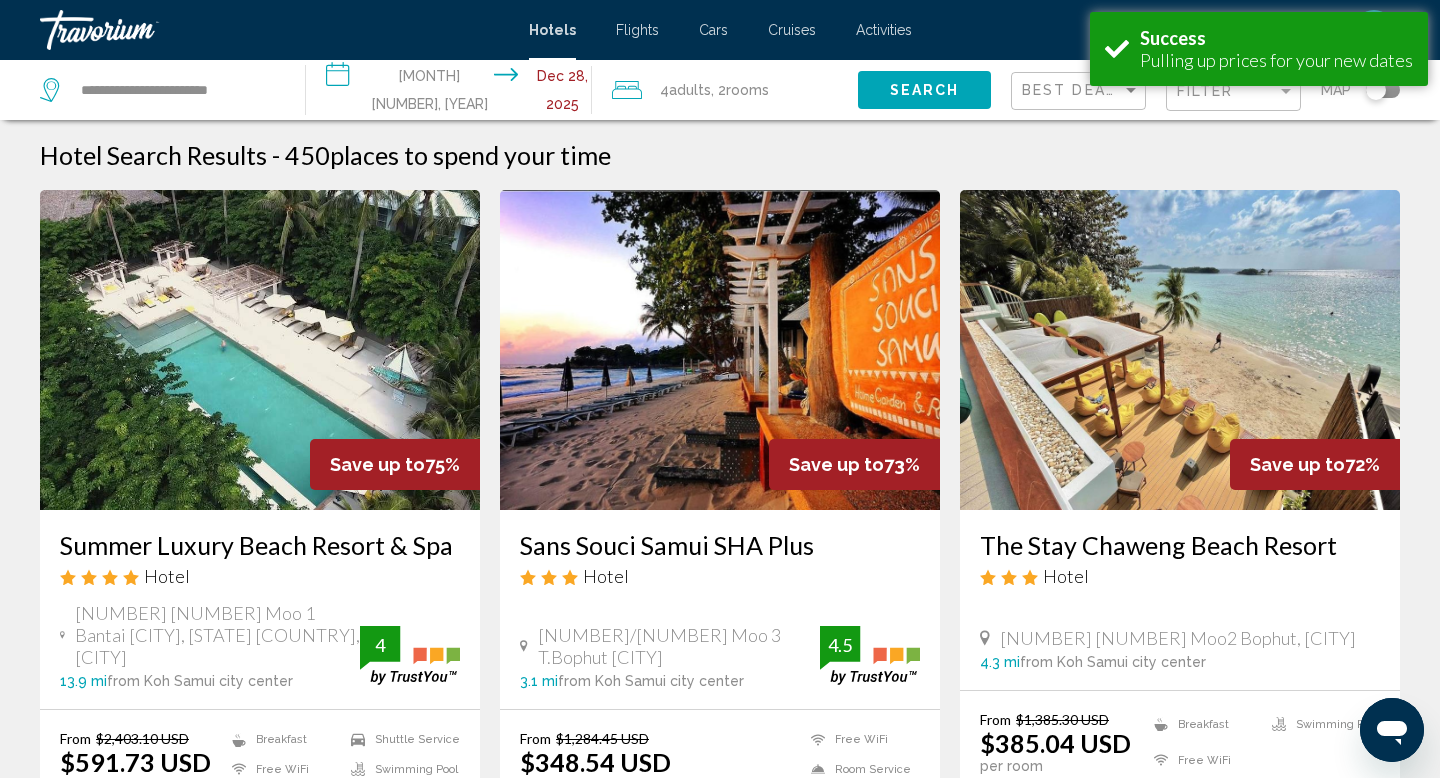 click on "Search" 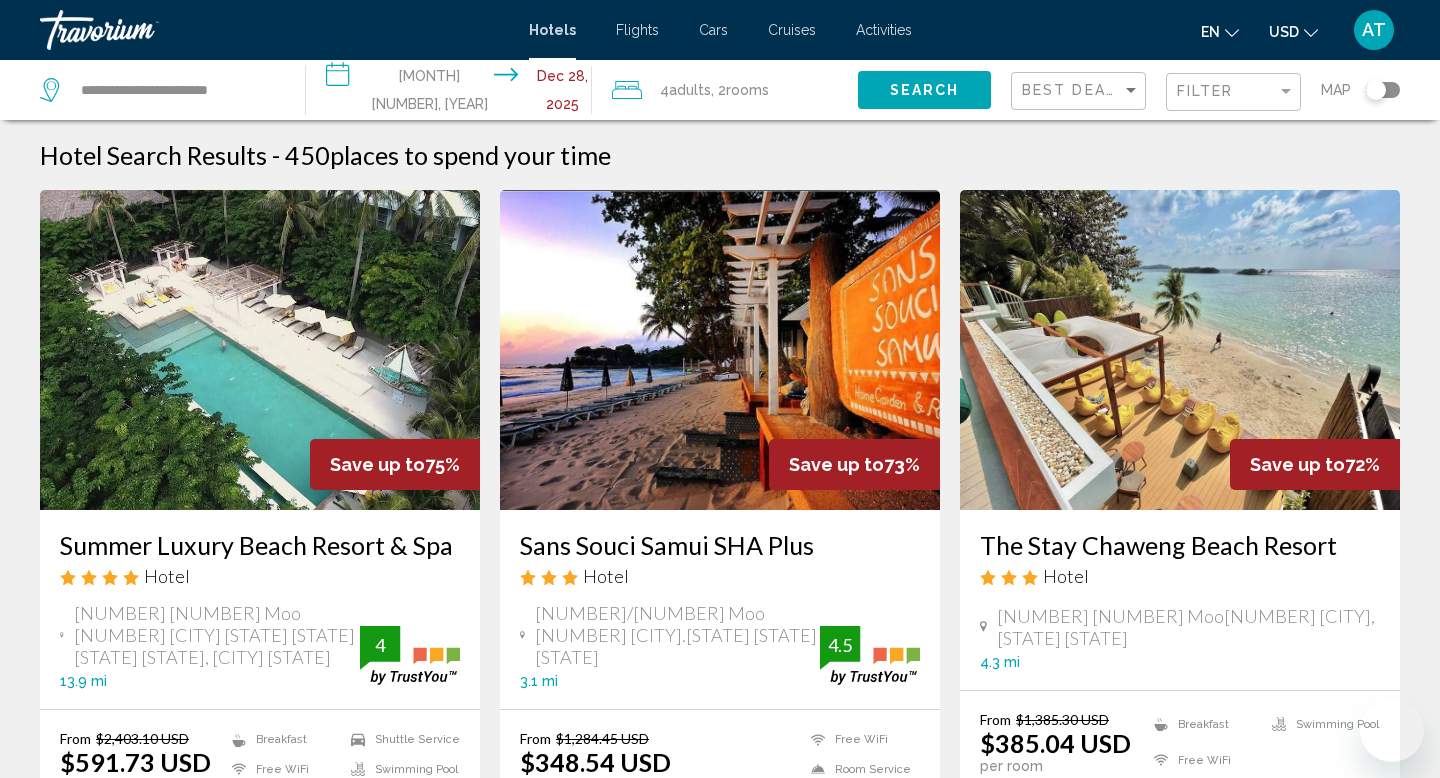 scroll, scrollTop: 0, scrollLeft: 0, axis: both 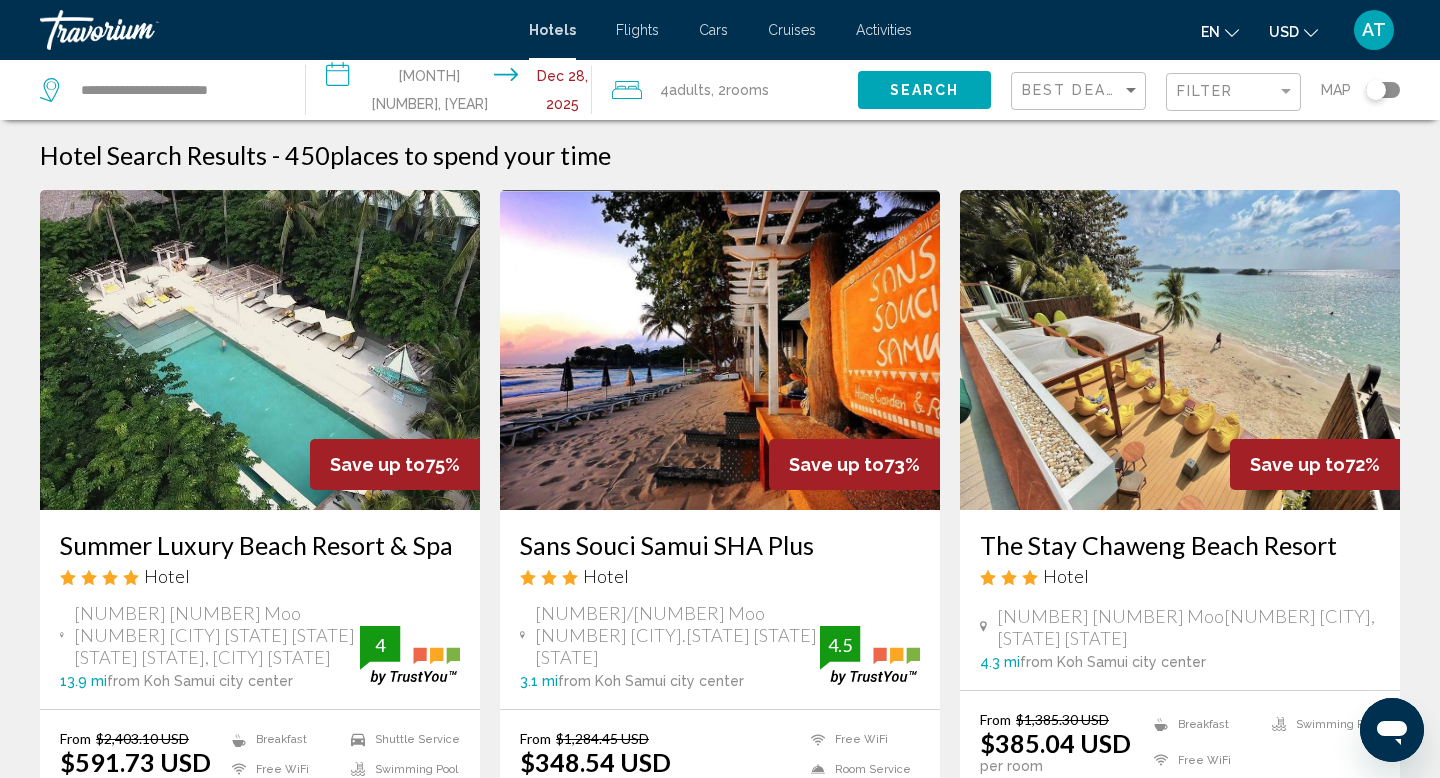 click on "Search" 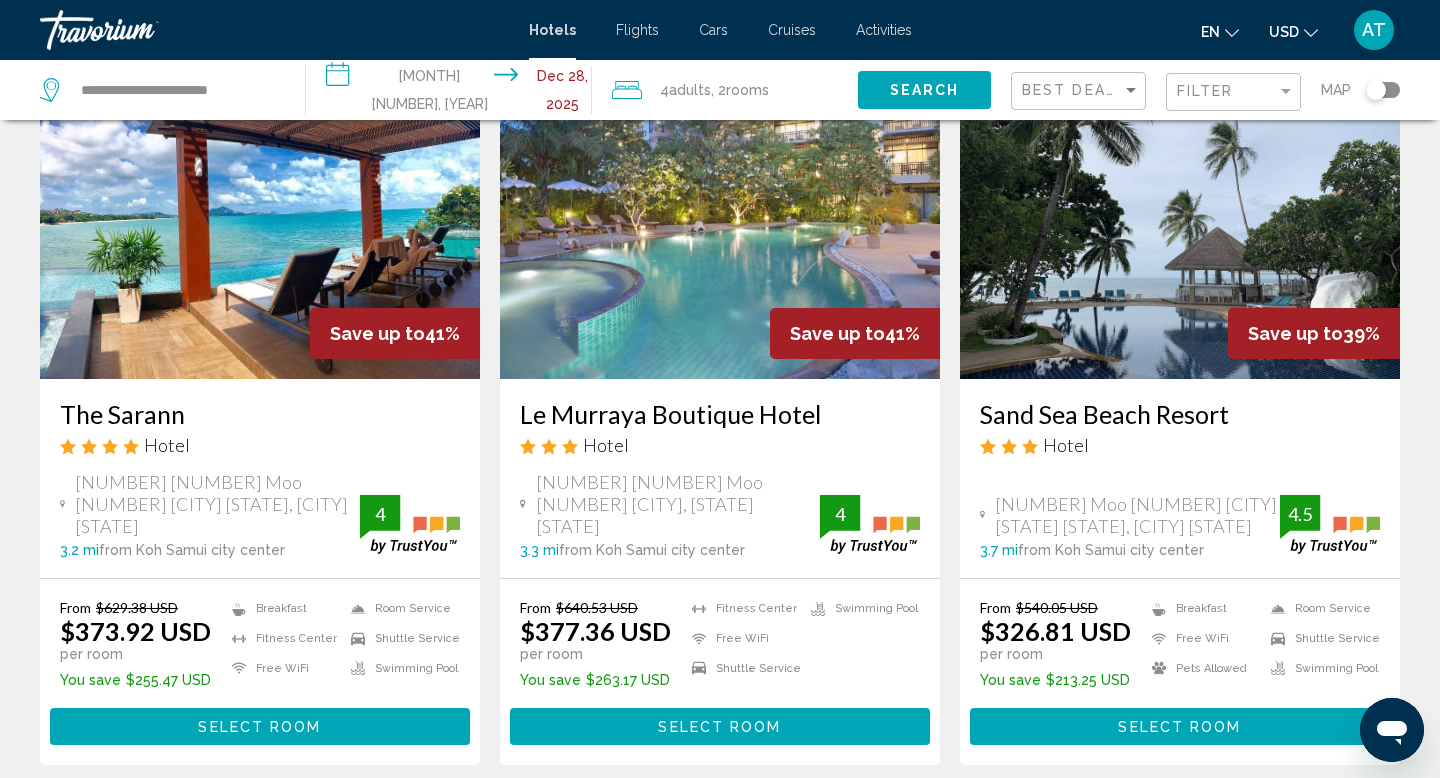 scroll, scrollTop: 2432, scrollLeft: 0, axis: vertical 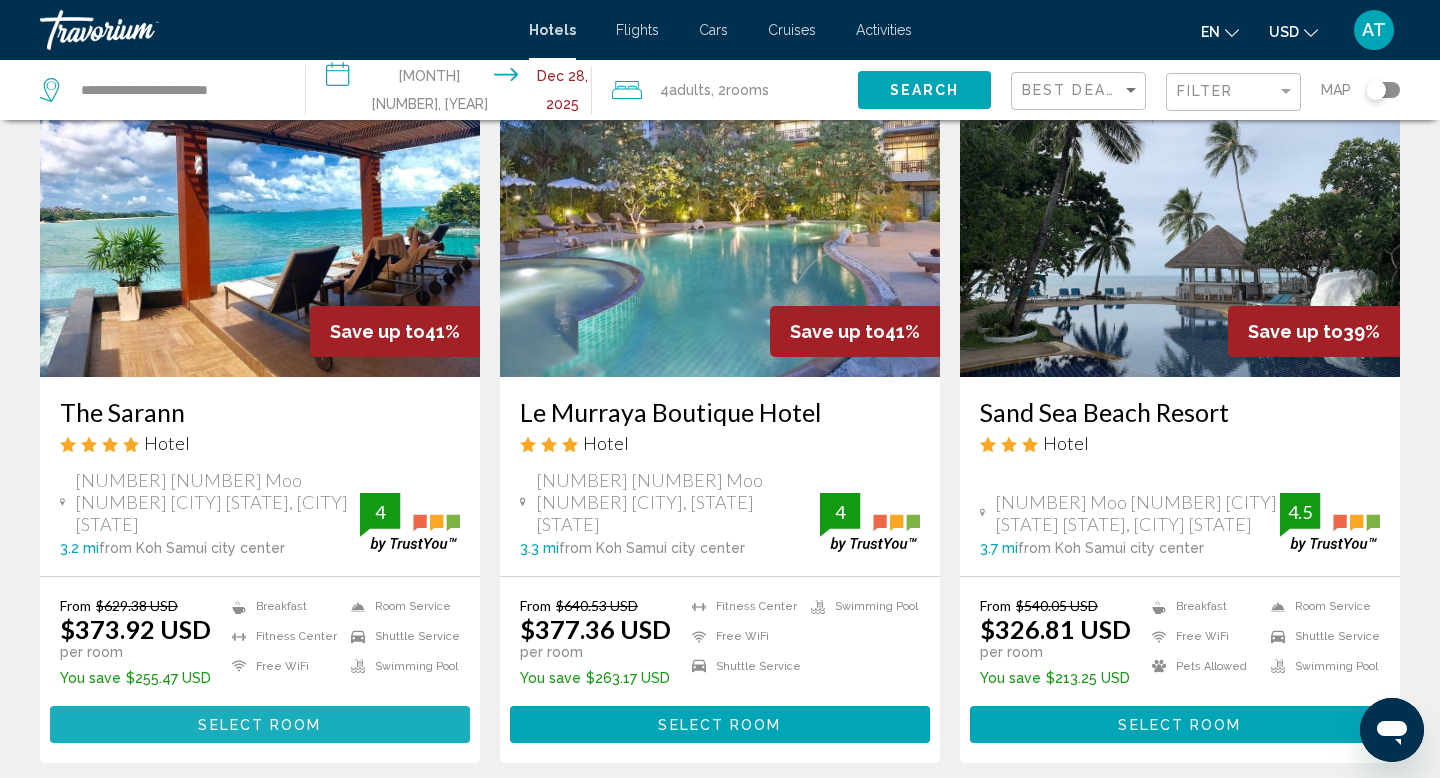 click on "Select Room" at bounding box center [259, 725] 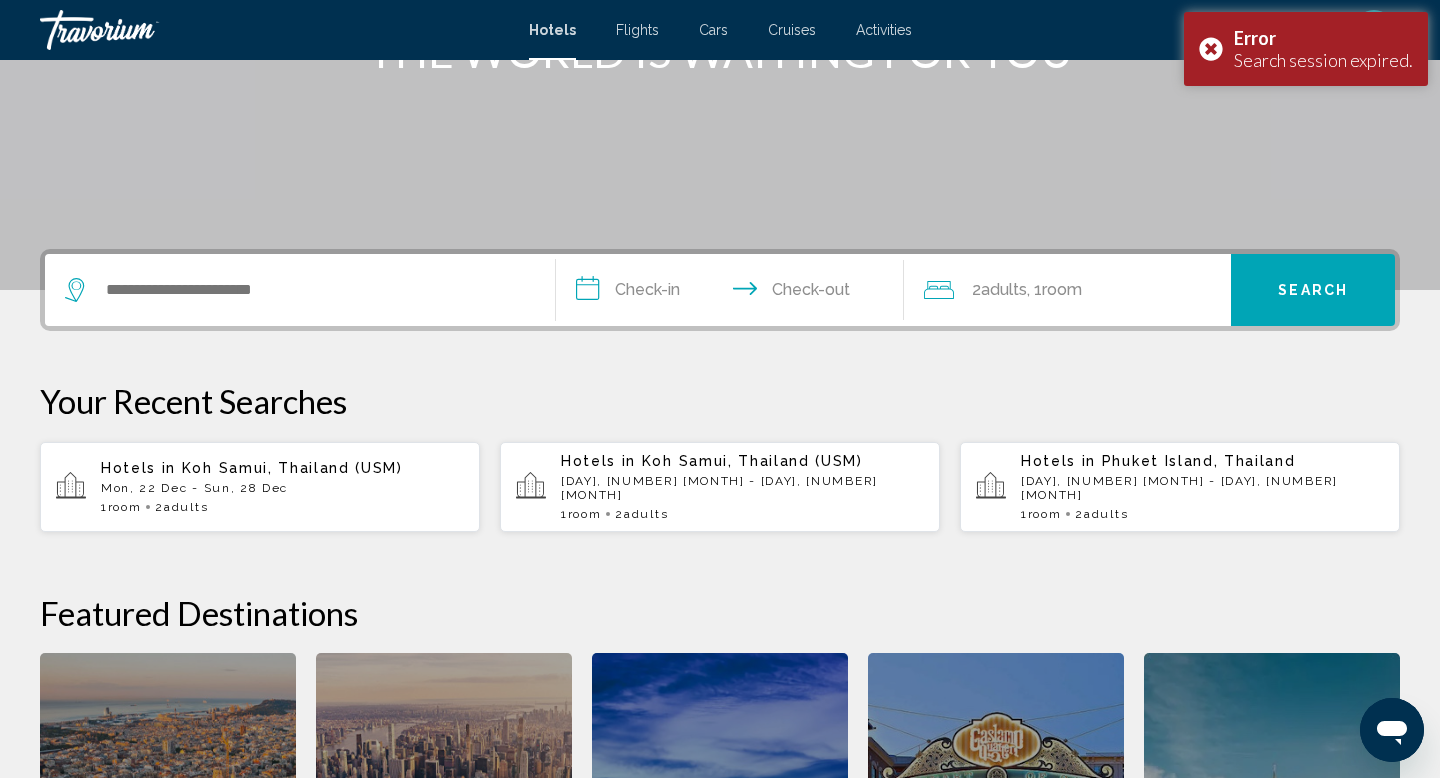 scroll, scrollTop: 0, scrollLeft: 0, axis: both 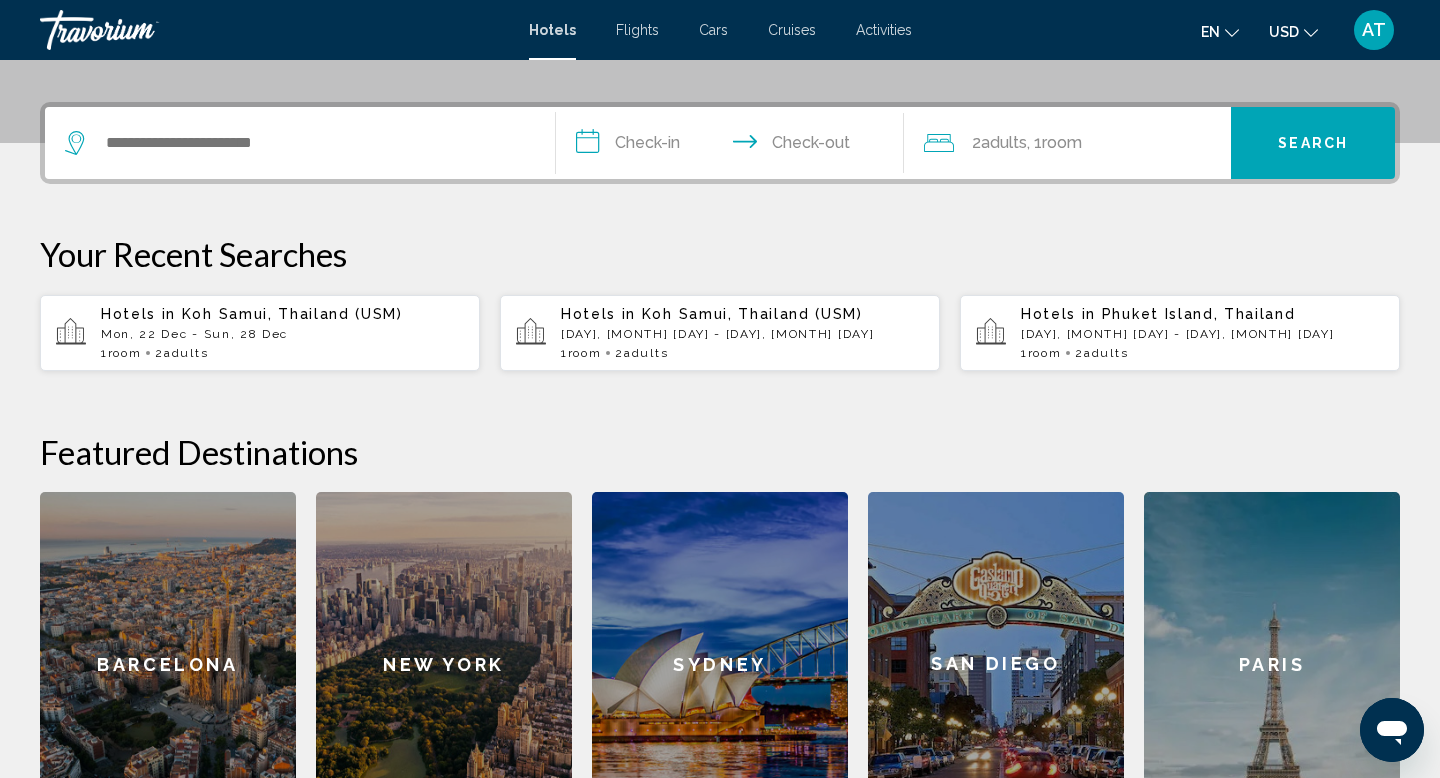 click on "Mon, 22 Dec - Sun, 28 Dec" at bounding box center [282, 334] 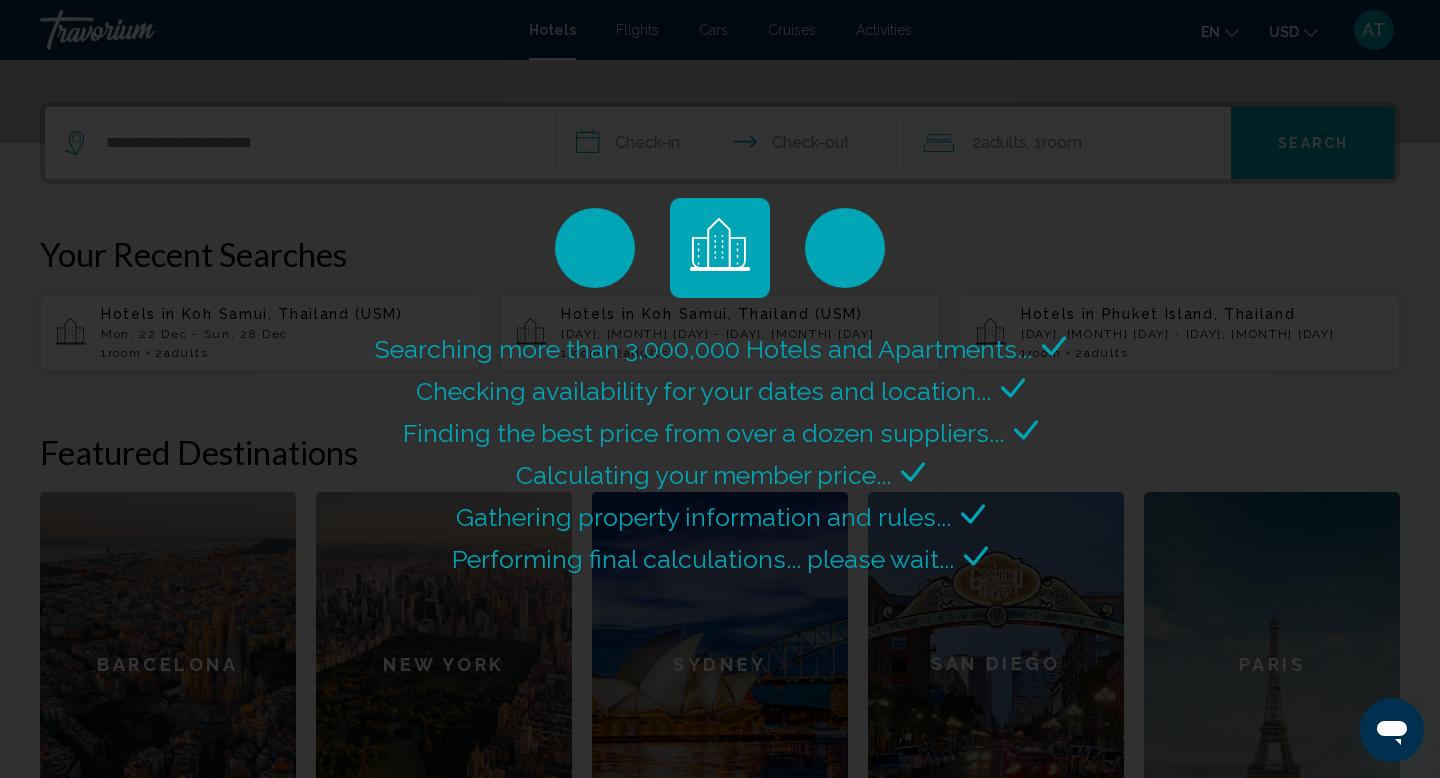 scroll, scrollTop: 0, scrollLeft: 0, axis: both 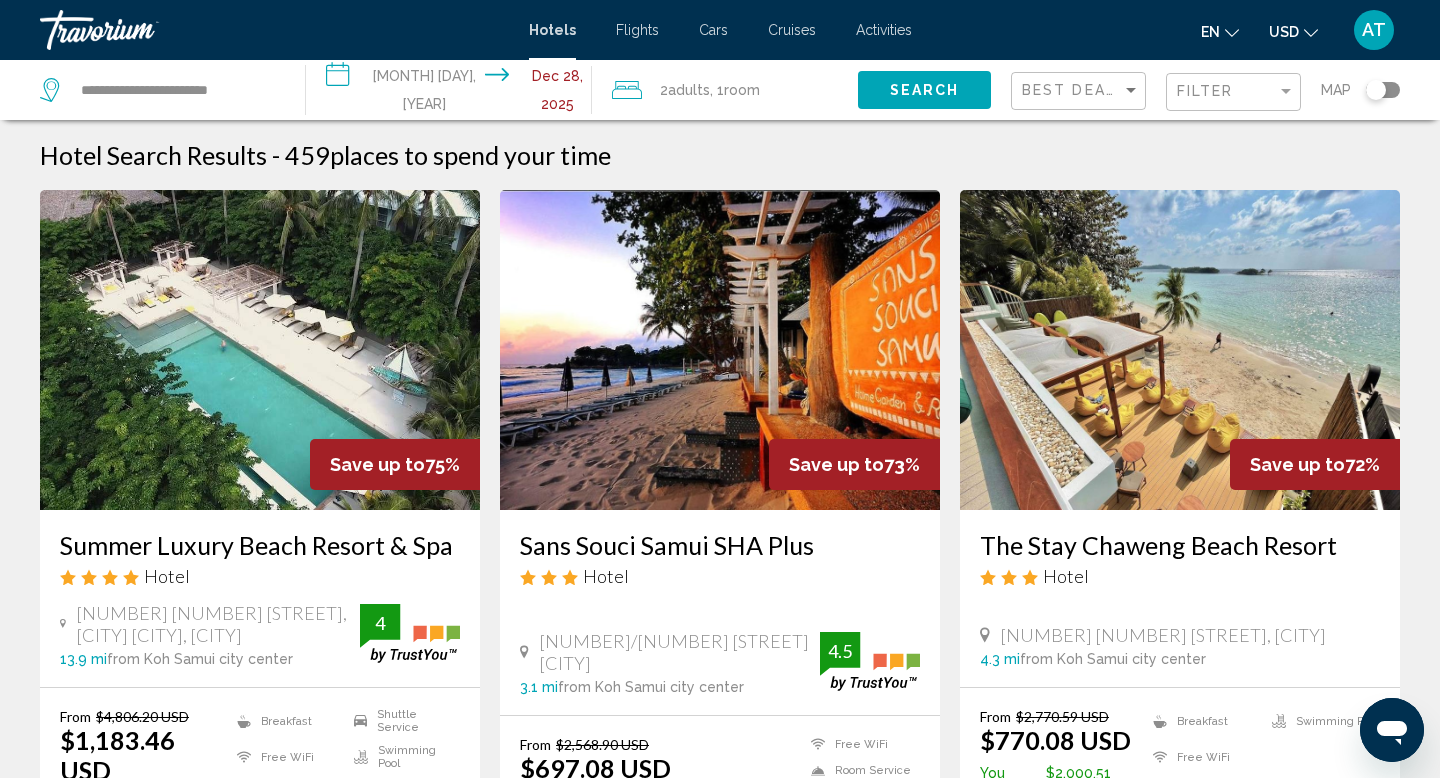 click on "2  Adult Adults , 1  Room rooms" 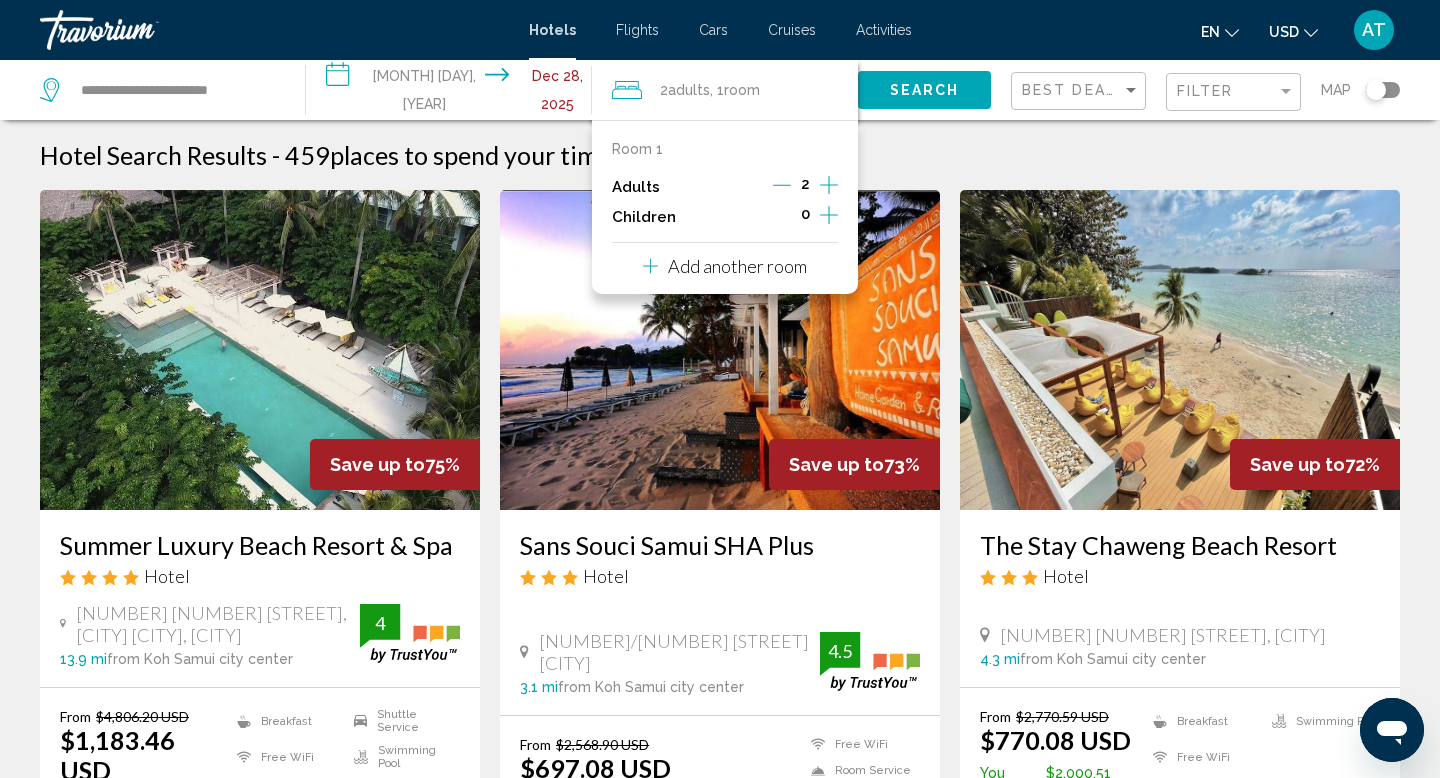 click on "Add another room" at bounding box center (725, 263) 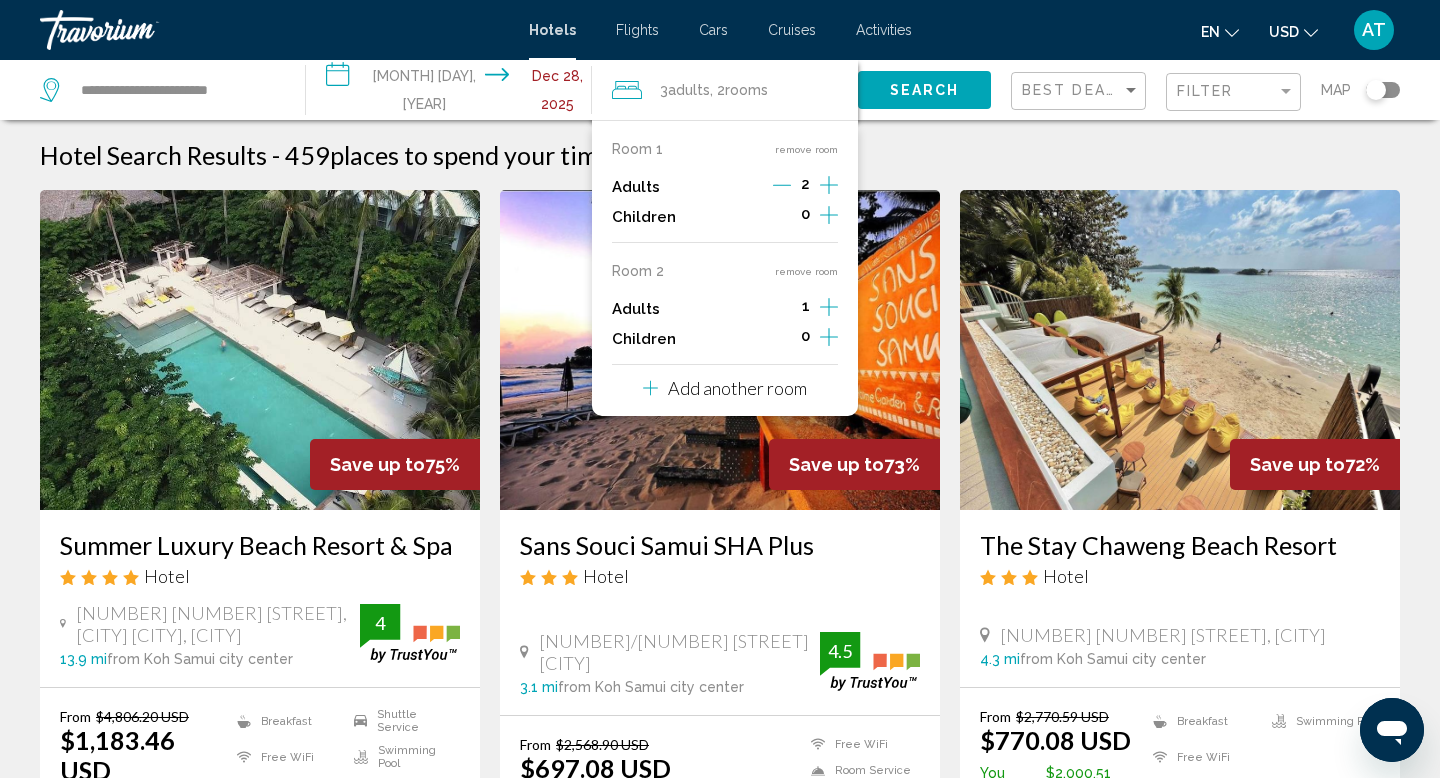 click 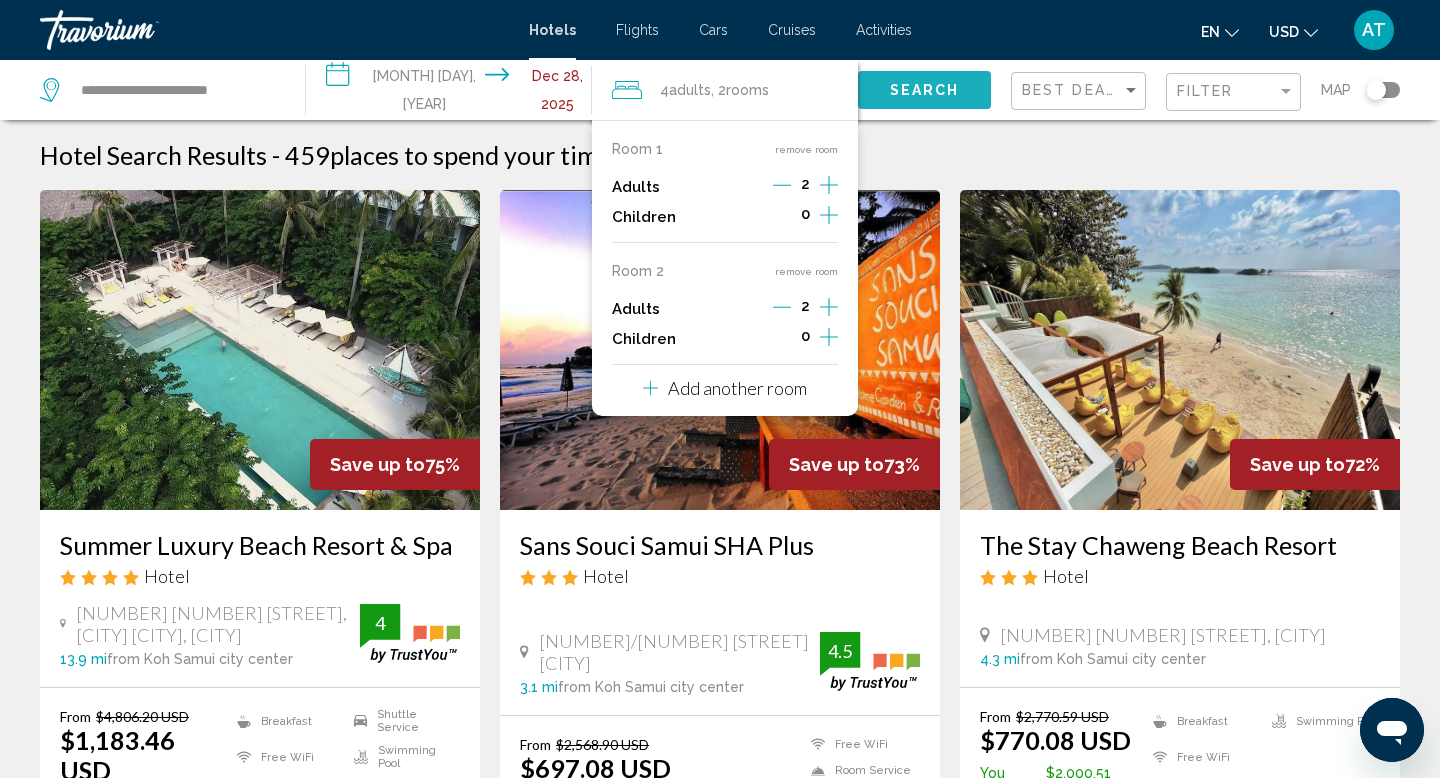 click on "Search" 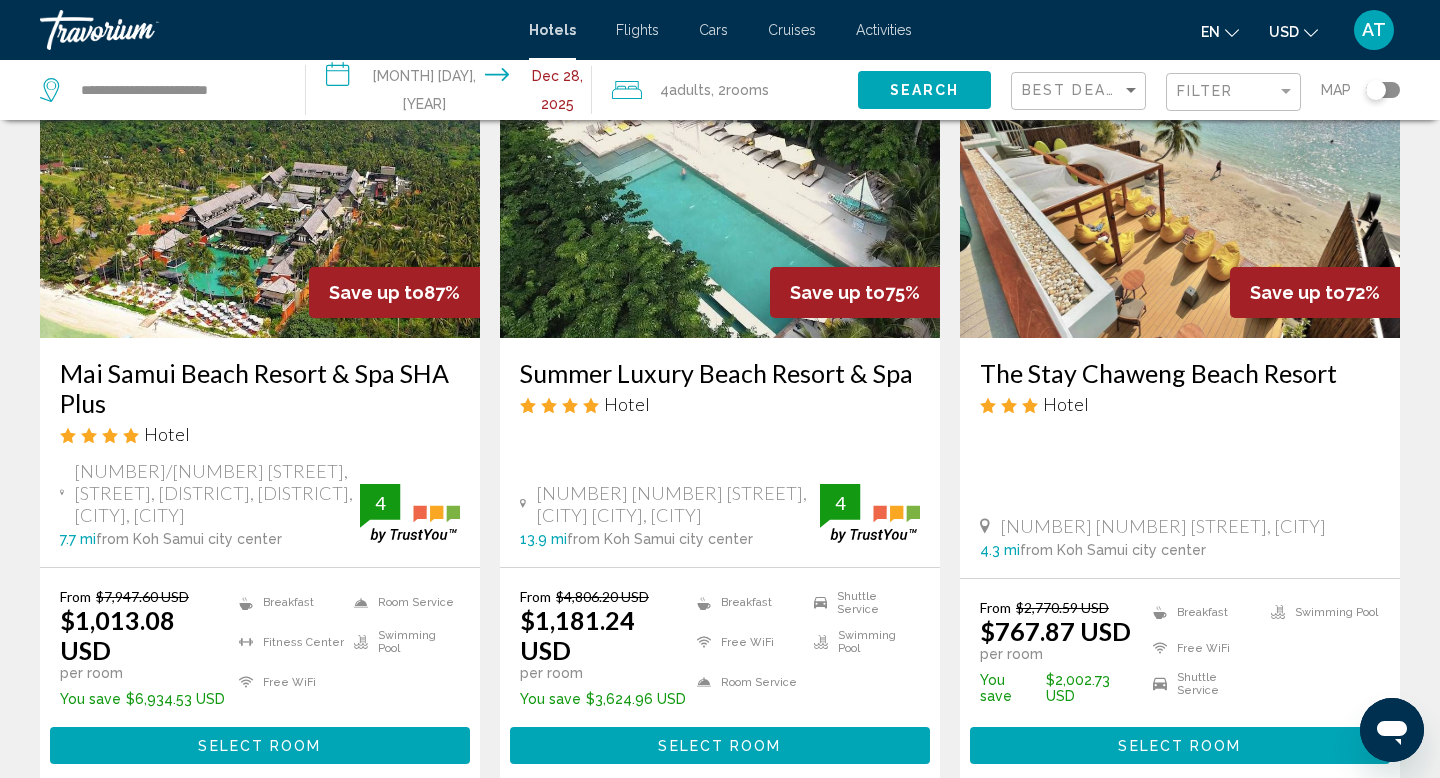 scroll, scrollTop: 204, scrollLeft: 0, axis: vertical 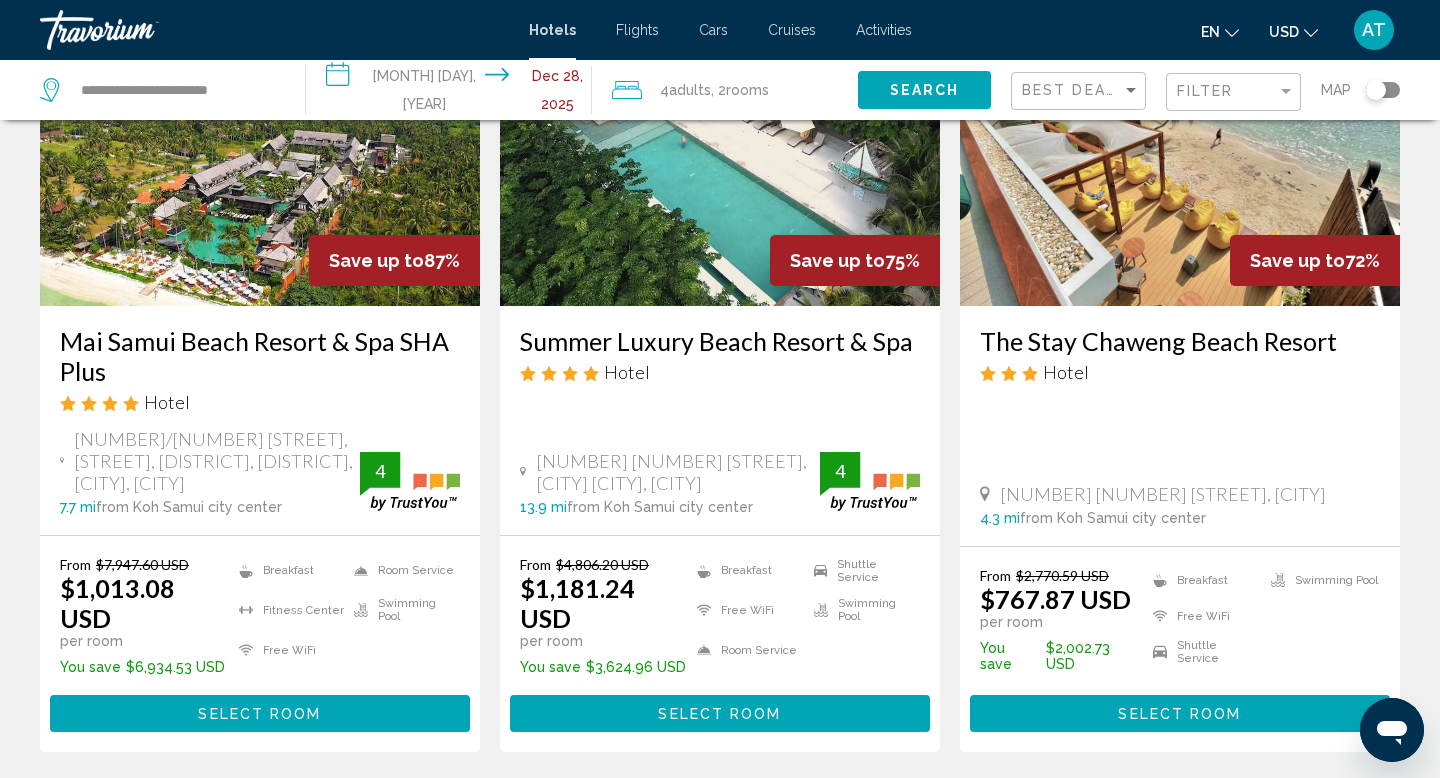click on "Select Room" at bounding box center (259, 714) 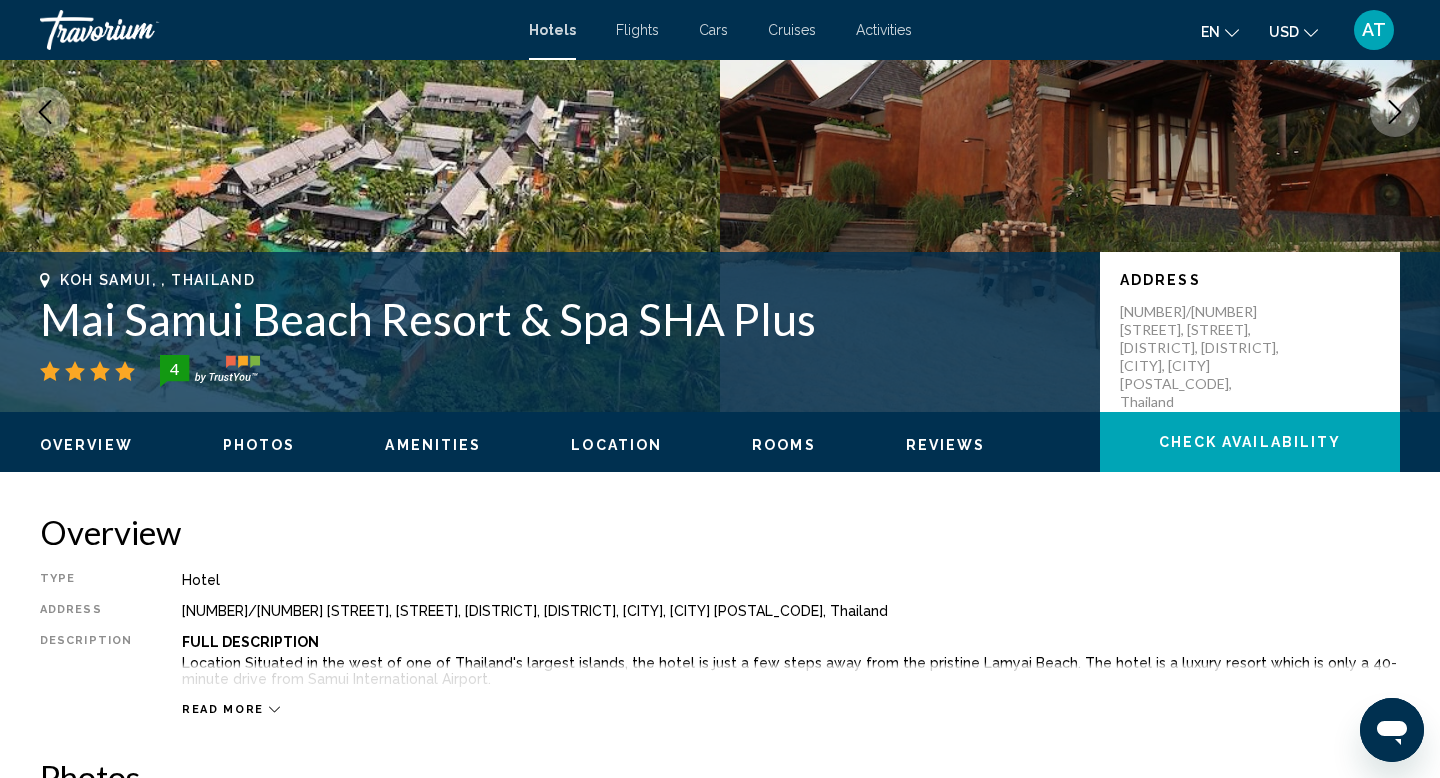 scroll, scrollTop: 230, scrollLeft: 0, axis: vertical 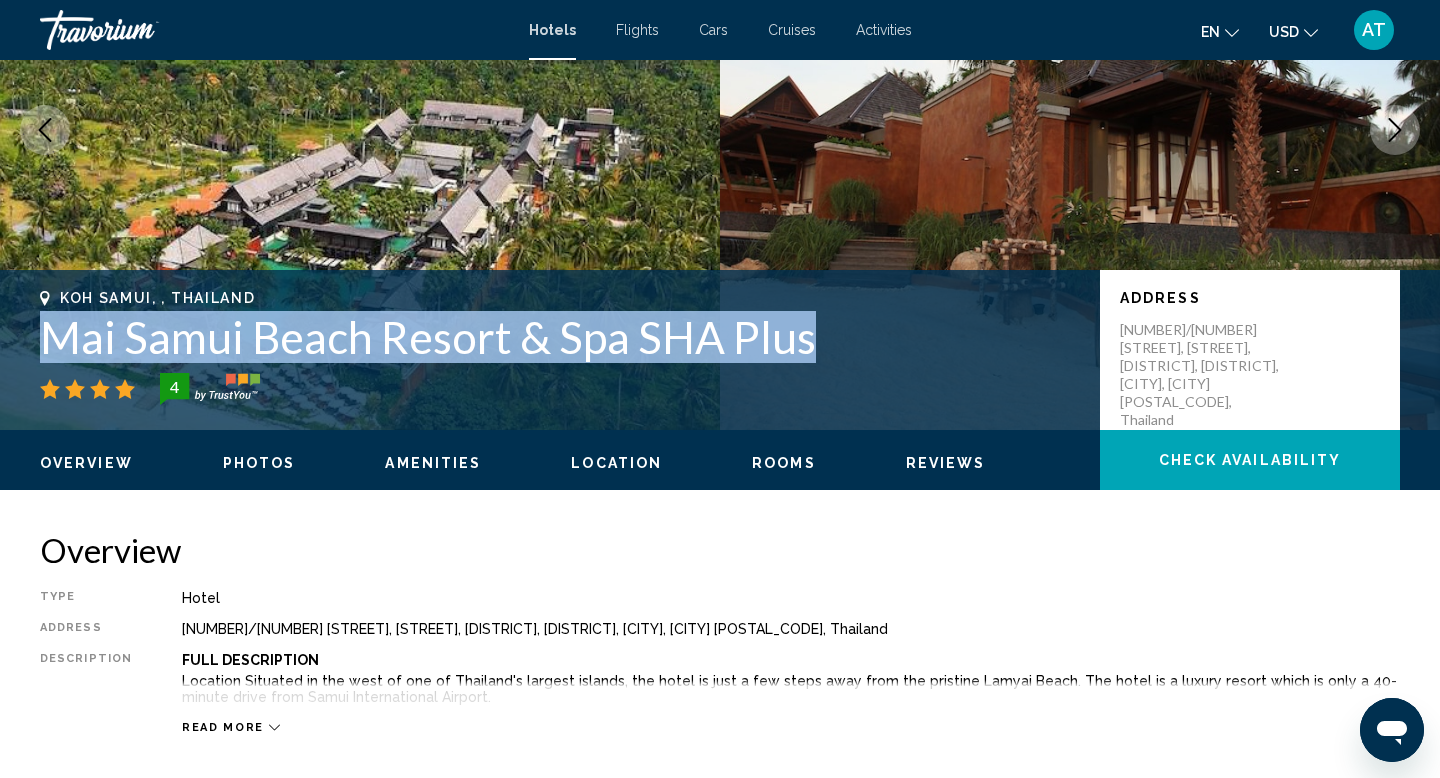 drag, startPoint x: 828, startPoint y: 347, endPoint x: 57, endPoint y: 330, distance: 771.1874 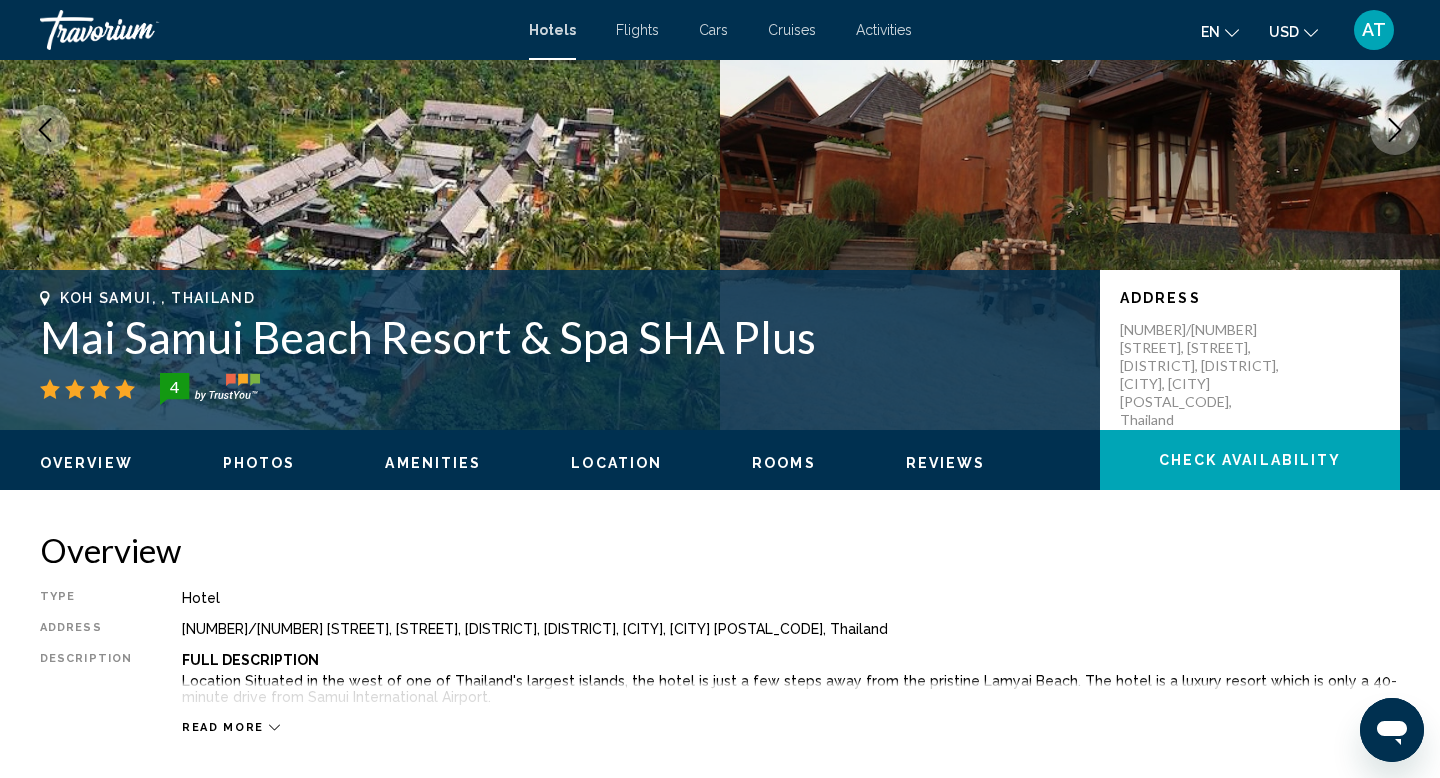 click on "Overview" at bounding box center (720, 550) 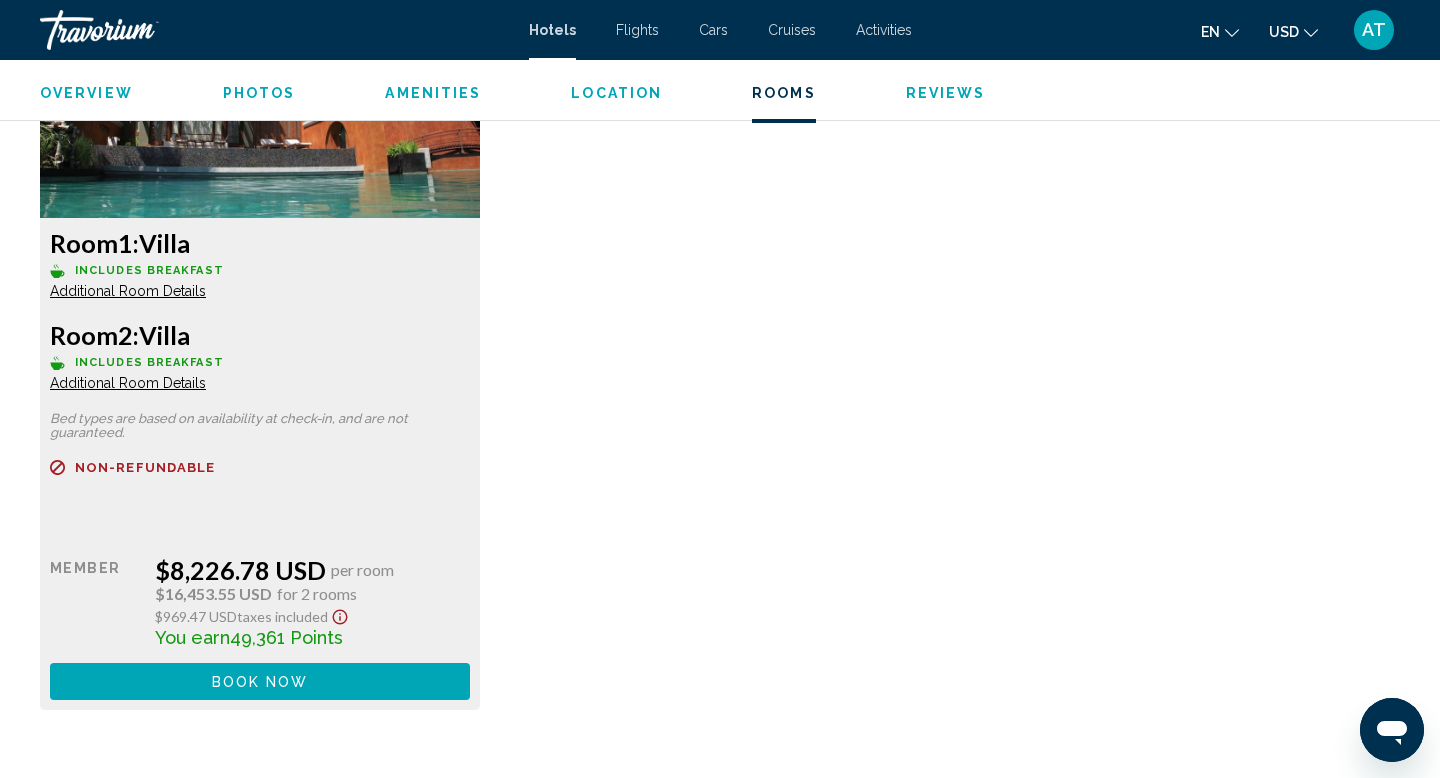 scroll, scrollTop: 4460, scrollLeft: 0, axis: vertical 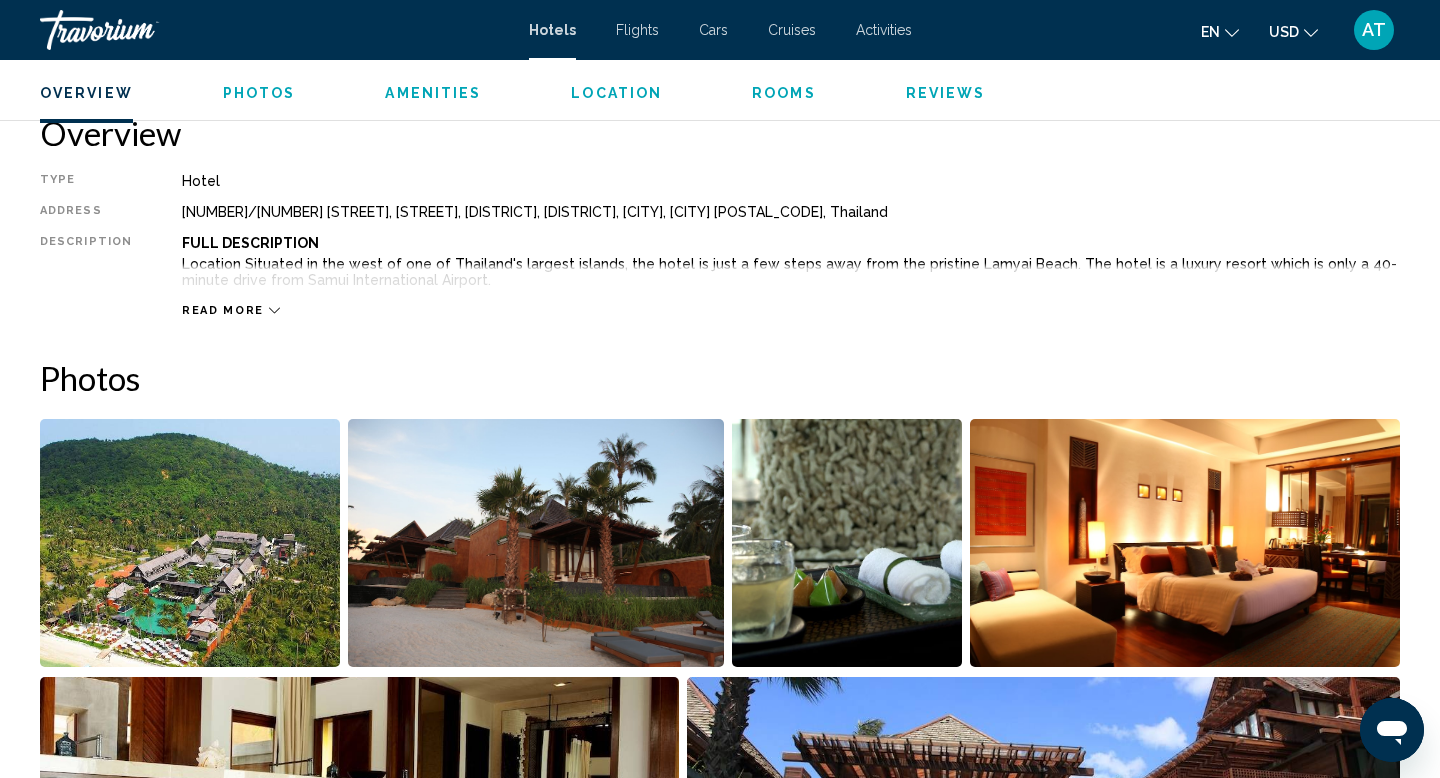 click on "Read more" at bounding box center (223, 310) 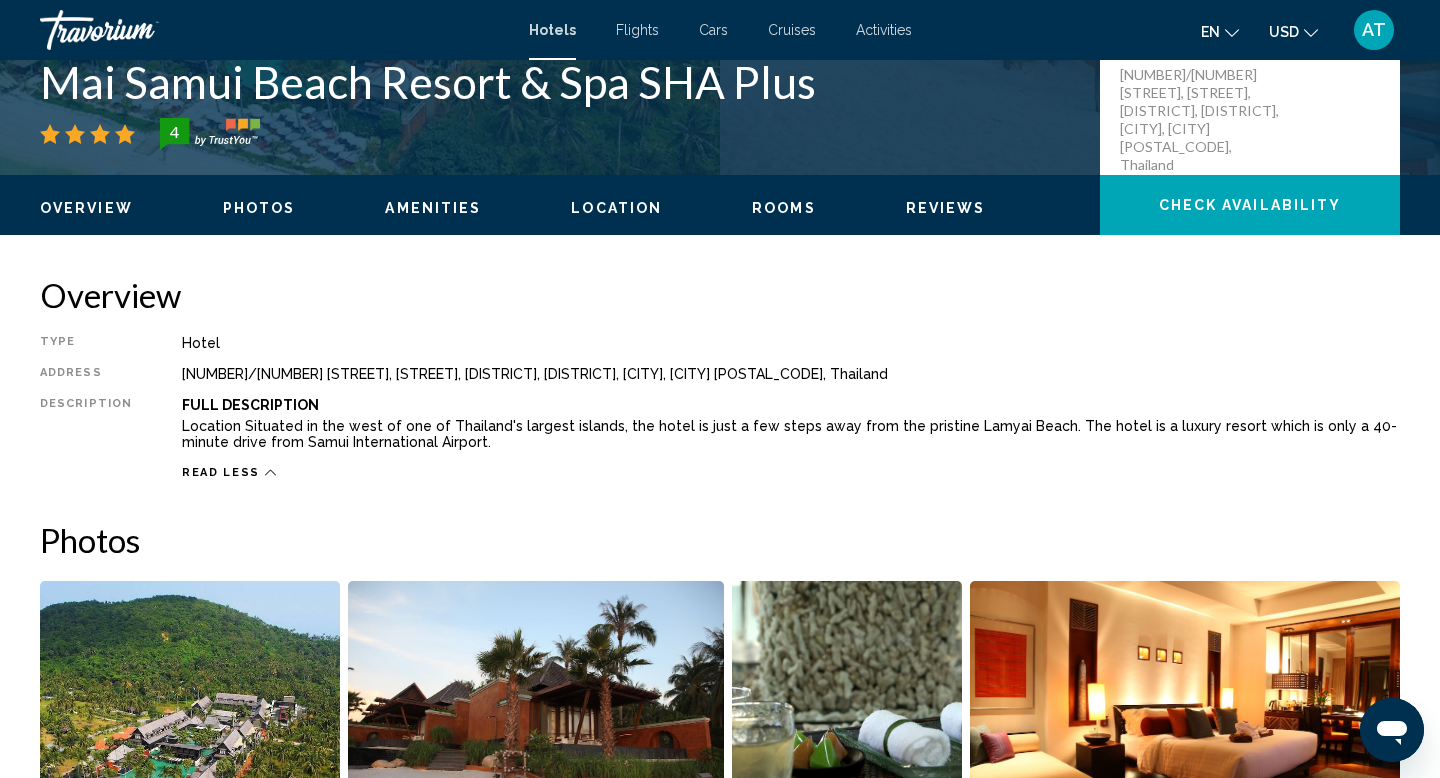 scroll, scrollTop: 487, scrollLeft: 0, axis: vertical 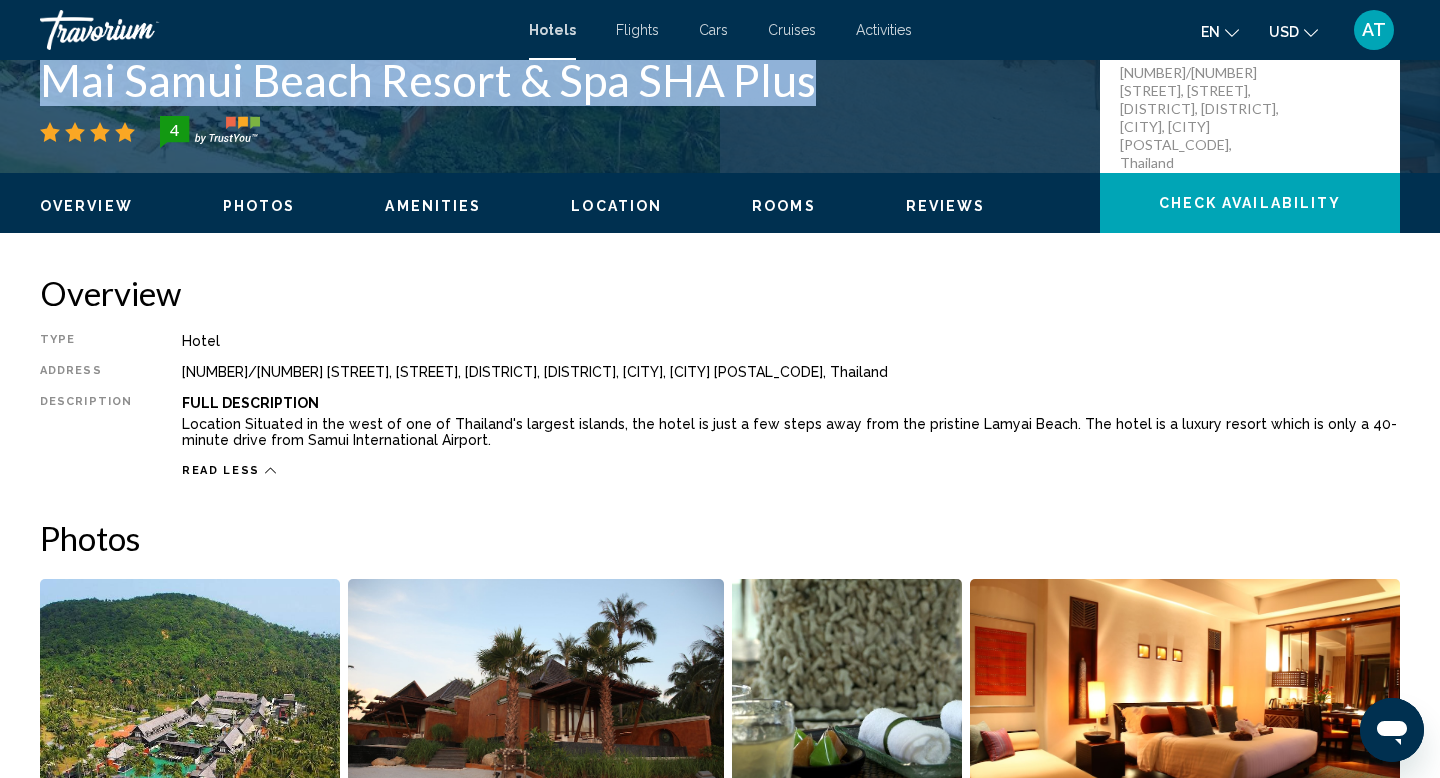 drag, startPoint x: 819, startPoint y: 96, endPoint x: 47, endPoint y: 90, distance: 772.0233 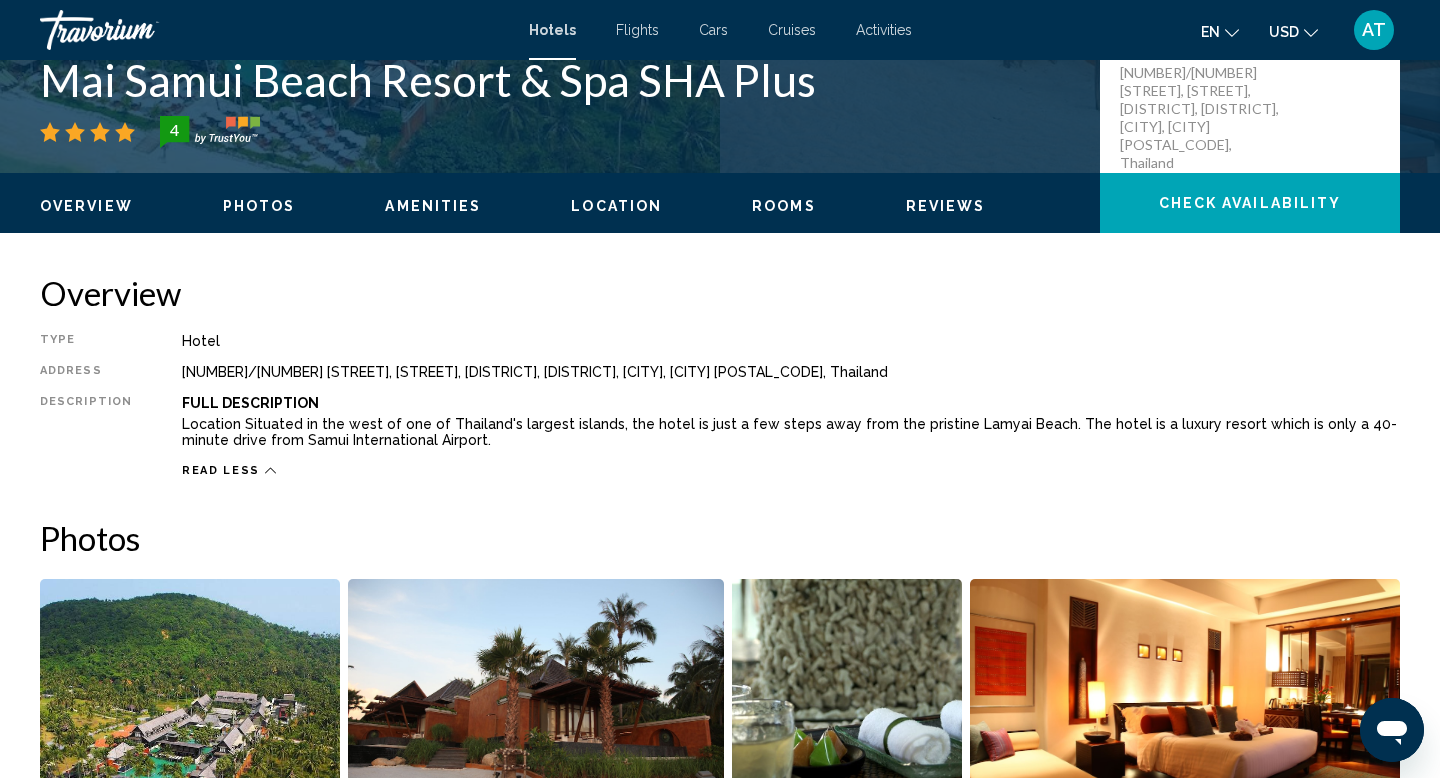 click on "Photos" at bounding box center (720, 538) 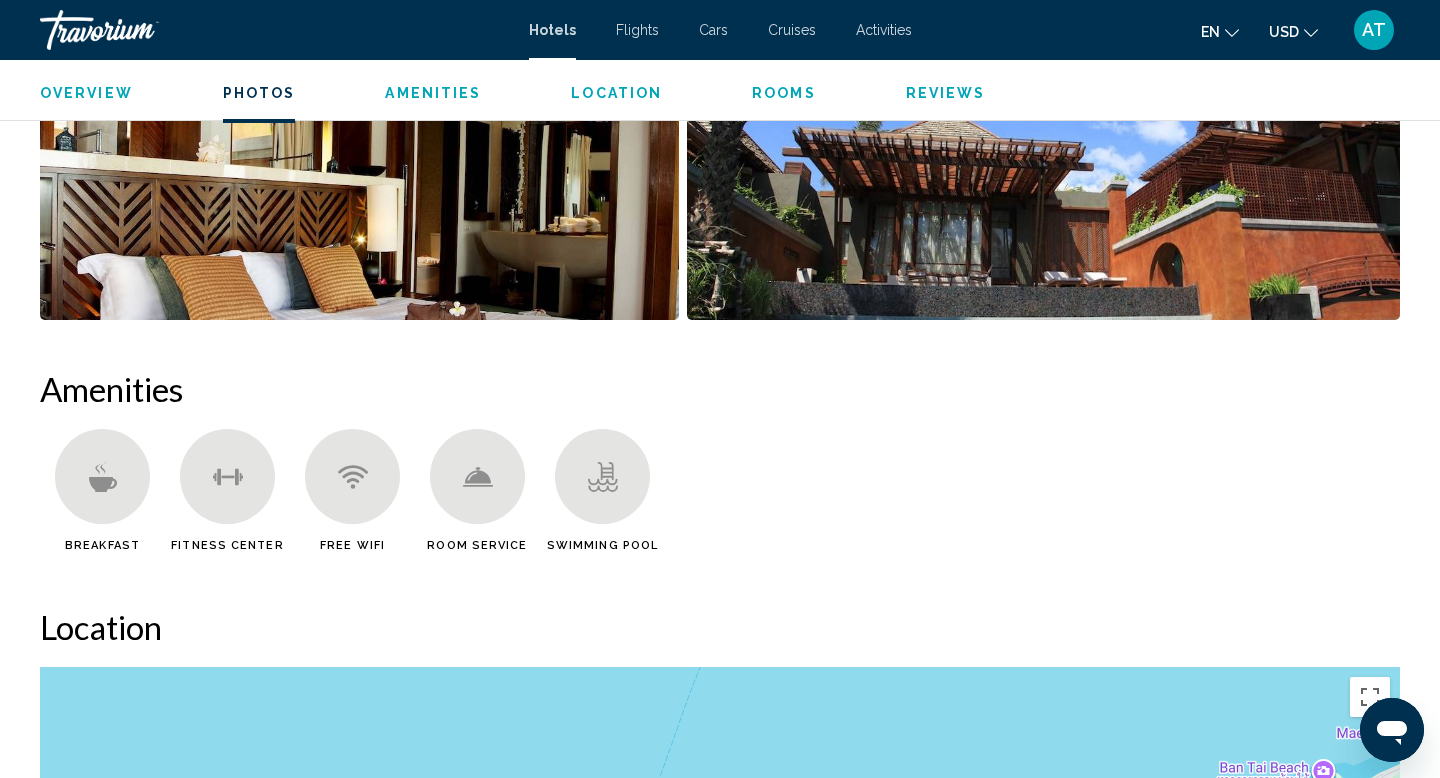 scroll, scrollTop: 1282, scrollLeft: 0, axis: vertical 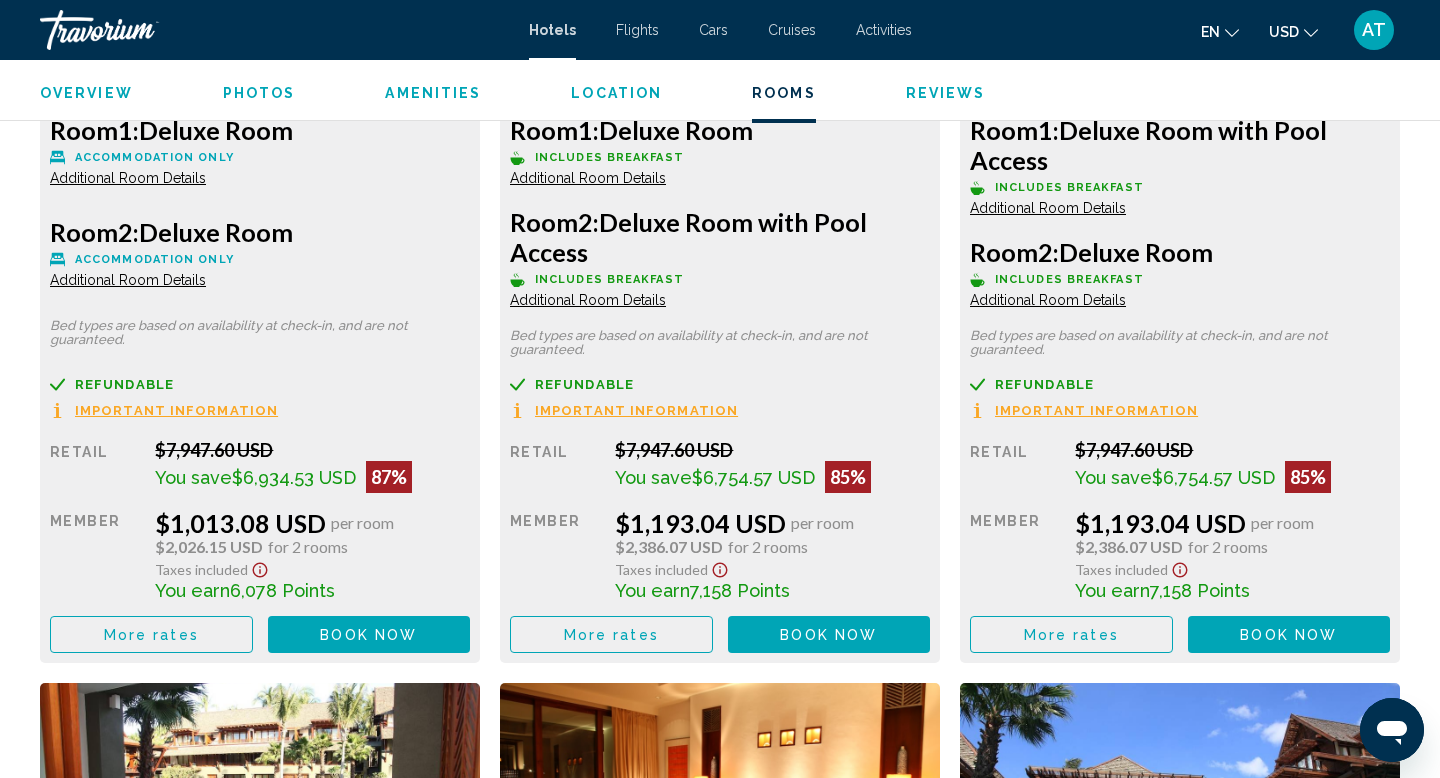 click on "Book now" at bounding box center [368, 635] 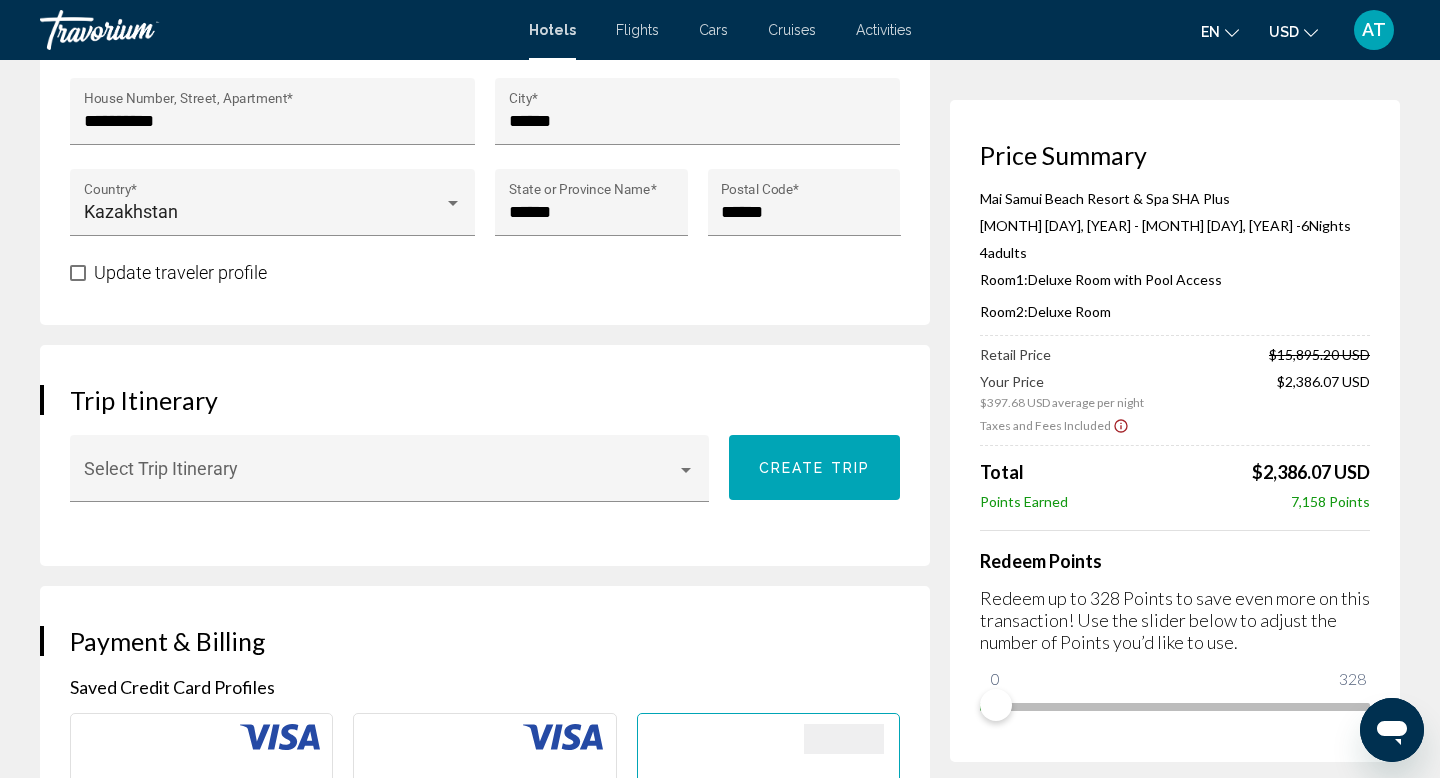scroll, scrollTop: 1061, scrollLeft: 0, axis: vertical 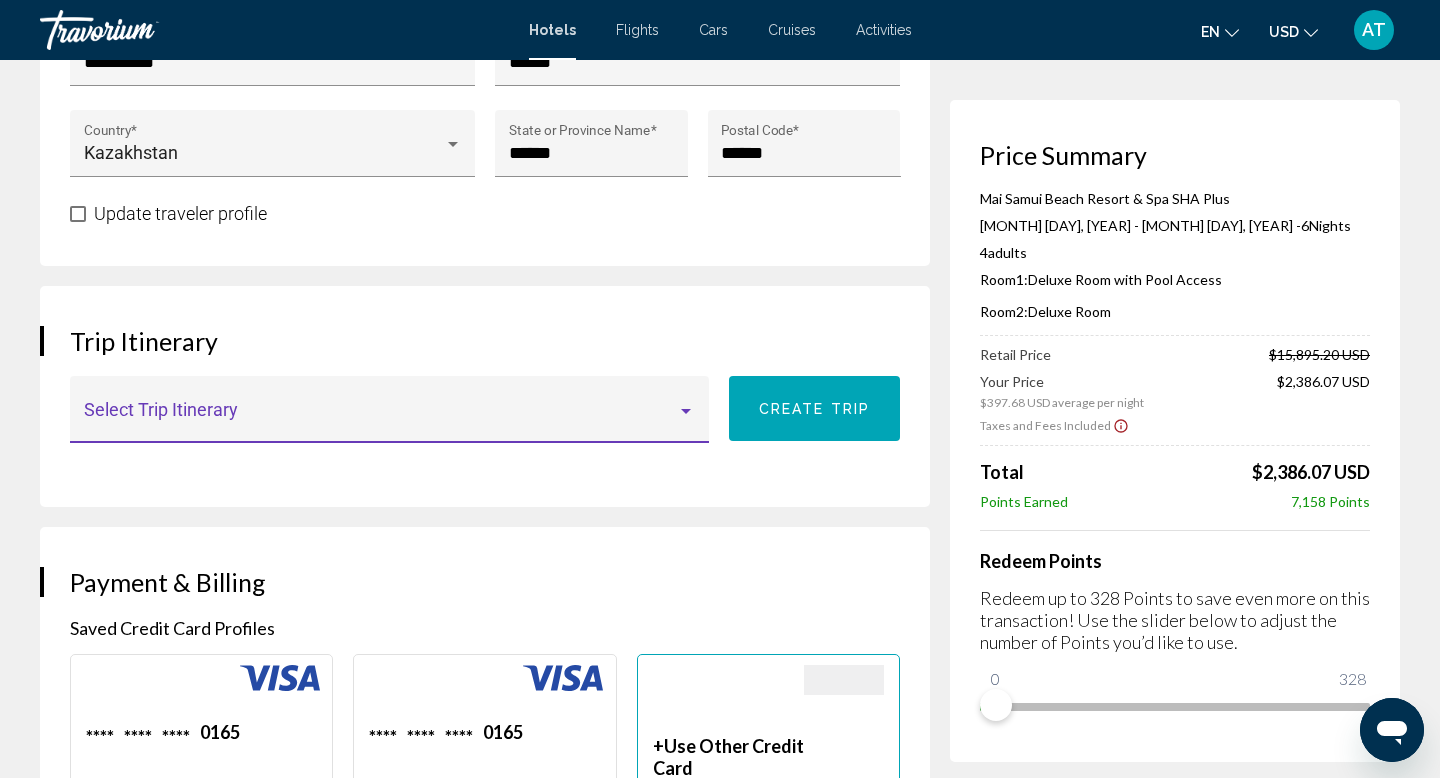 click at bounding box center (686, 411) 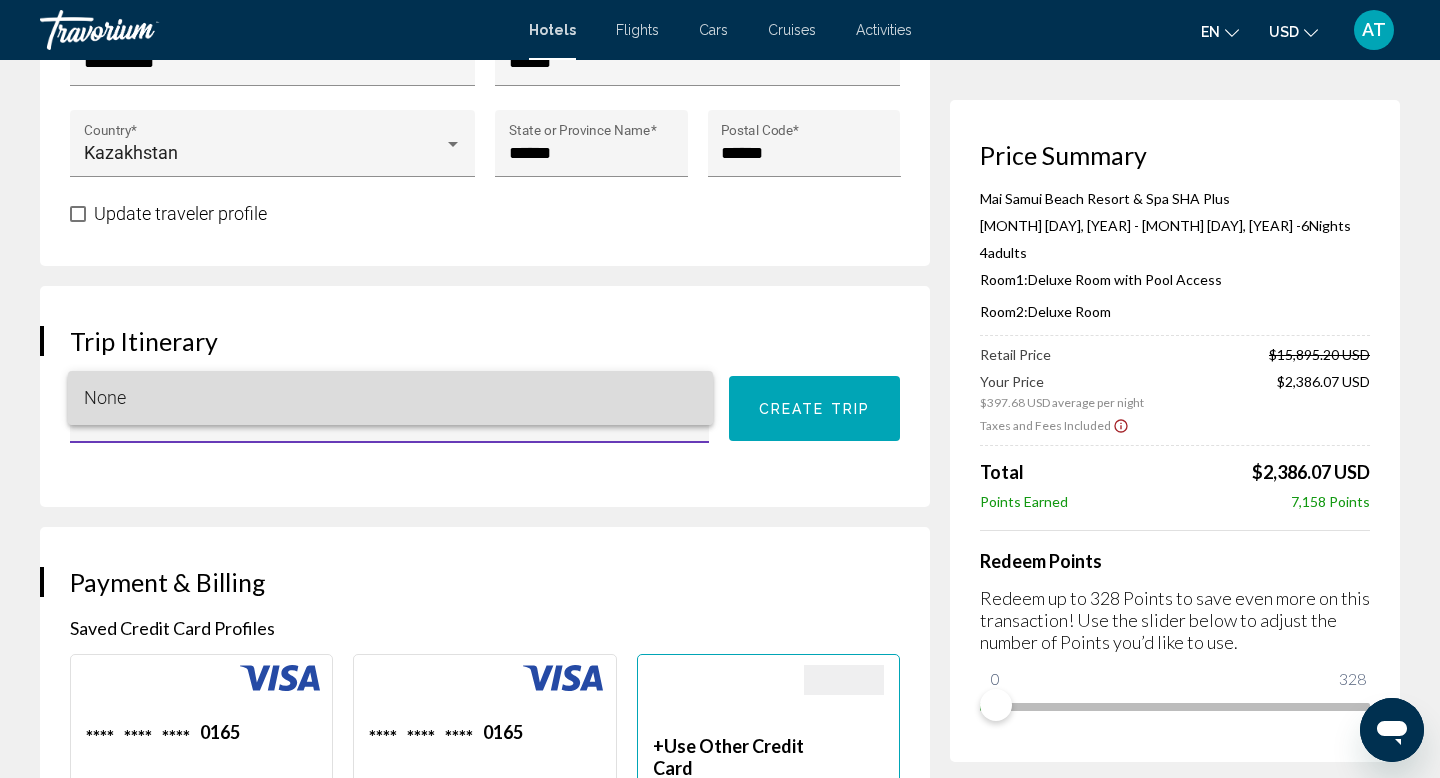 click on "None" at bounding box center (391, 398) 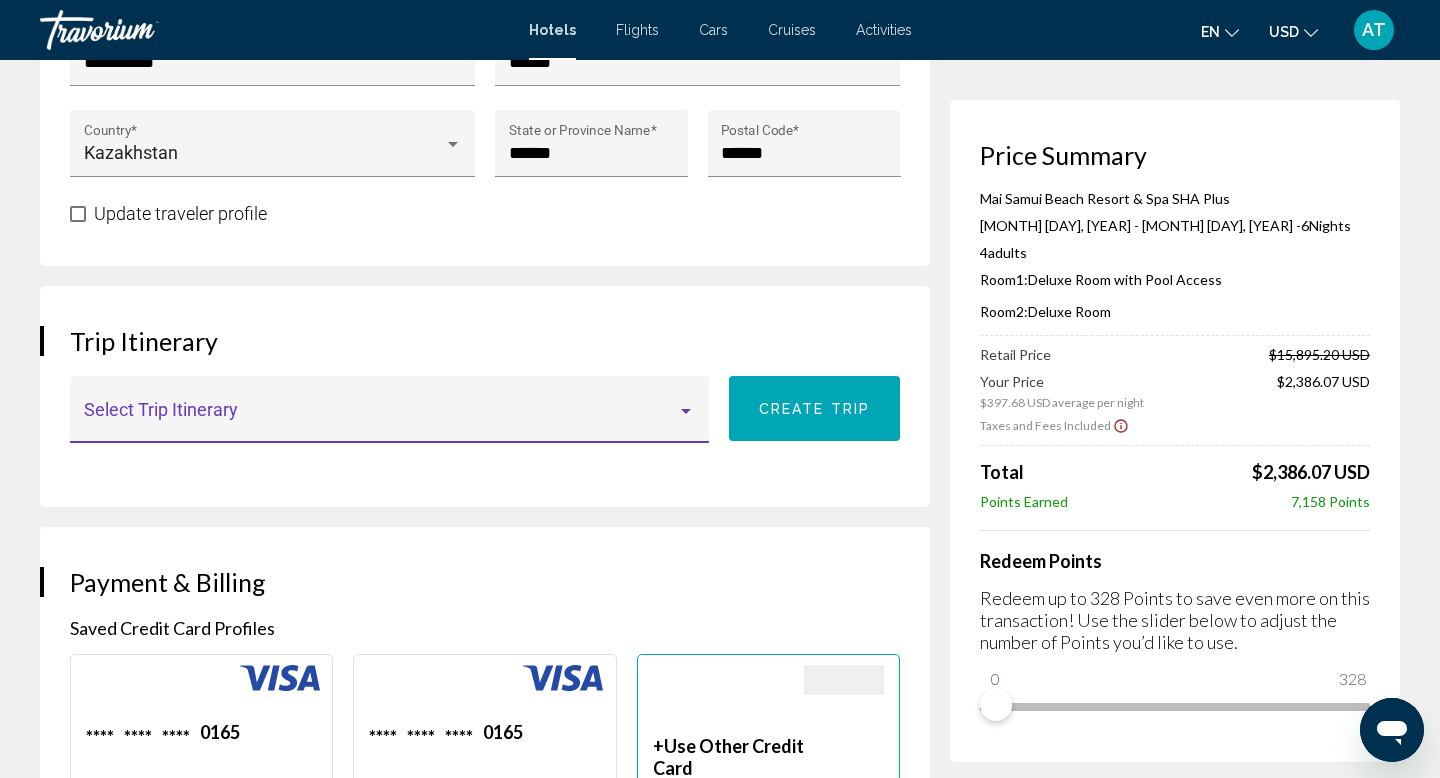 click on "Trip Itinerary Select Trip Itinerary Create trip" at bounding box center (485, 396) 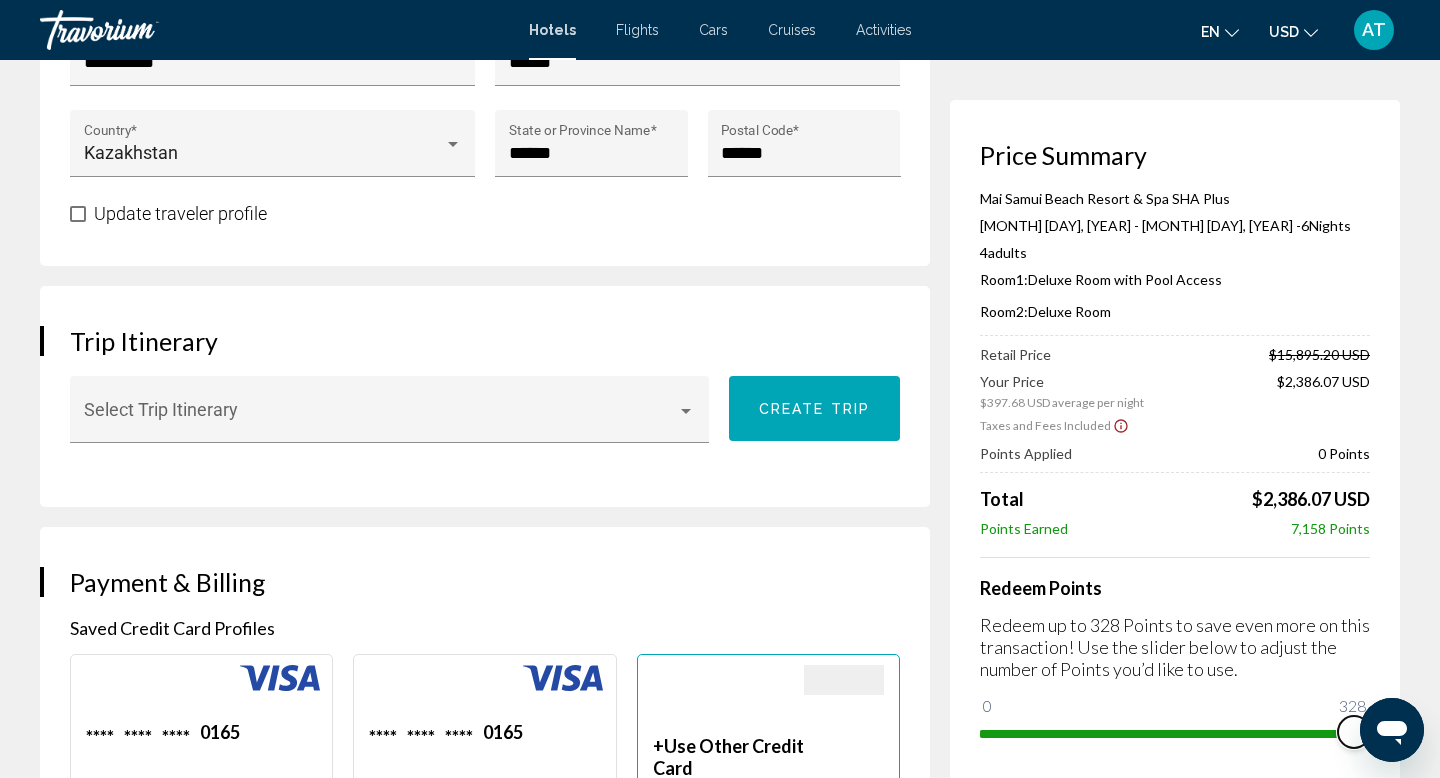drag, startPoint x: 2359, startPoint y: 1407, endPoint x: 1411, endPoint y: 715, distance: 1173.6985 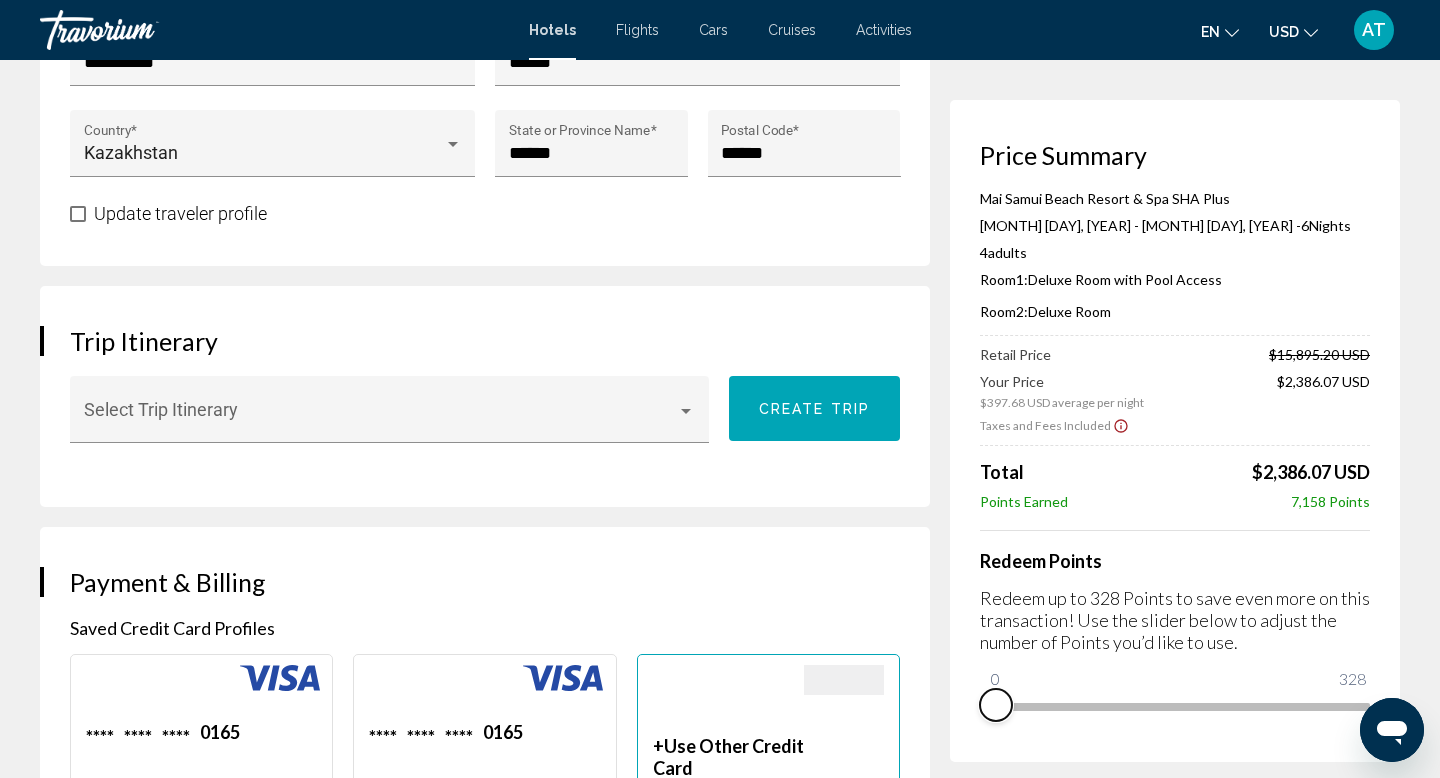 drag, startPoint x: 1351, startPoint y: 738, endPoint x: 925, endPoint y: 726, distance: 426.16898 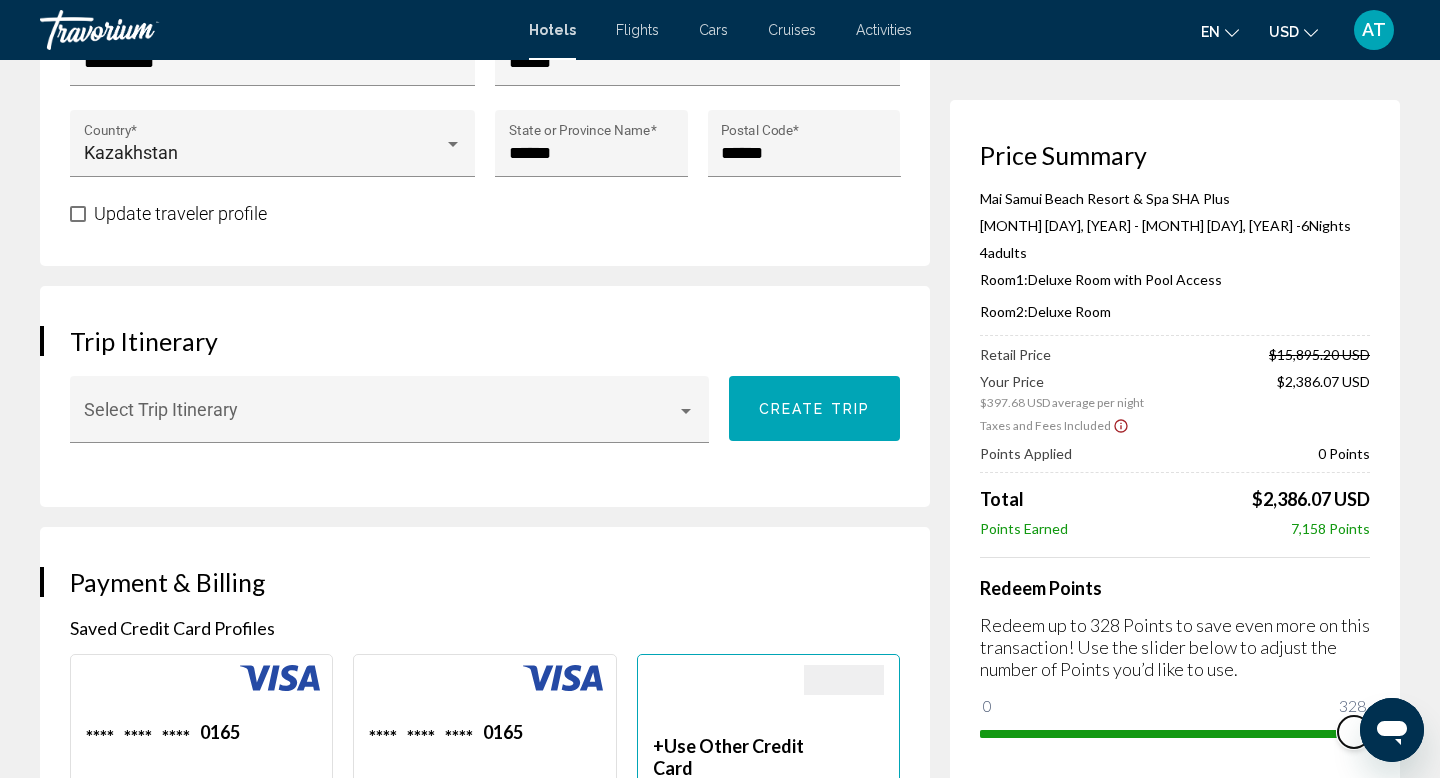 drag, startPoint x: 989, startPoint y: 709, endPoint x: 1421, endPoint y: 706, distance: 432.0104 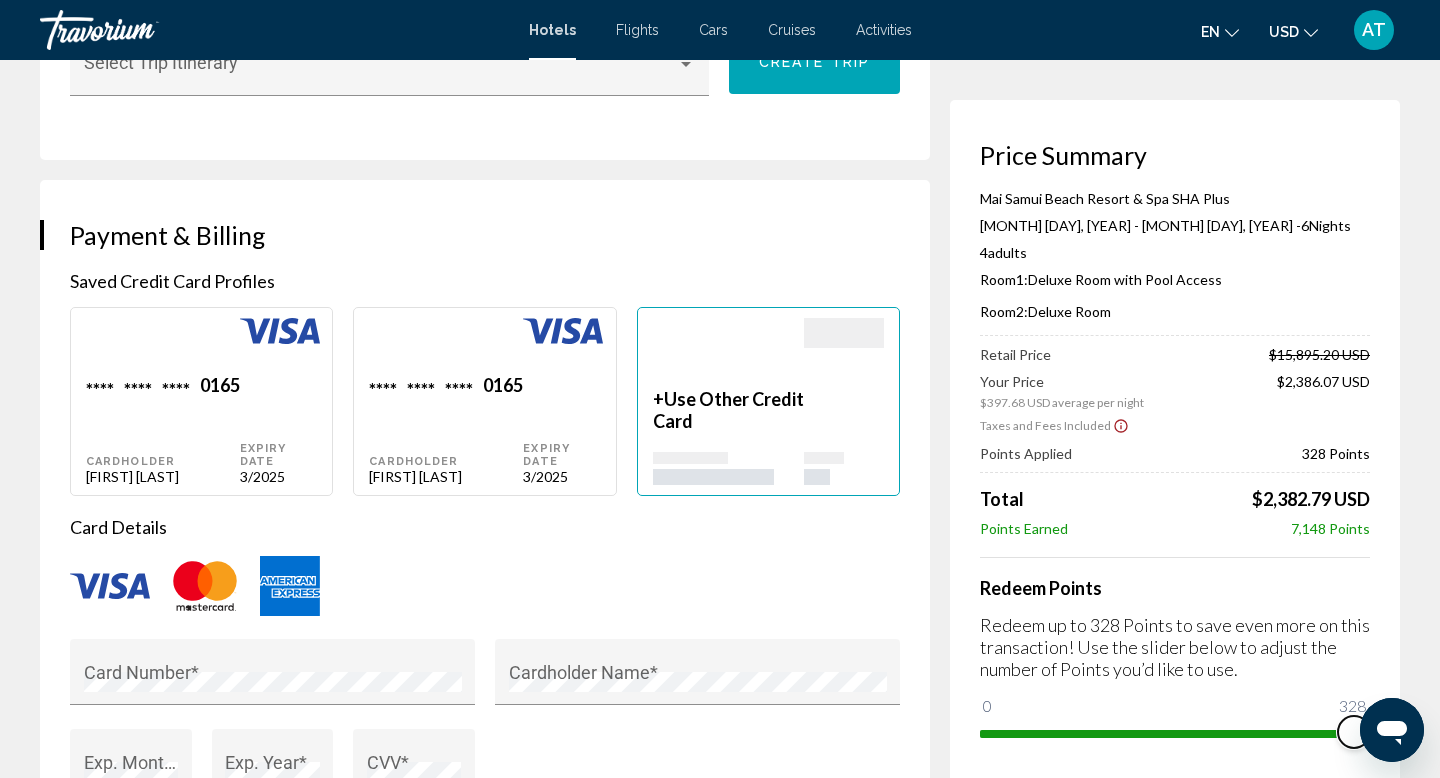scroll, scrollTop: 1396, scrollLeft: 0, axis: vertical 